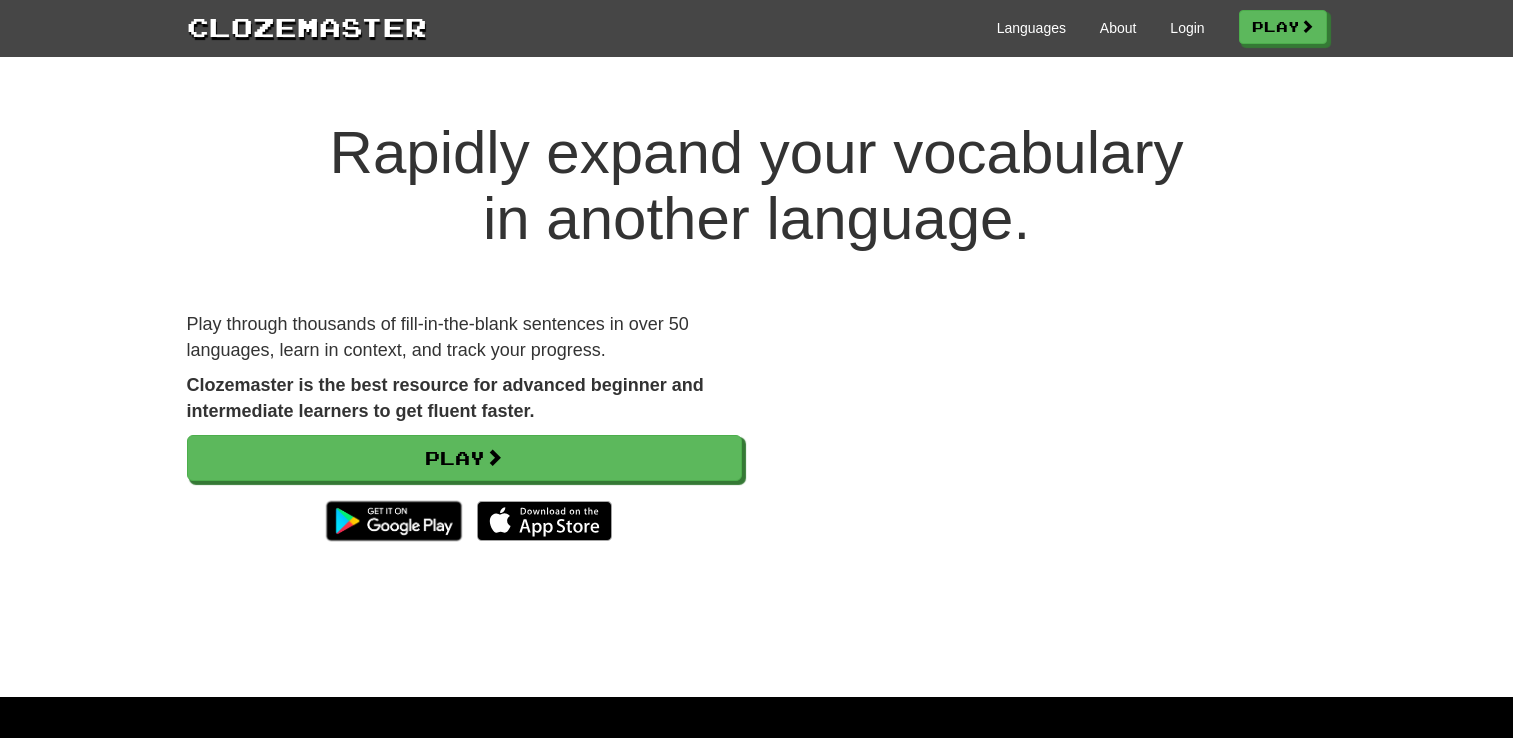 scroll, scrollTop: 0, scrollLeft: 0, axis: both 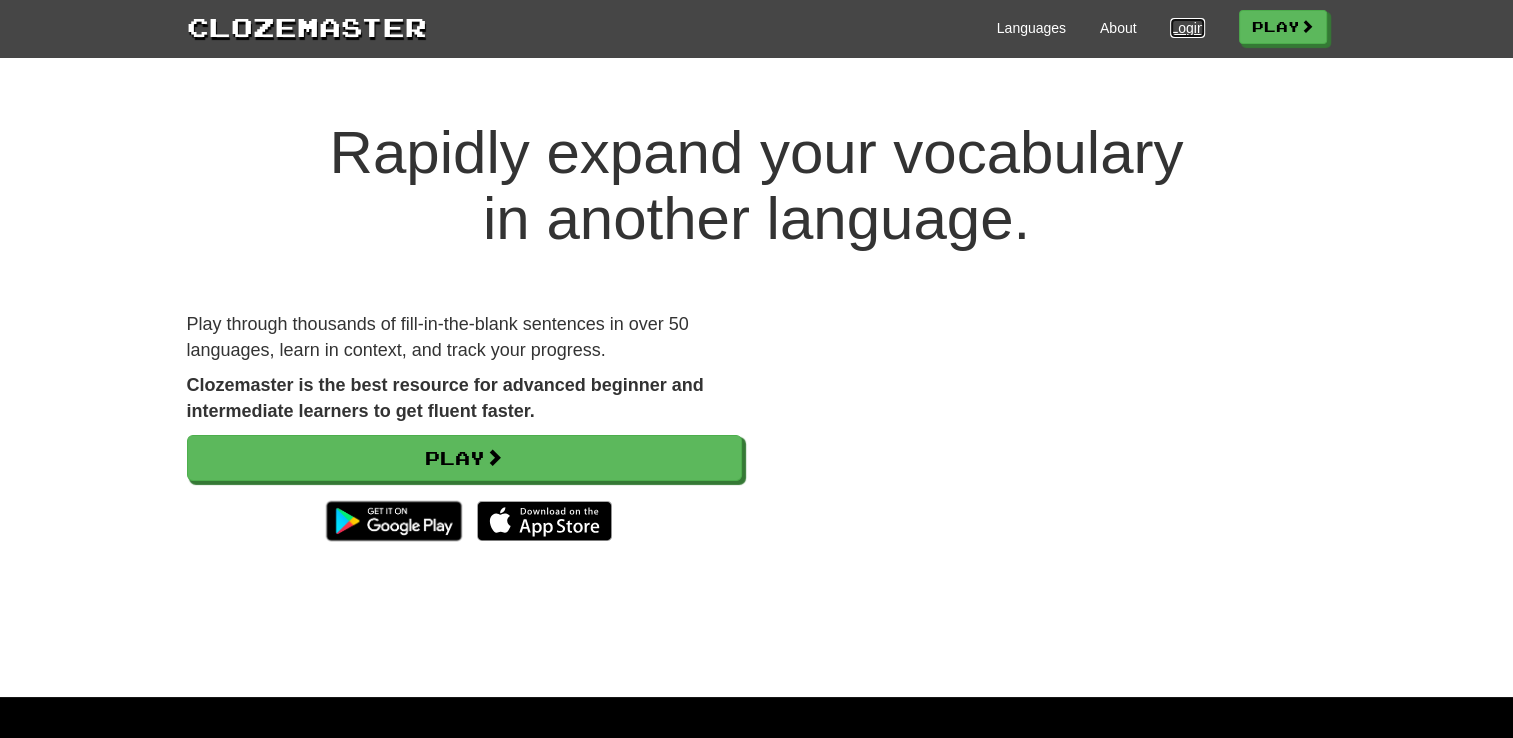 click on "Login" at bounding box center [1187, 28] 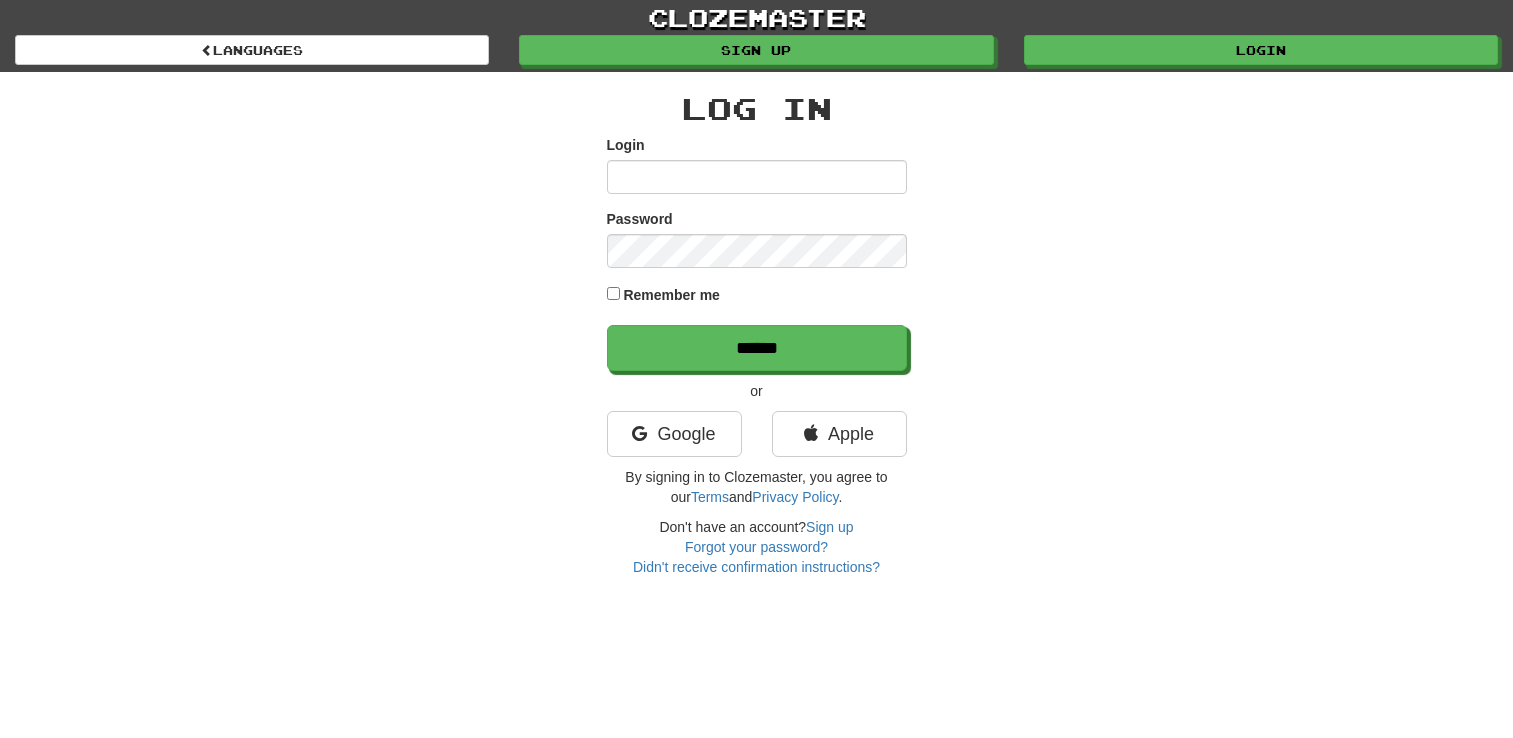 scroll, scrollTop: 0, scrollLeft: 0, axis: both 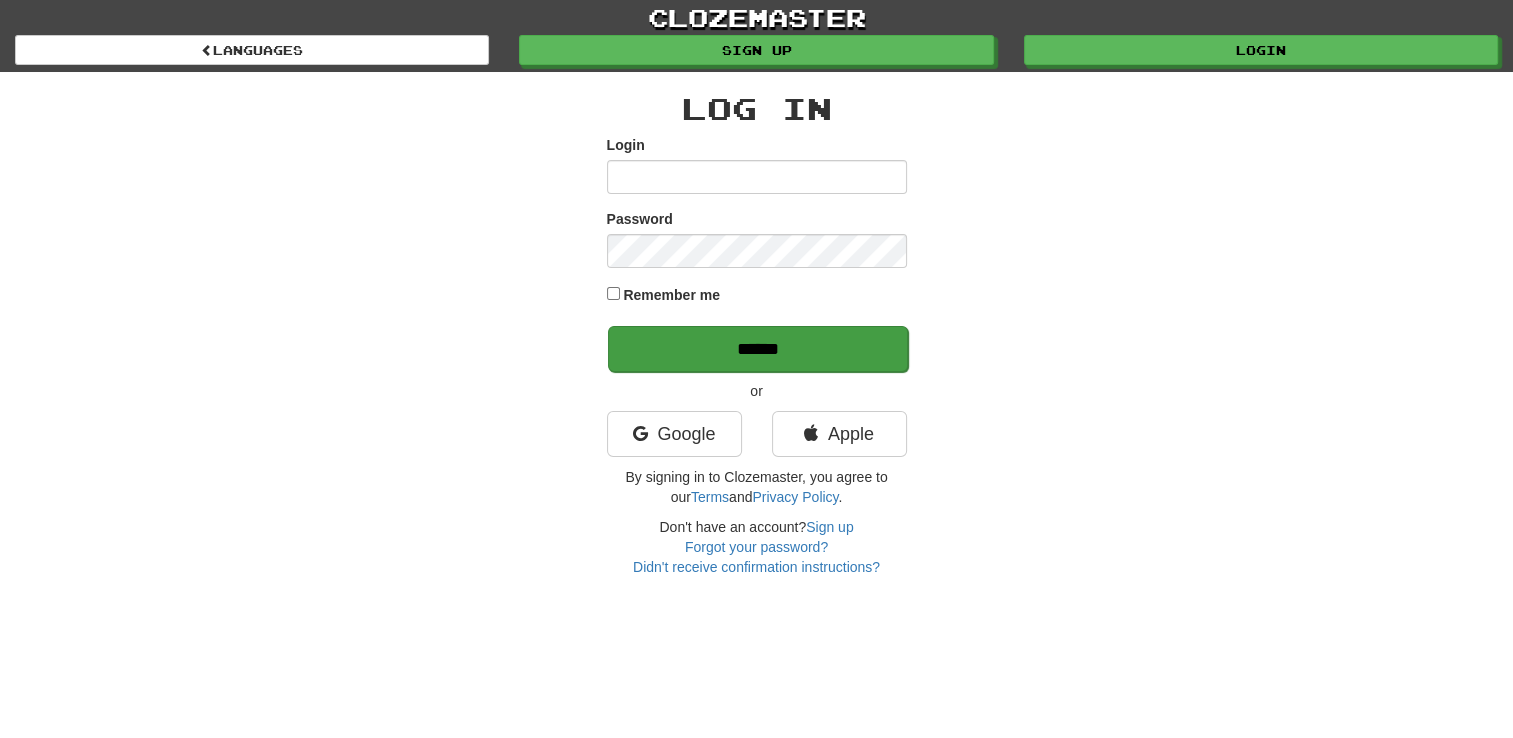 type on "**********" 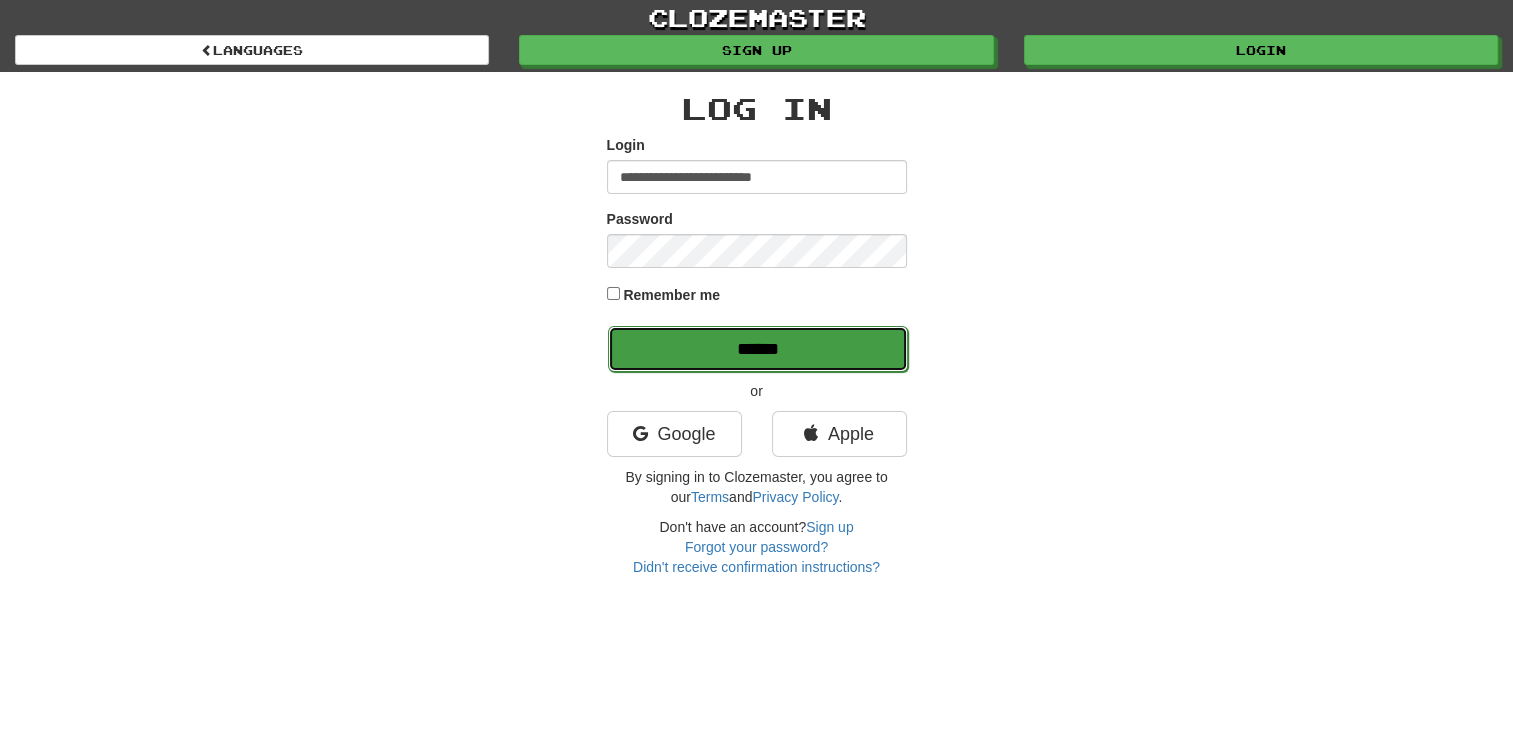 click on "******" at bounding box center (758, 349) 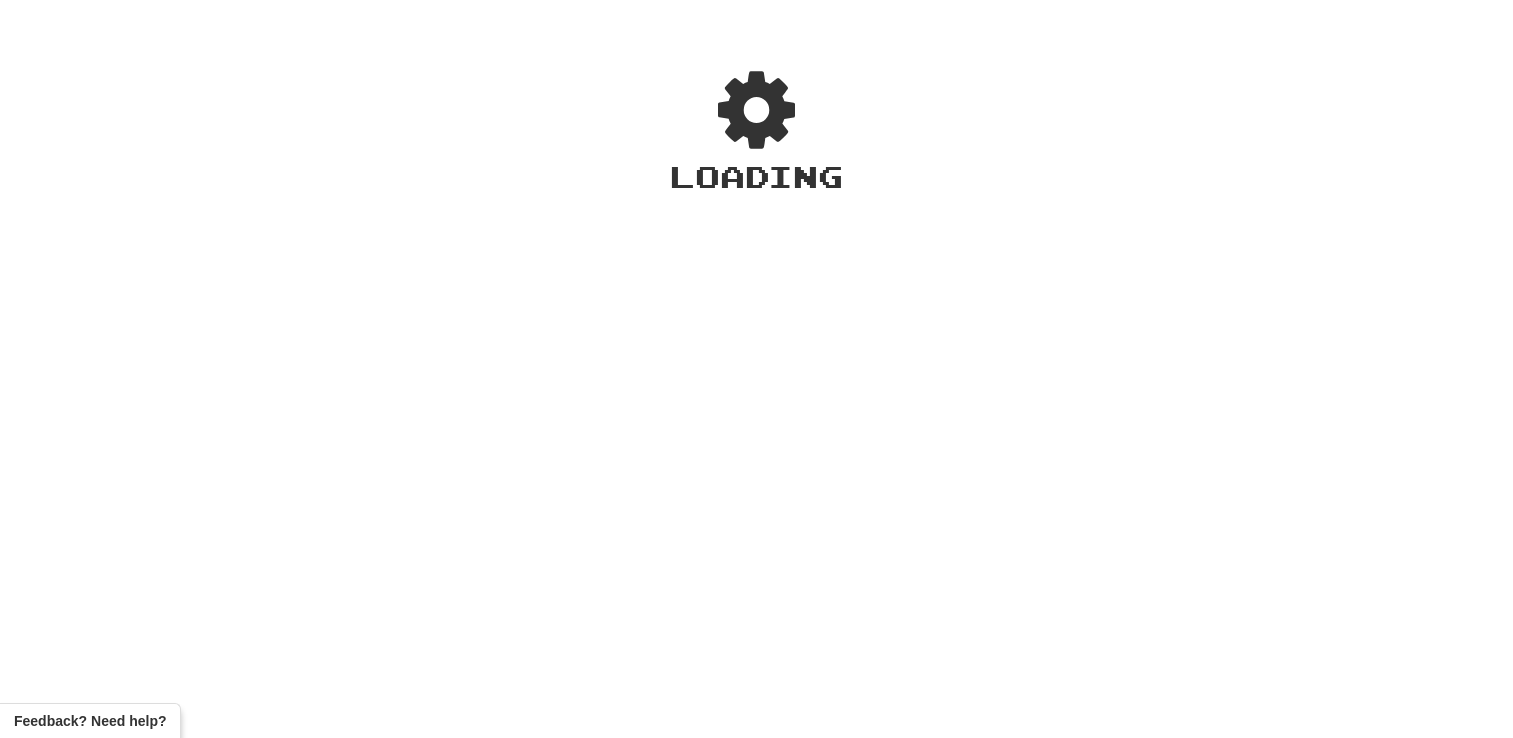 scroll, scrollTop: 0, scrollLeft: 0, axis: both 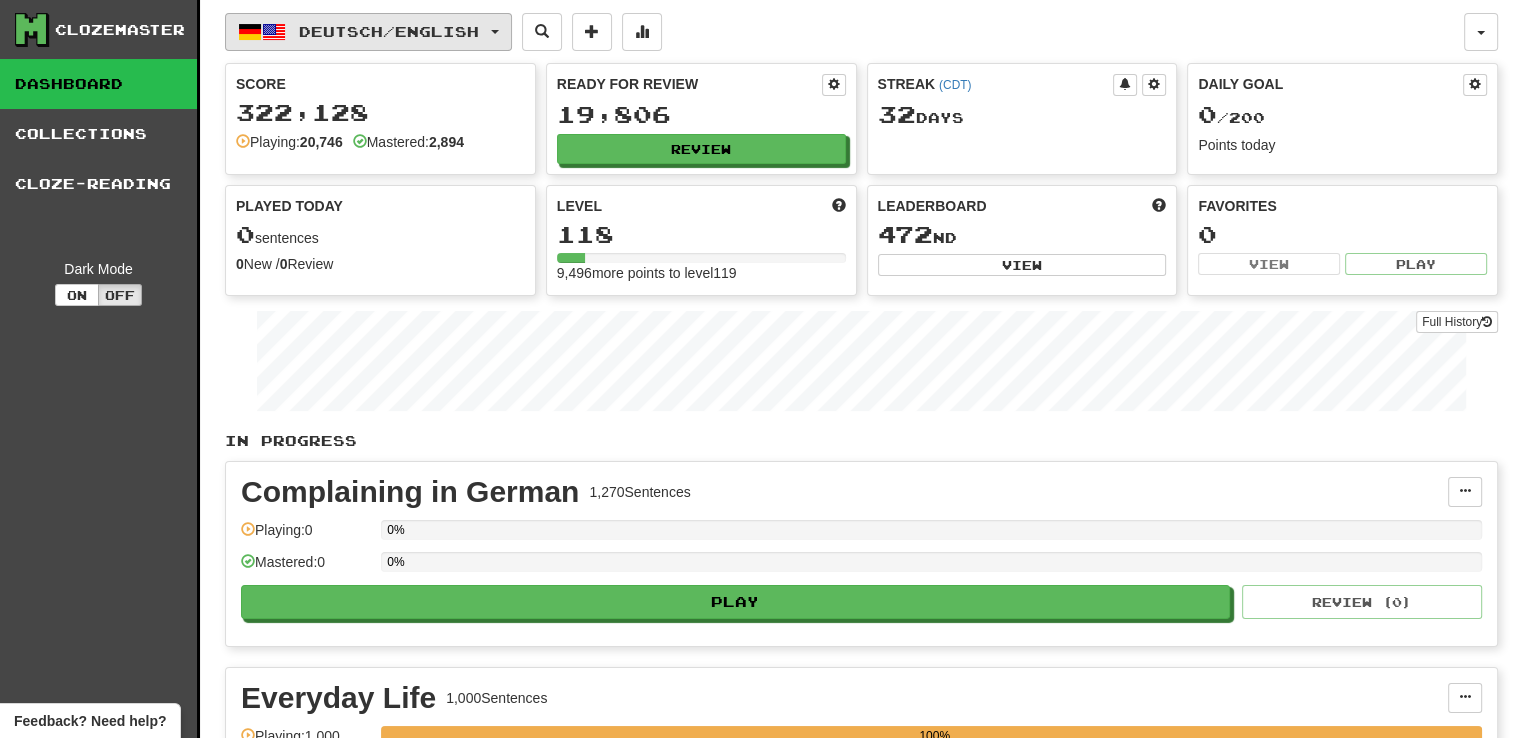 click on "Deutsch  /  English" at bounding box center [389, 31] 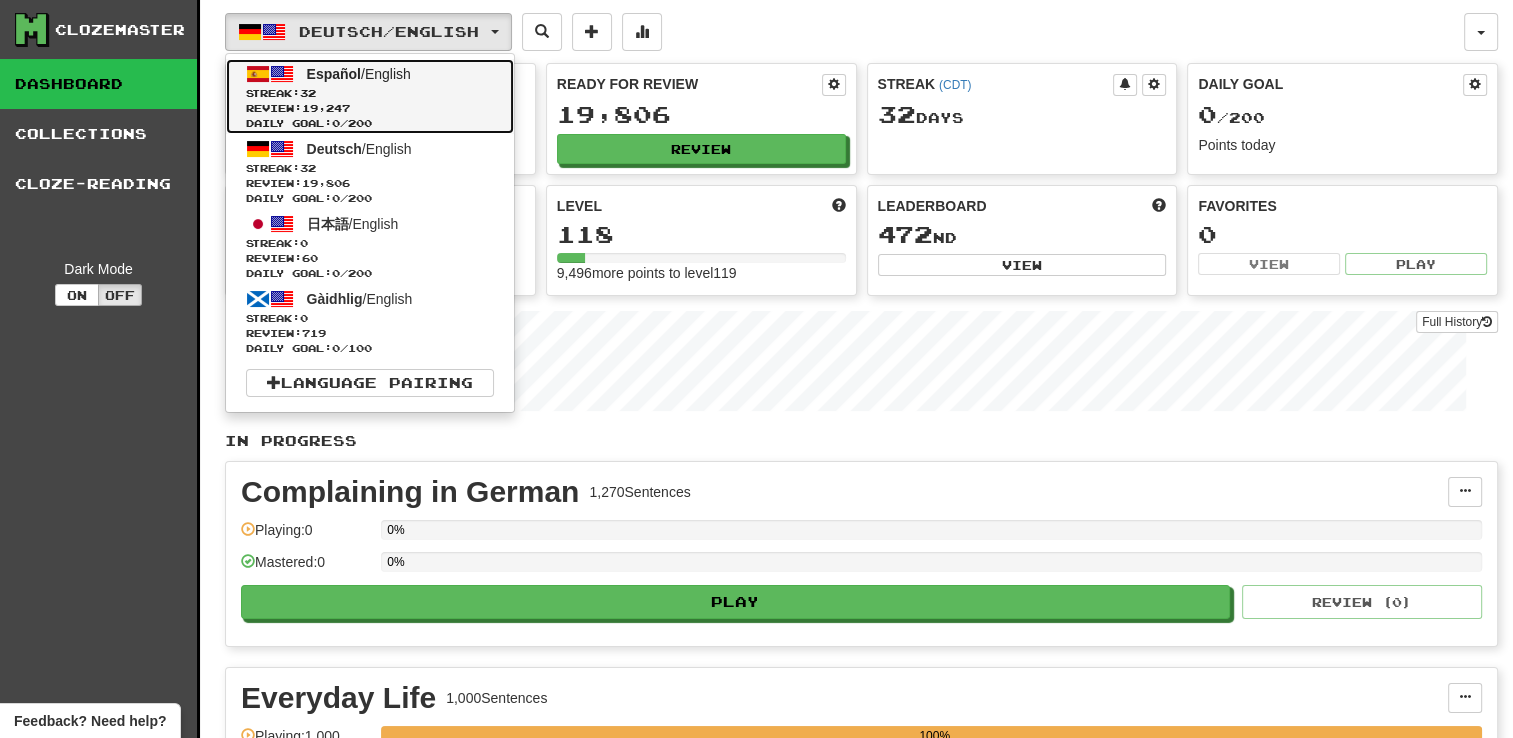 click on "Streak:  32" at bounding box center [370, 93] 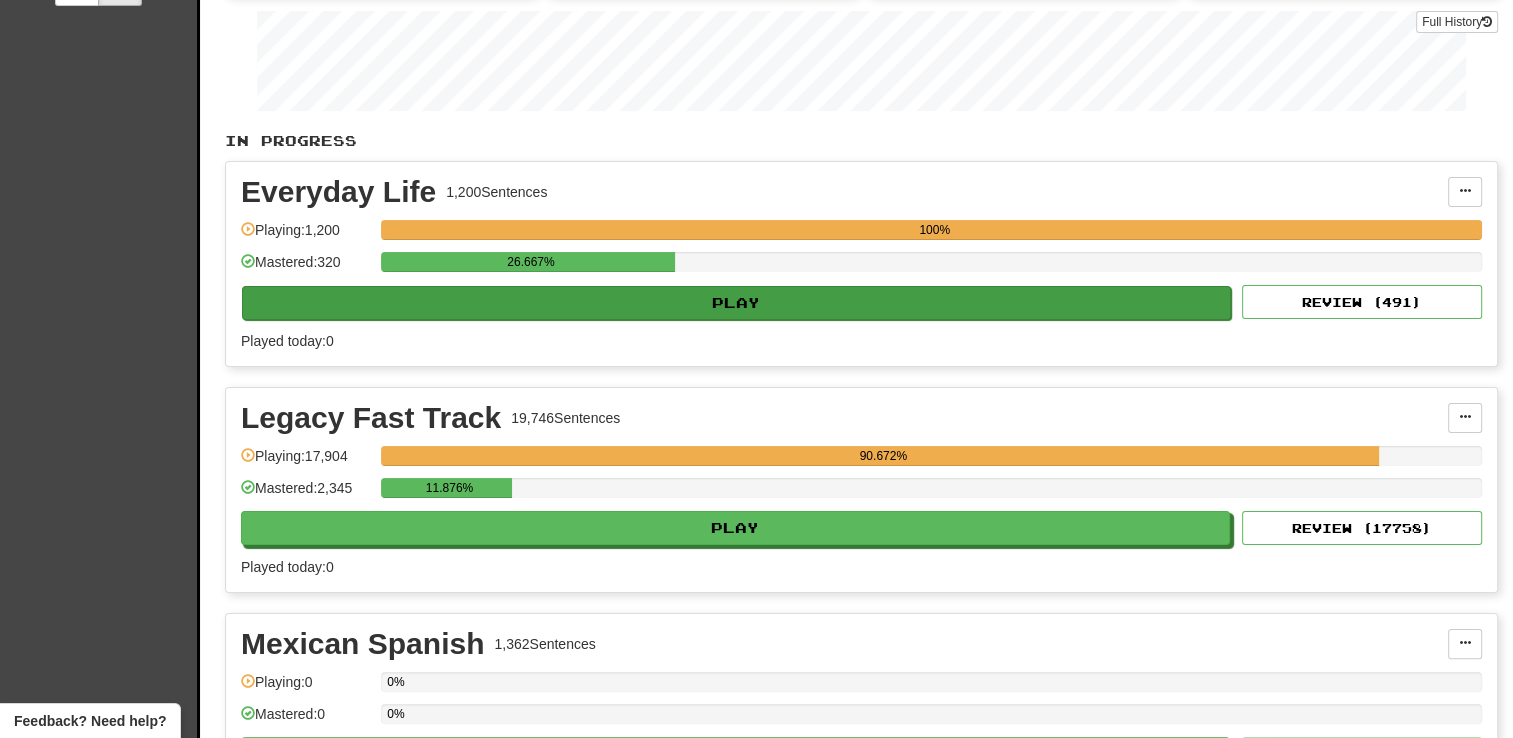 scroll, scrollTop: 0, scrollLeft: 0, axis: both 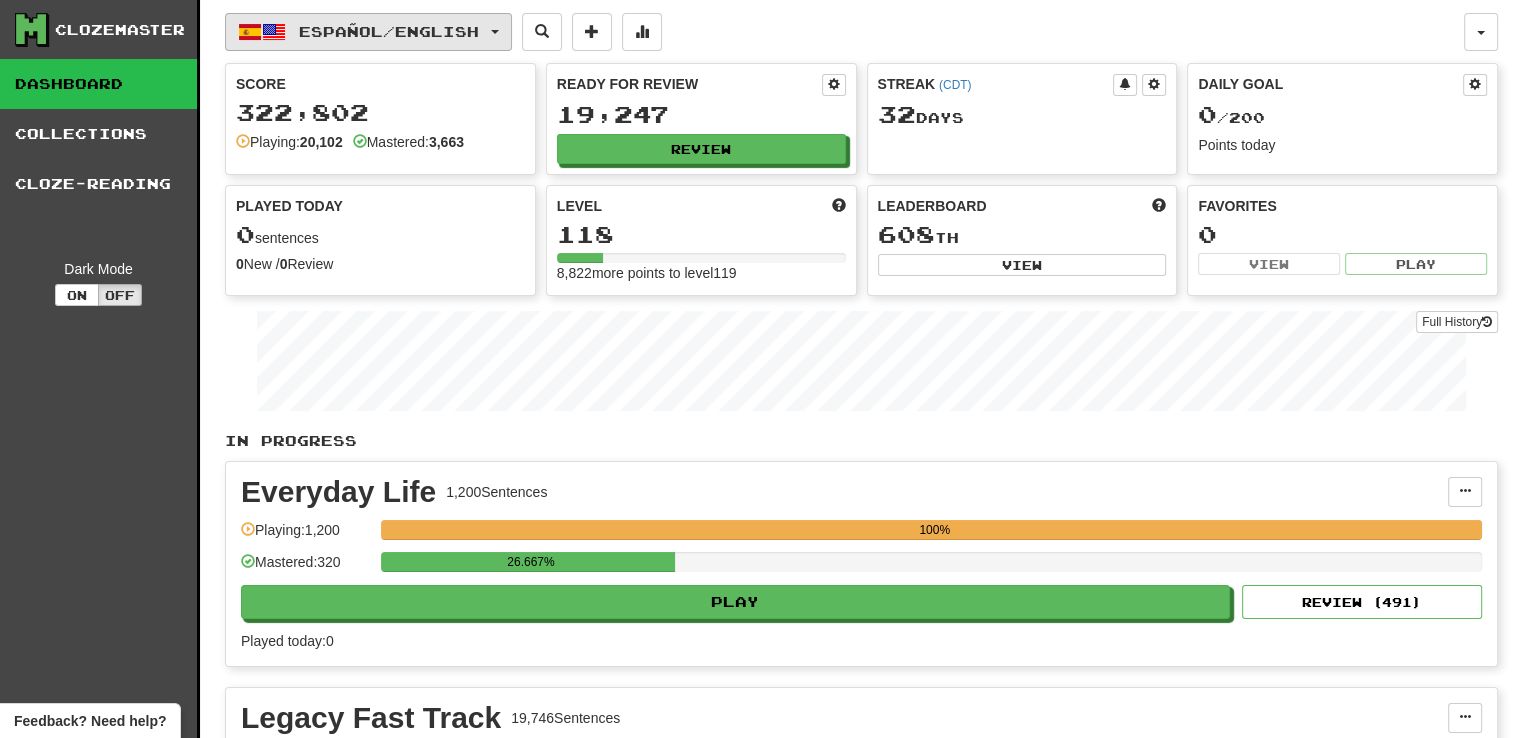 click on "Español  /  English" at bounding box center [389, 31] 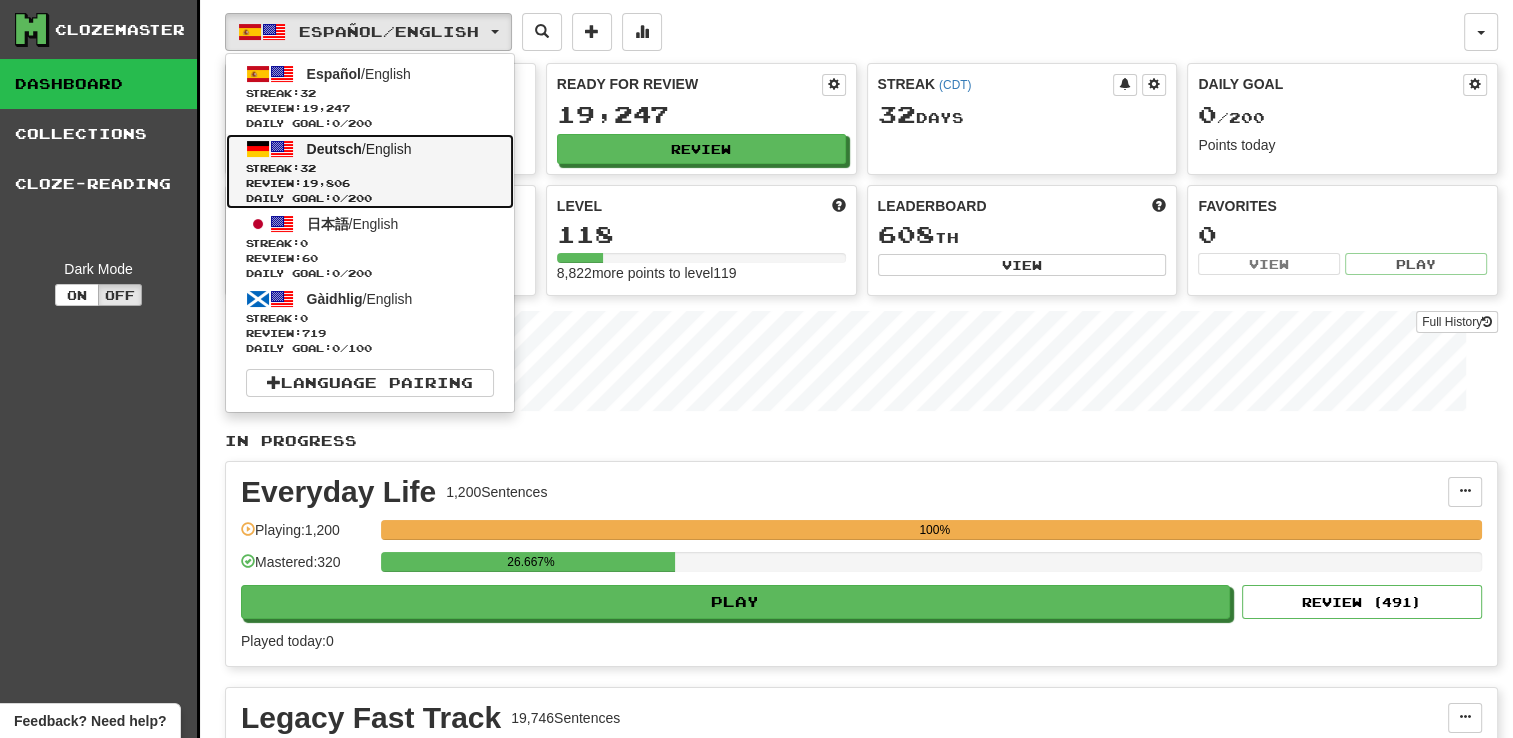 click on "Deutsch" at bounding box center (334, 149) 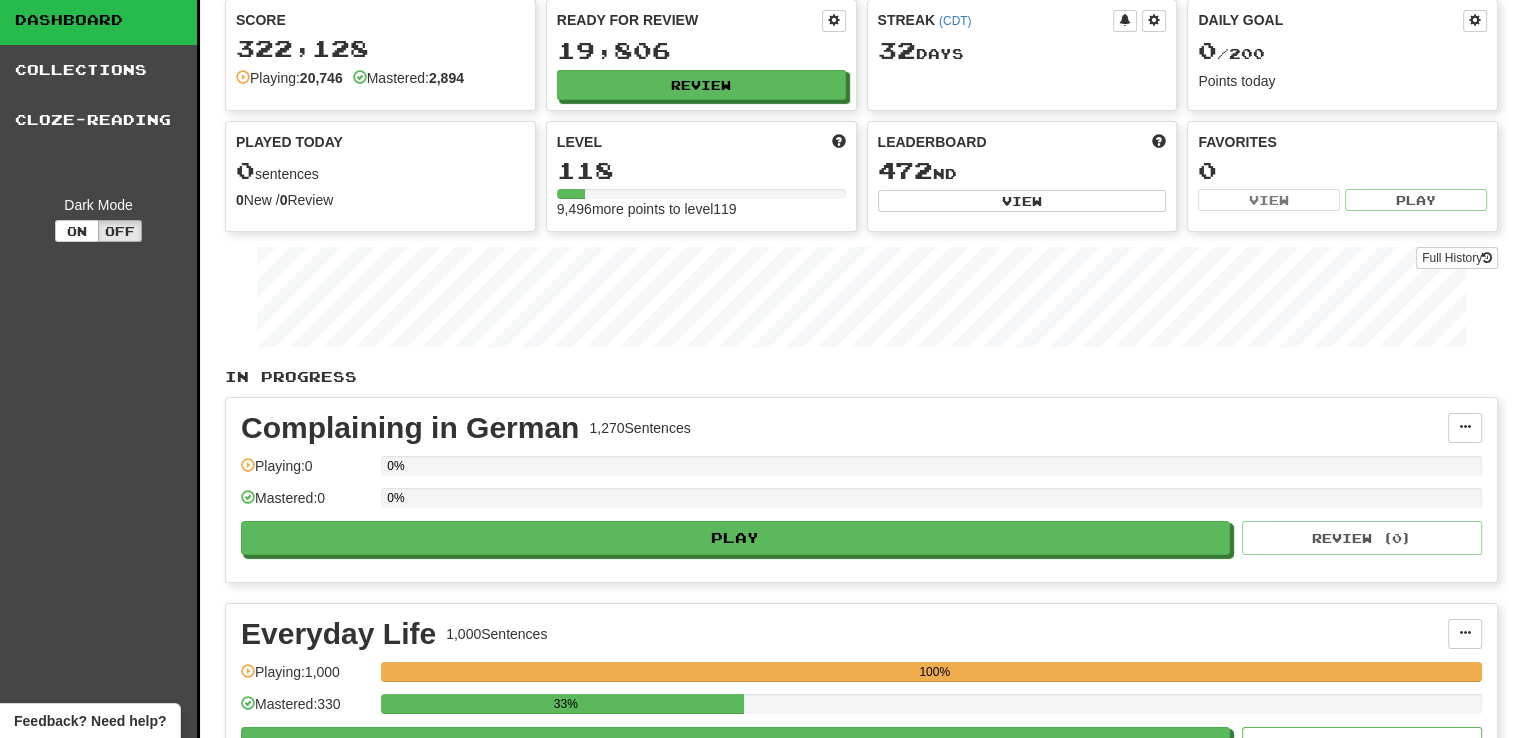 scroll, scrollTop: 0, scrollLeft: 0, axis: both 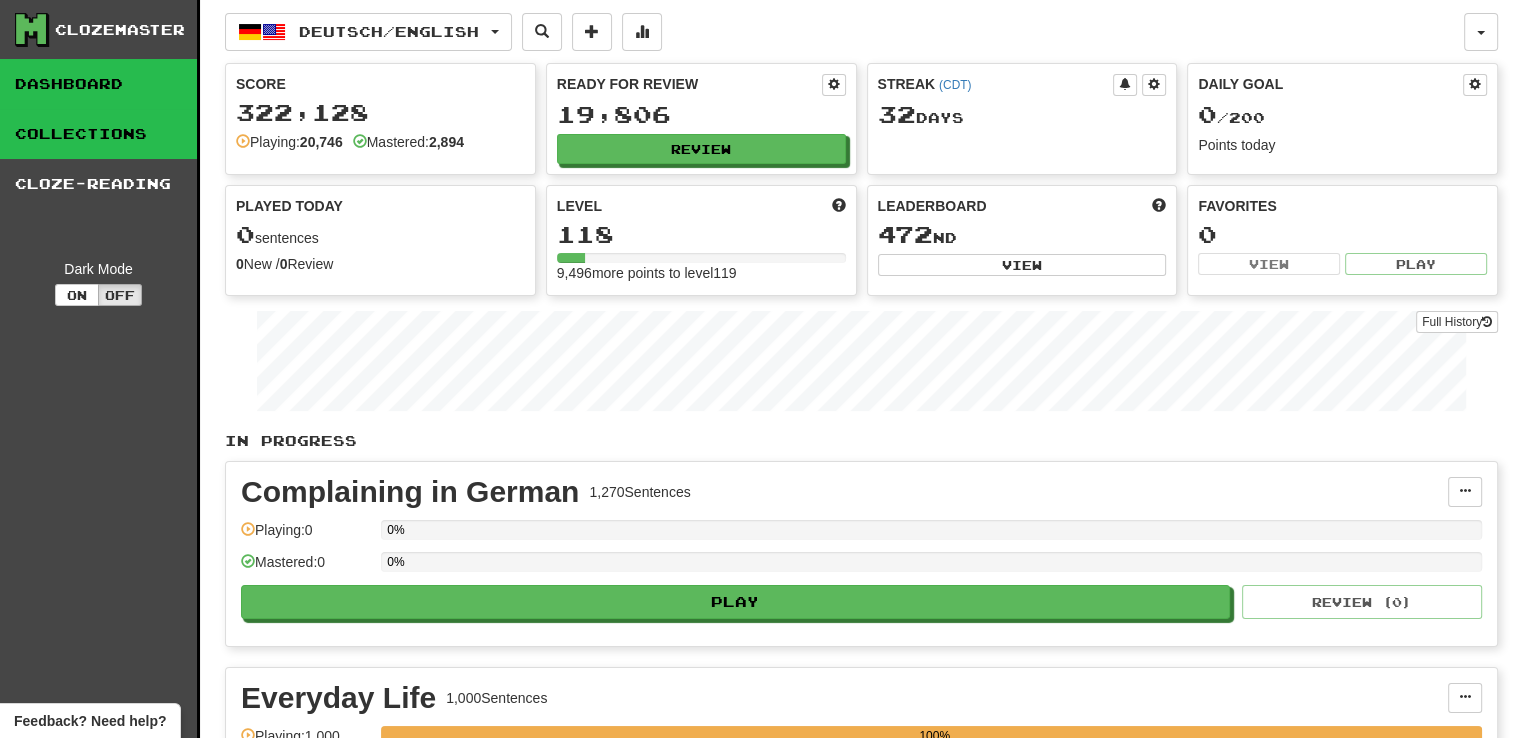 click on "Collections" at bounding box center [98, 134] 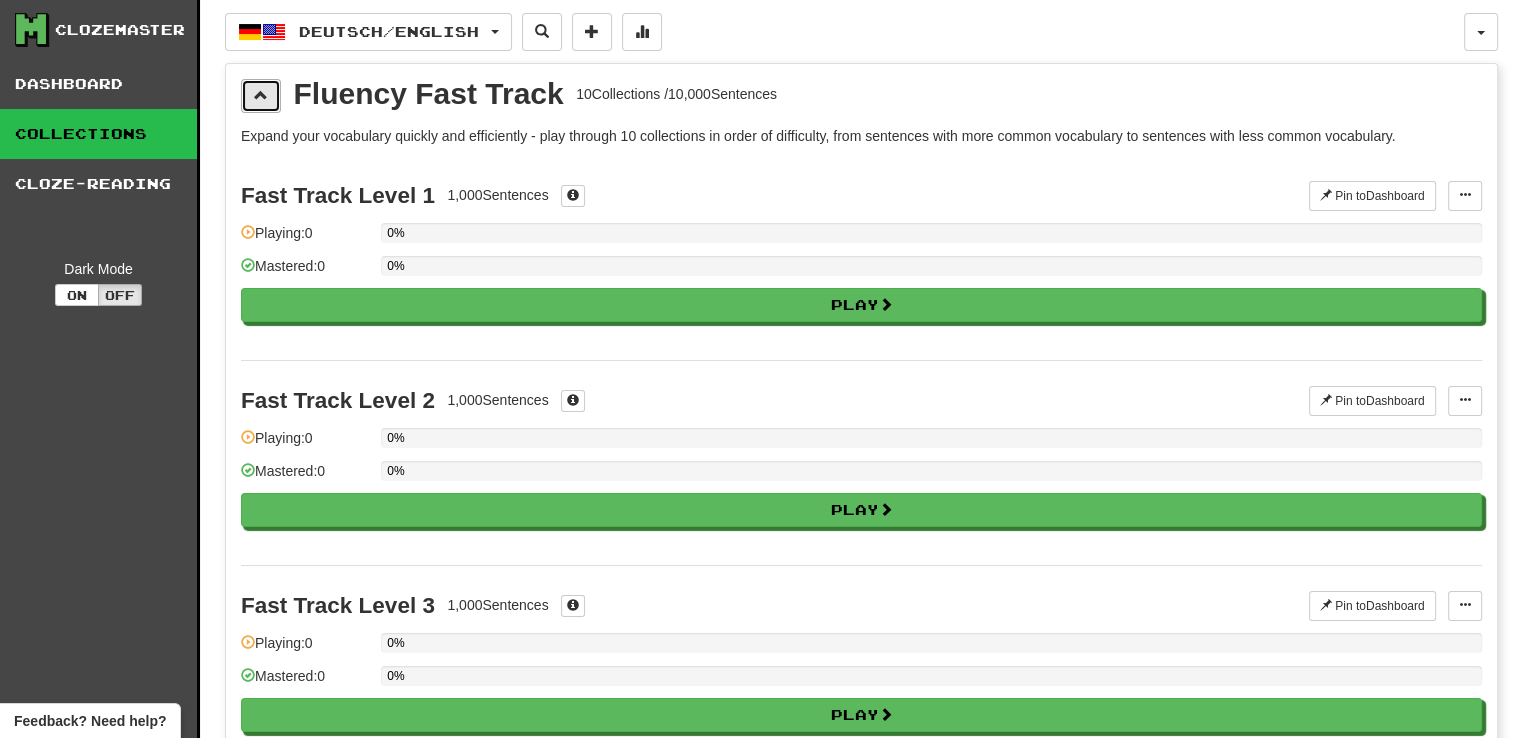 click at bounding box center [261, 96] 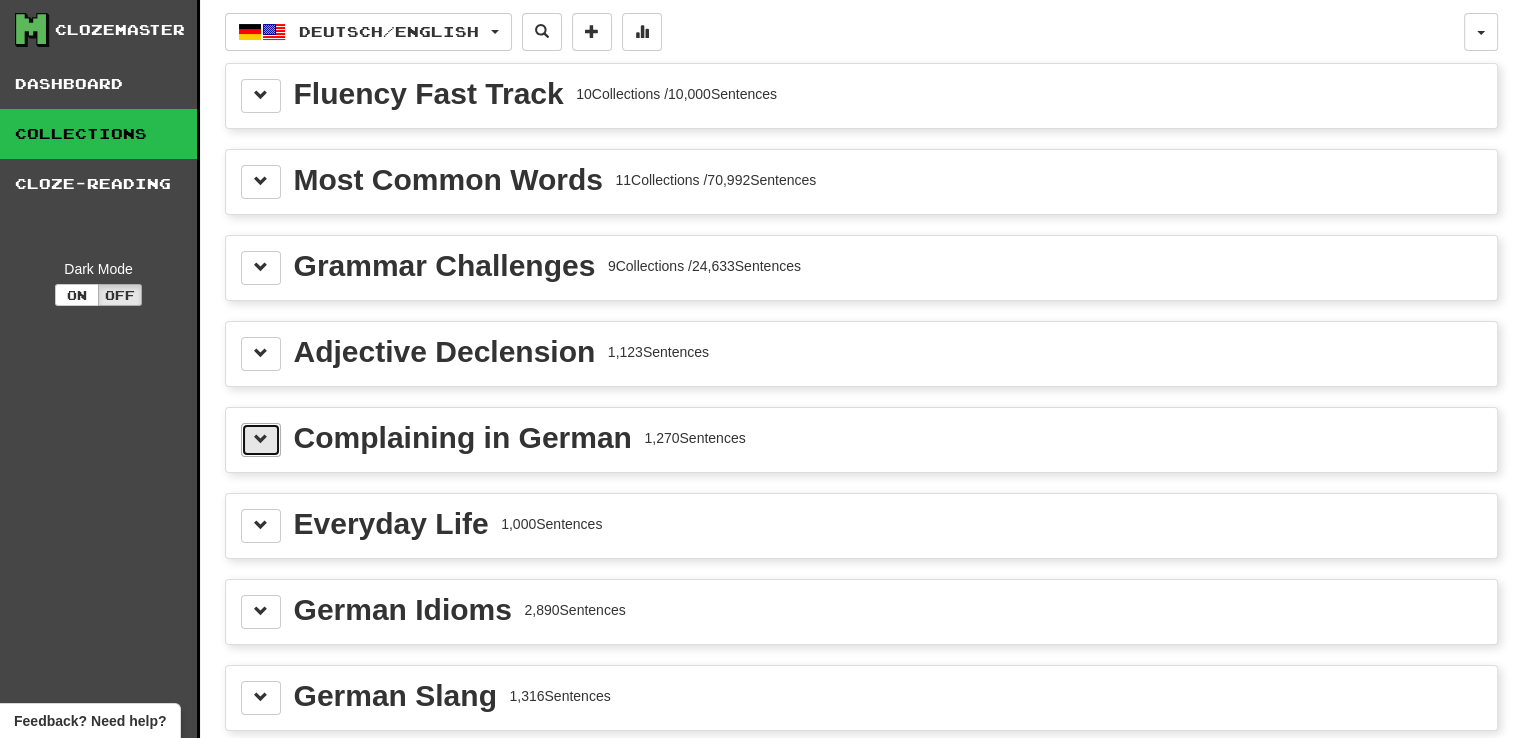 click at bounding box center [261, 440] 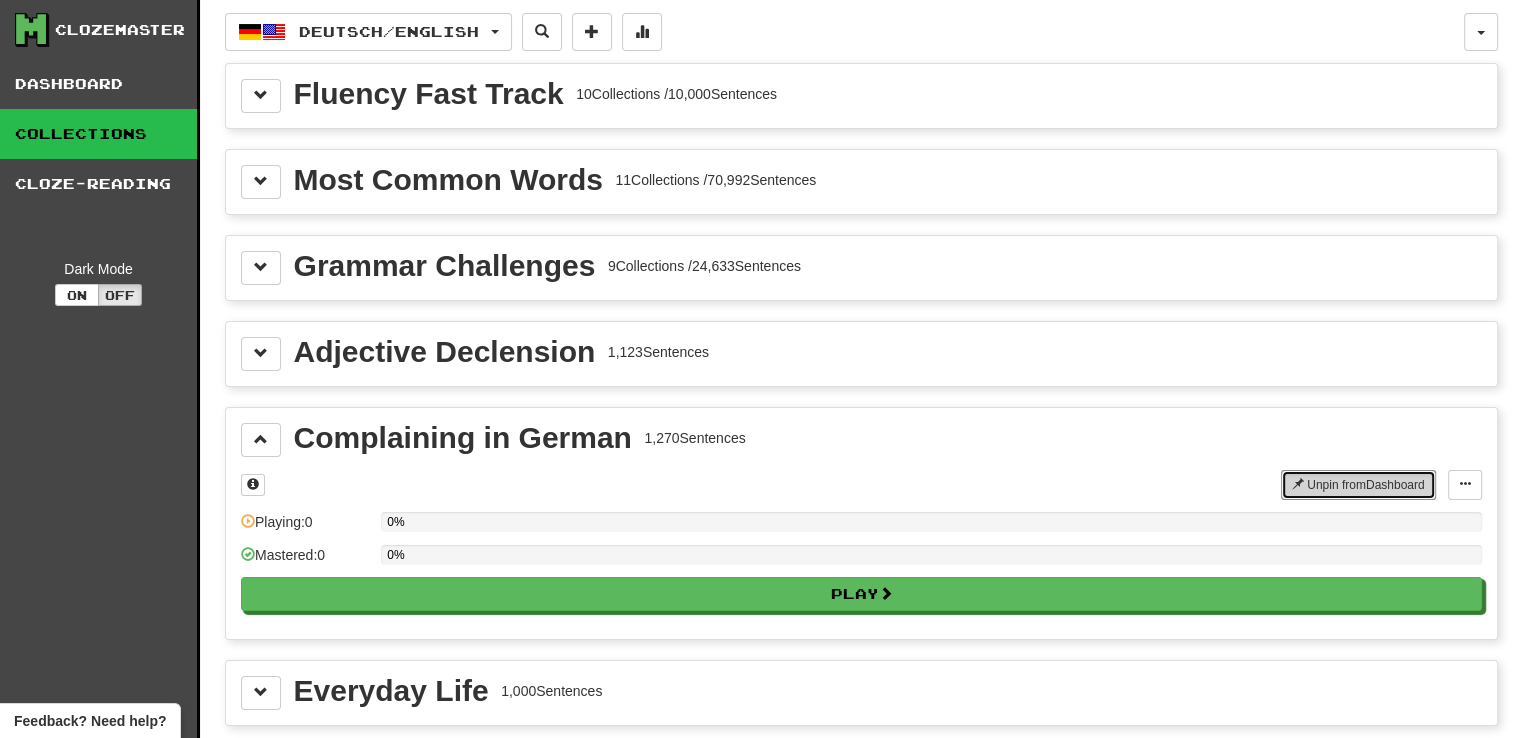 click on "Unpin from  Dashboard" at bounding box center (1358, 485) 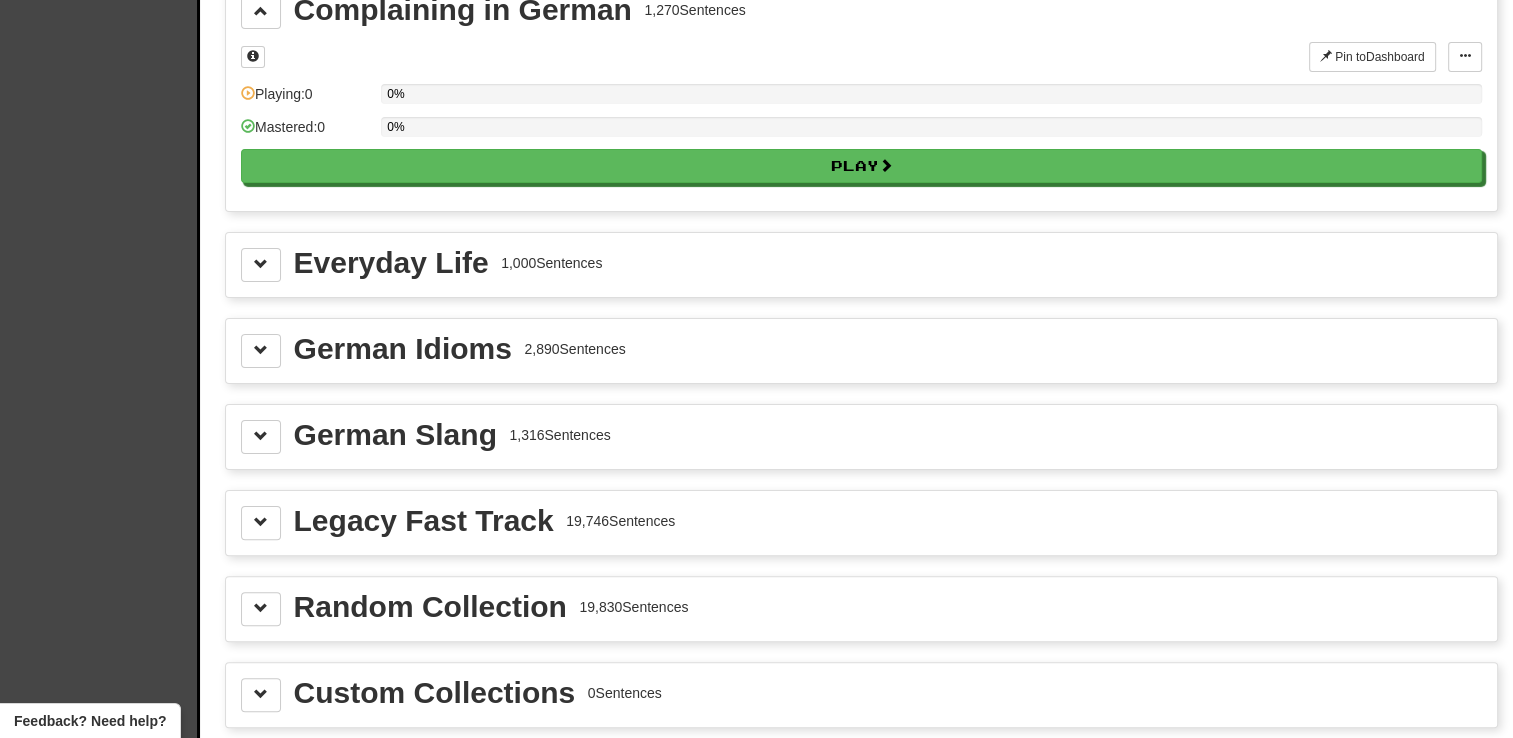 scroll, scrollTop: 500, scrollLeft: 0, axis: vertical 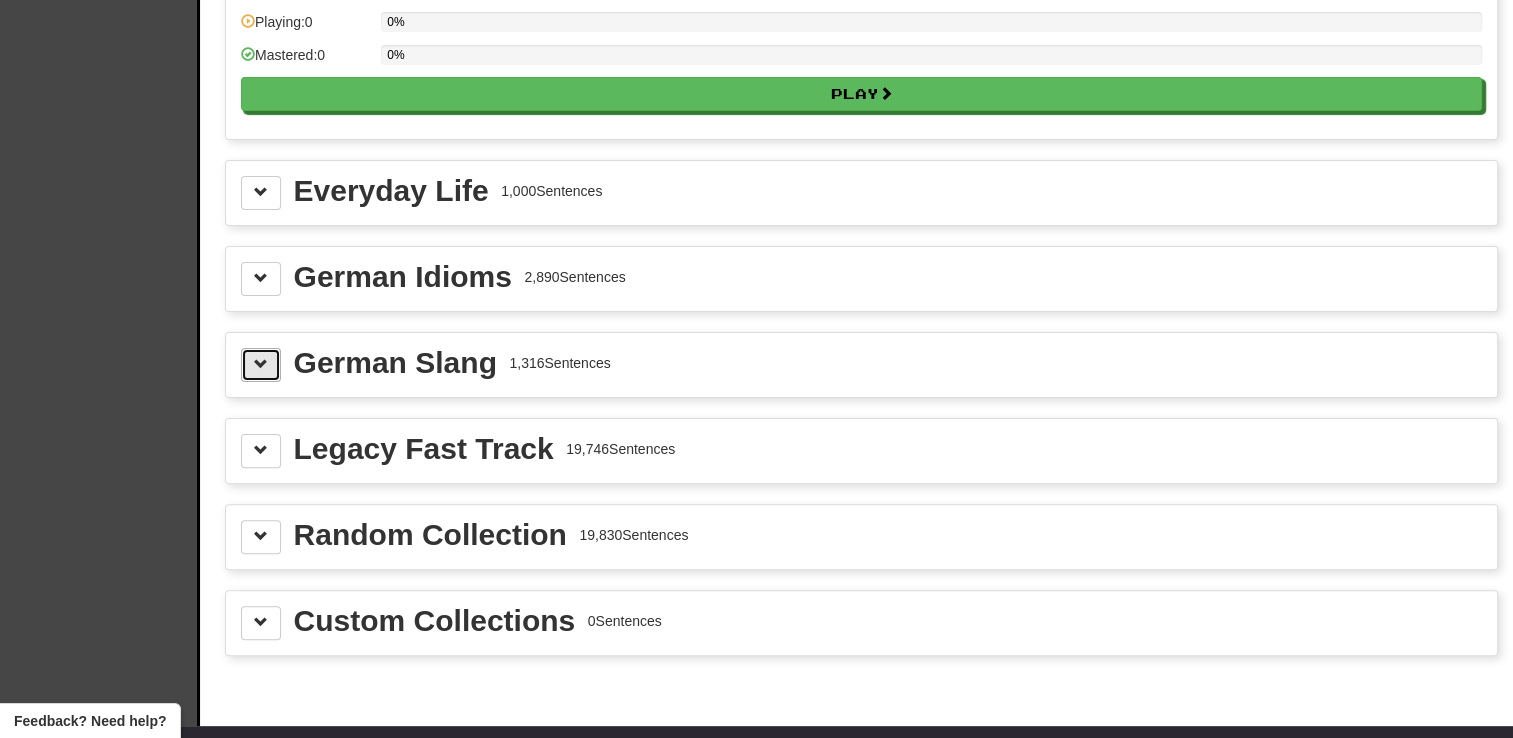 click at bounding box center (261, 365) 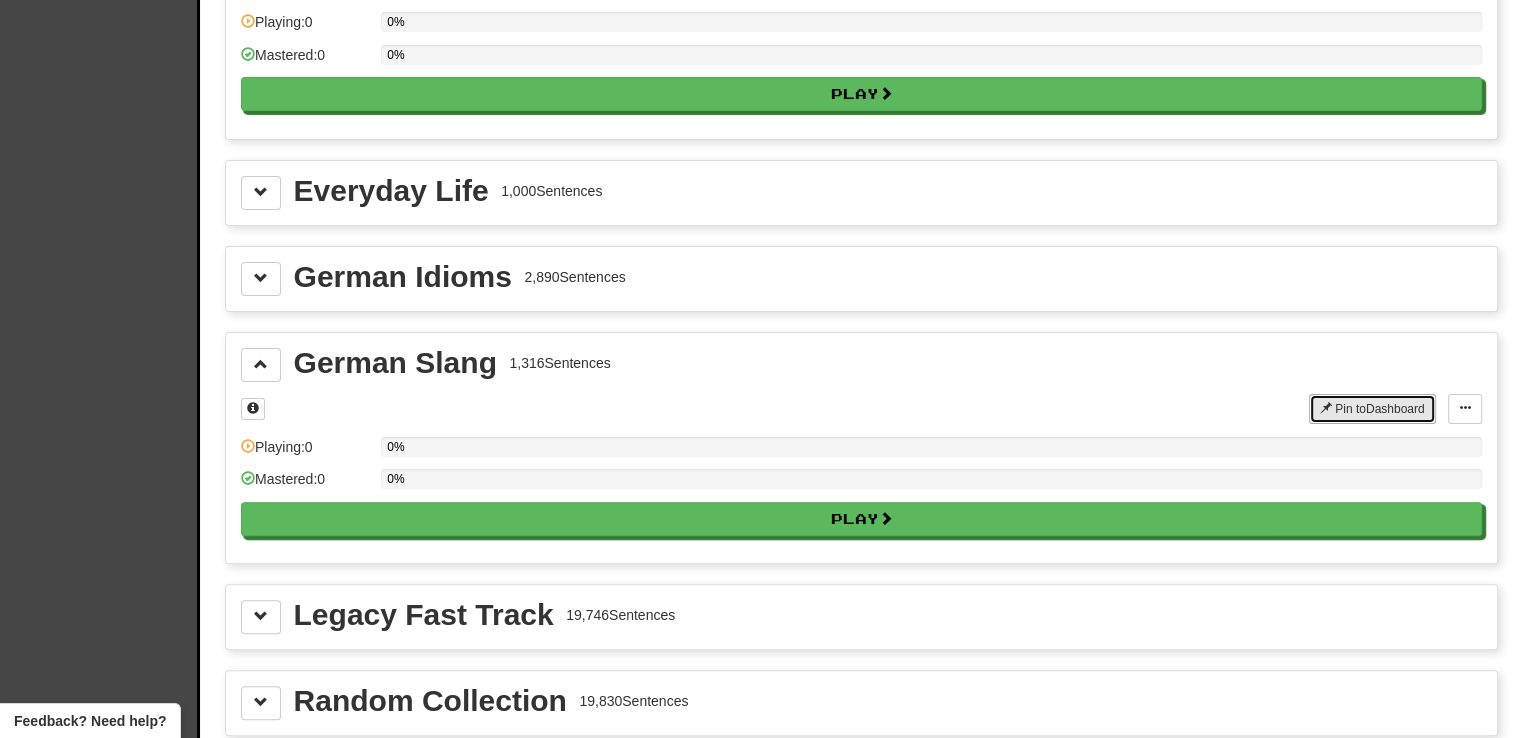 click on "Pin to  Dashboard" at bounding box center [1372, 409] 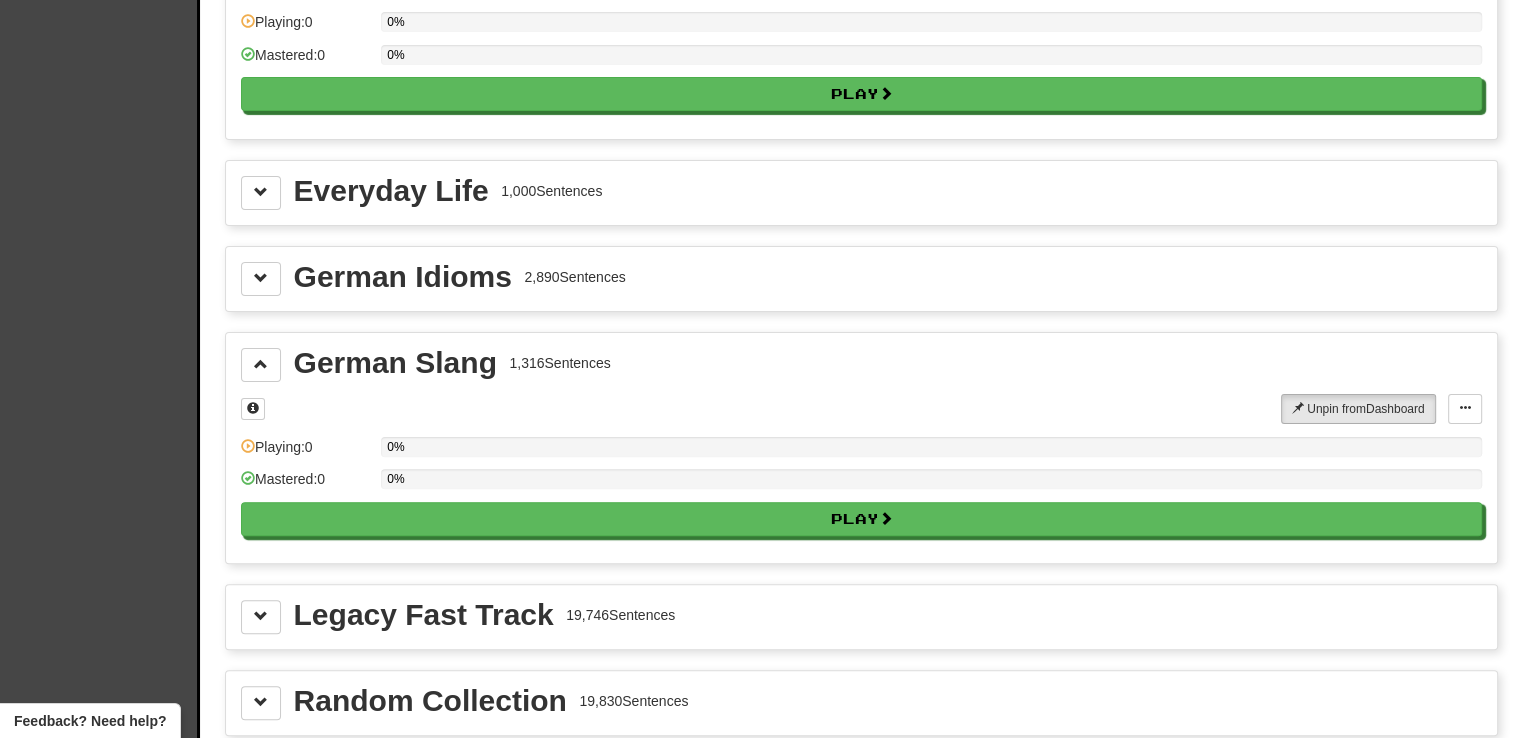 scroll, scrollTop: 0, scrollLeft: 0, axis: both 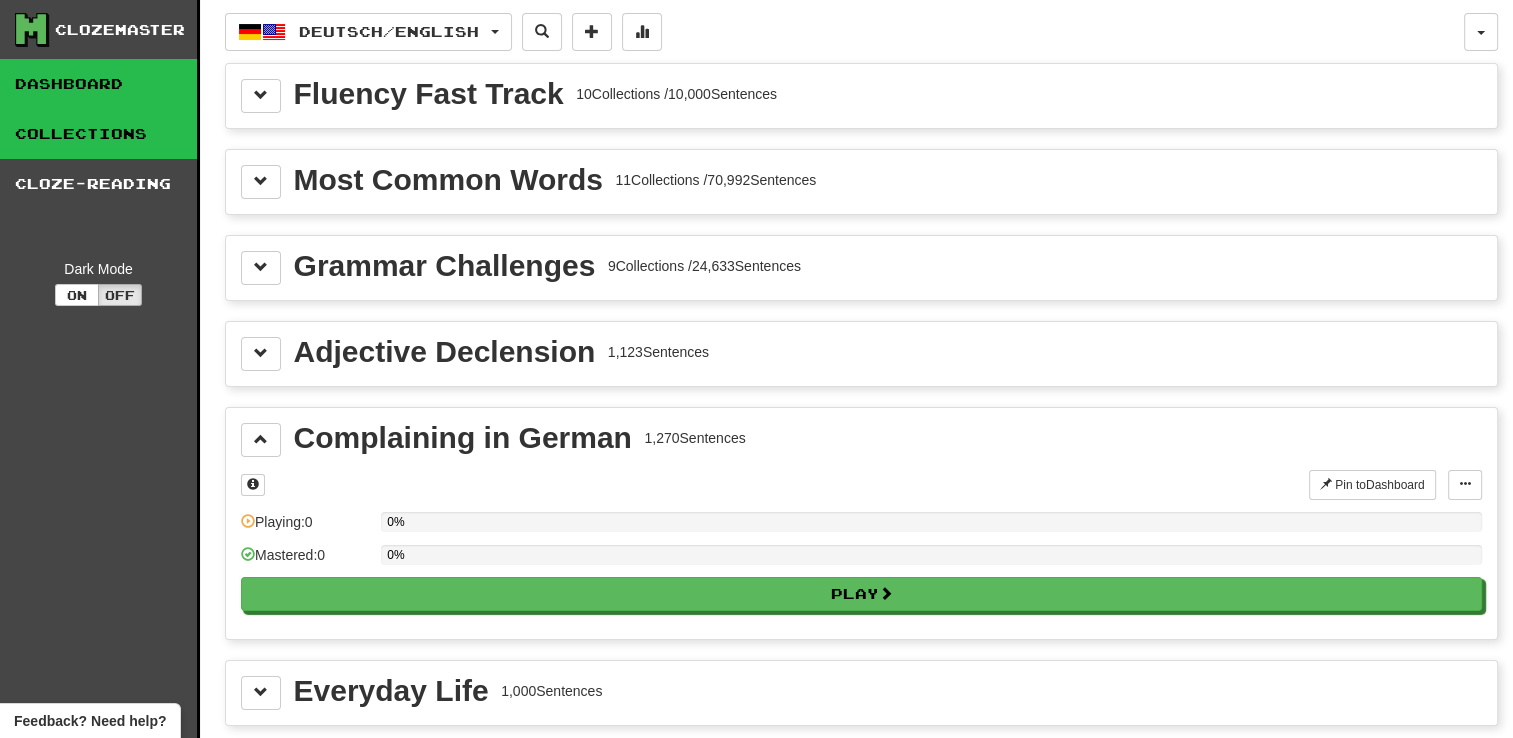 click on "Dashboard" at bounding box center [98, 84] 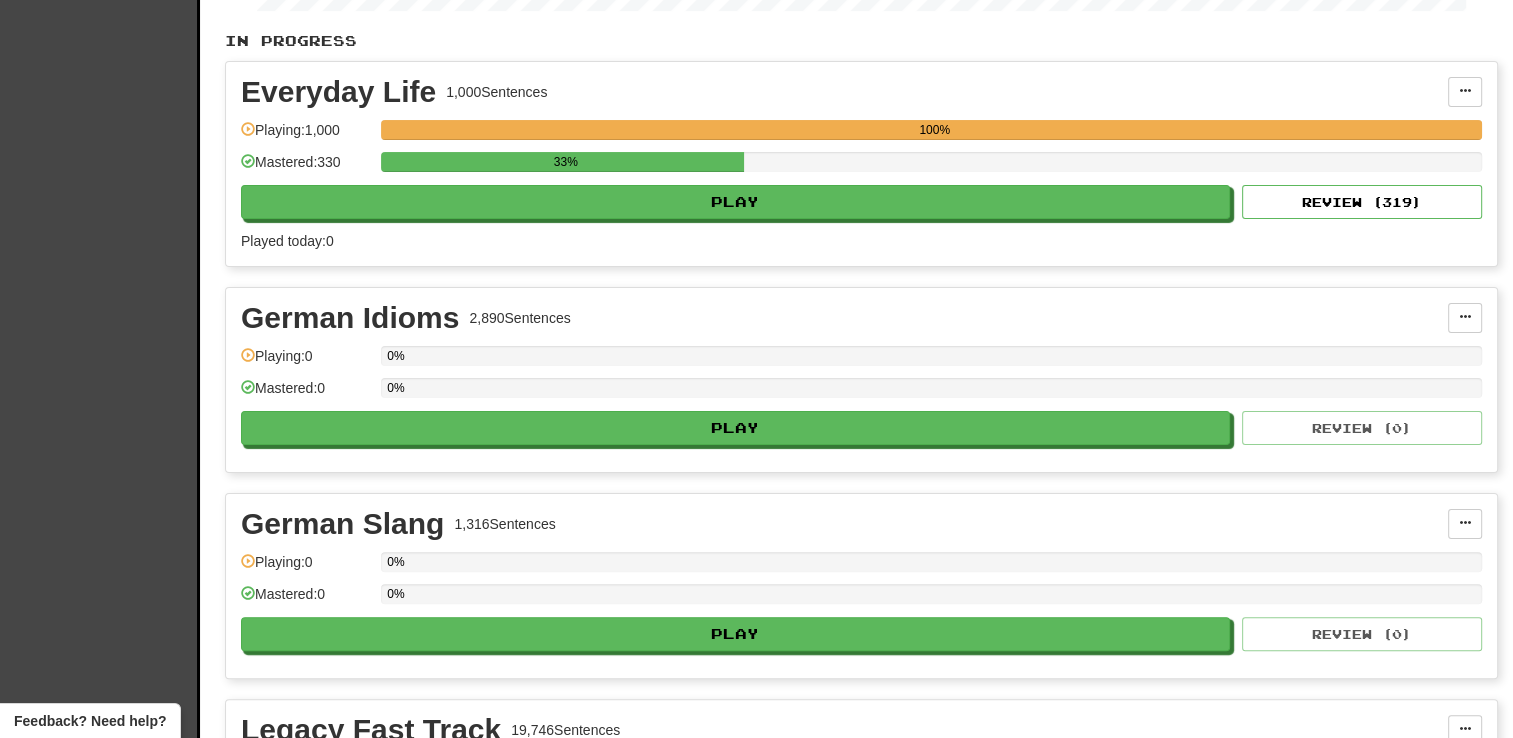 scroll, scrollTop: 0, scrollLeft: 0, axis: both 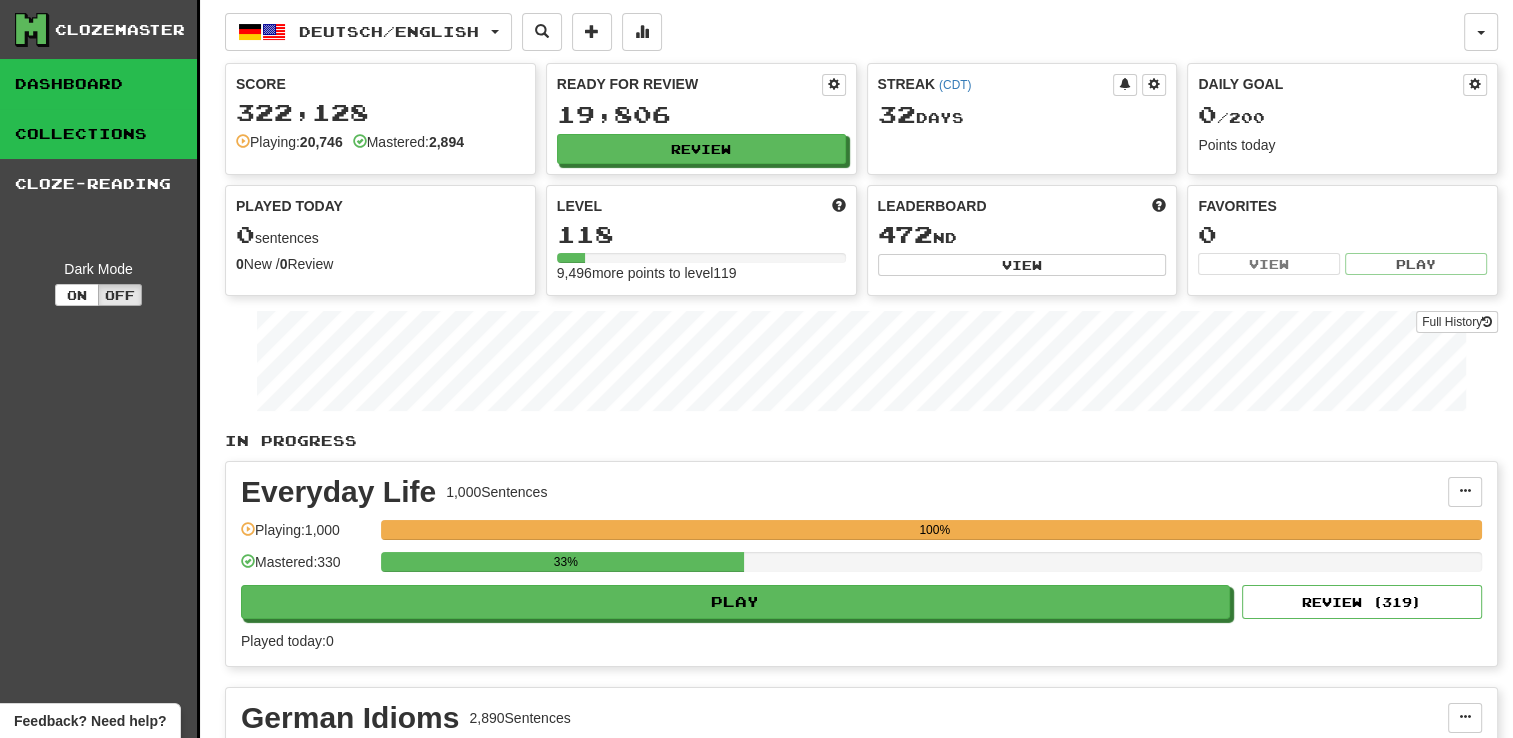 click on "Collections" at bounding box center (98, 134) 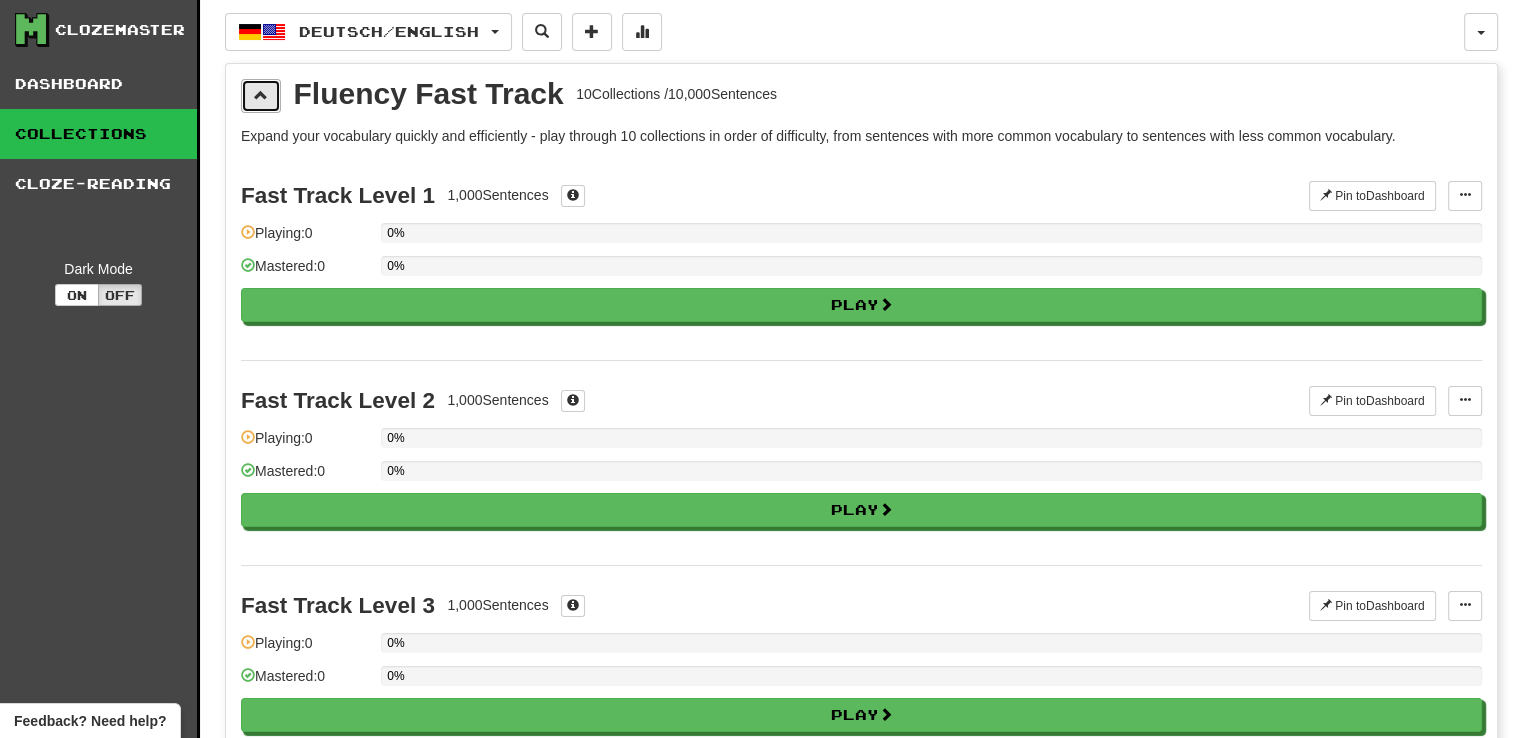 click at bounding box center (261, 96) 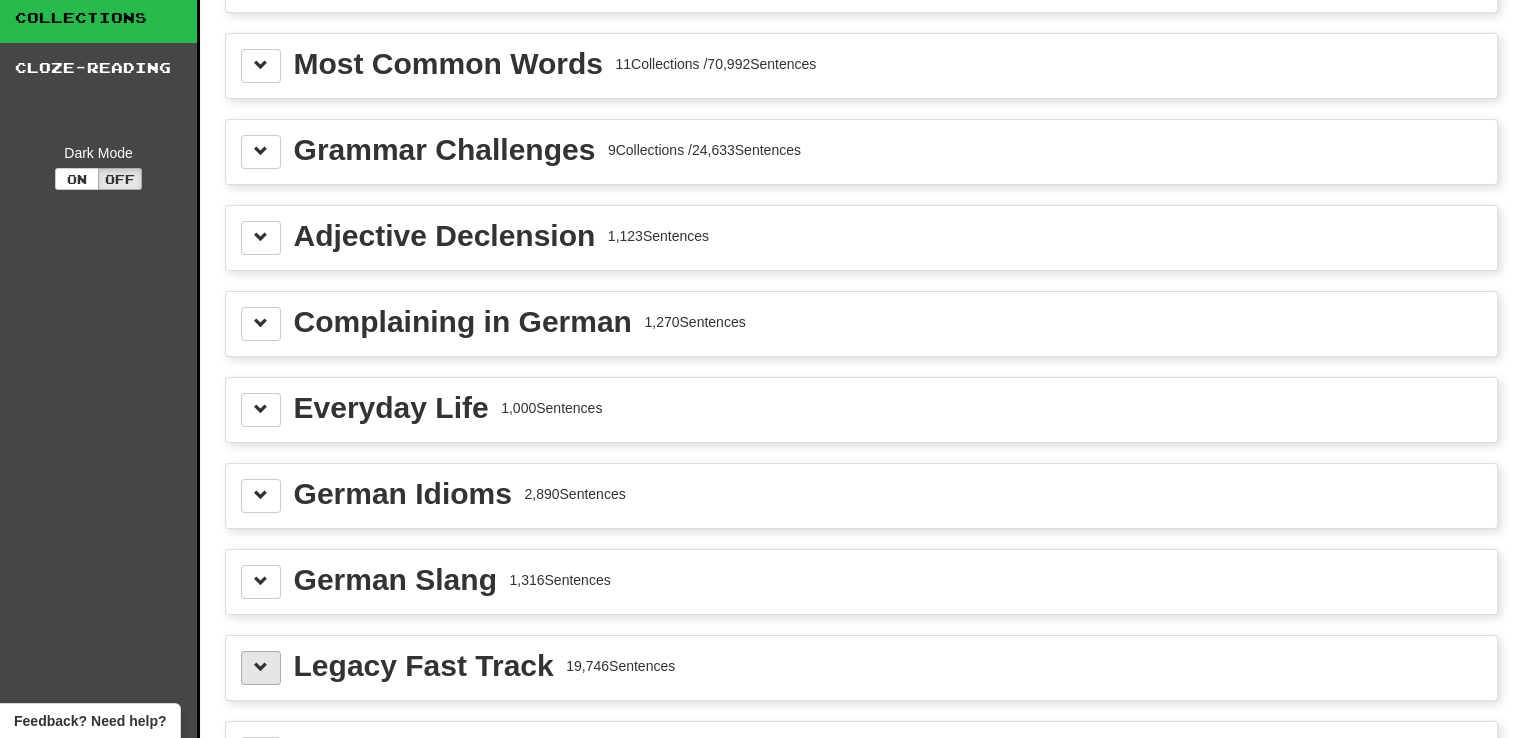 scroll, scrollTop: 200, scrollLeft: 0, axis: vertical 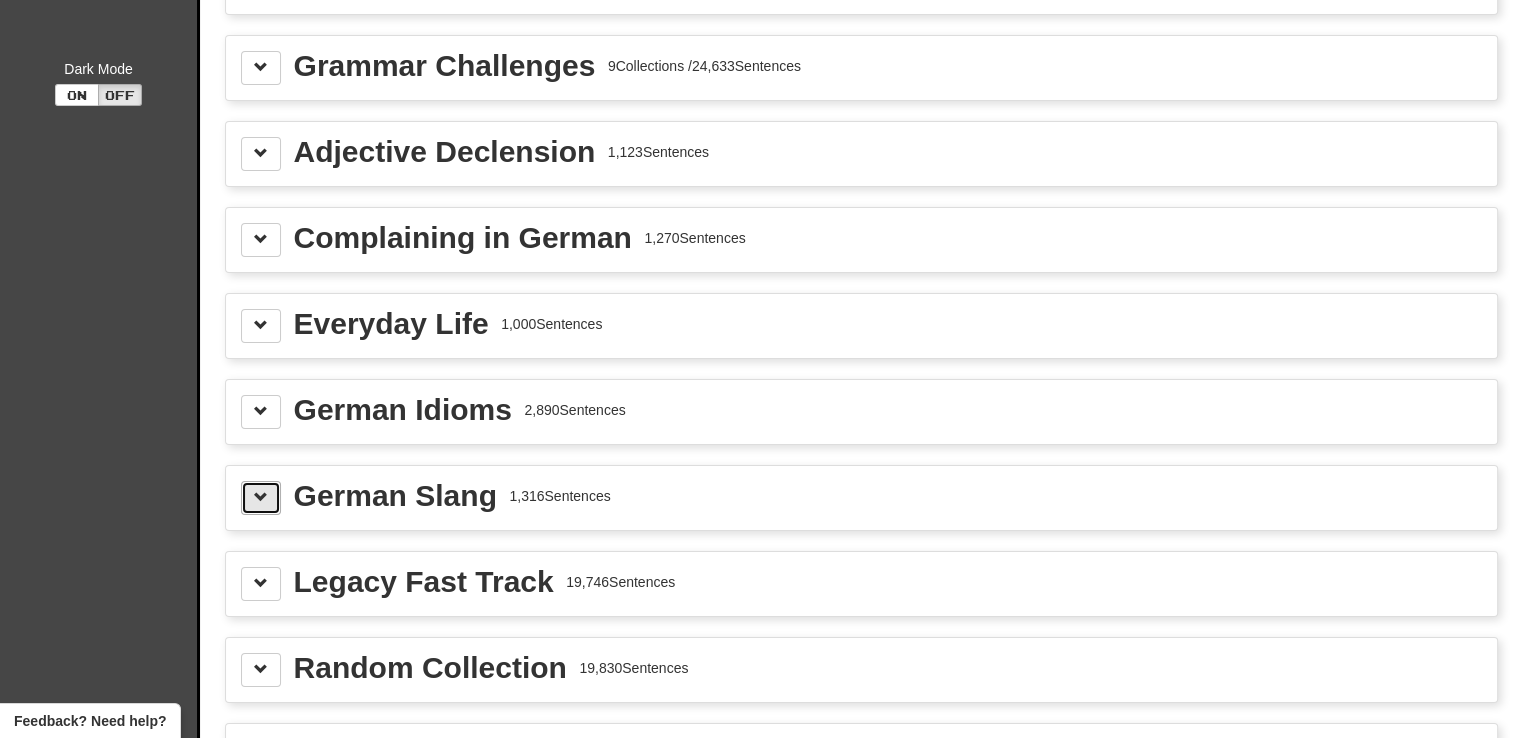 click at bounding box center (261, 497) 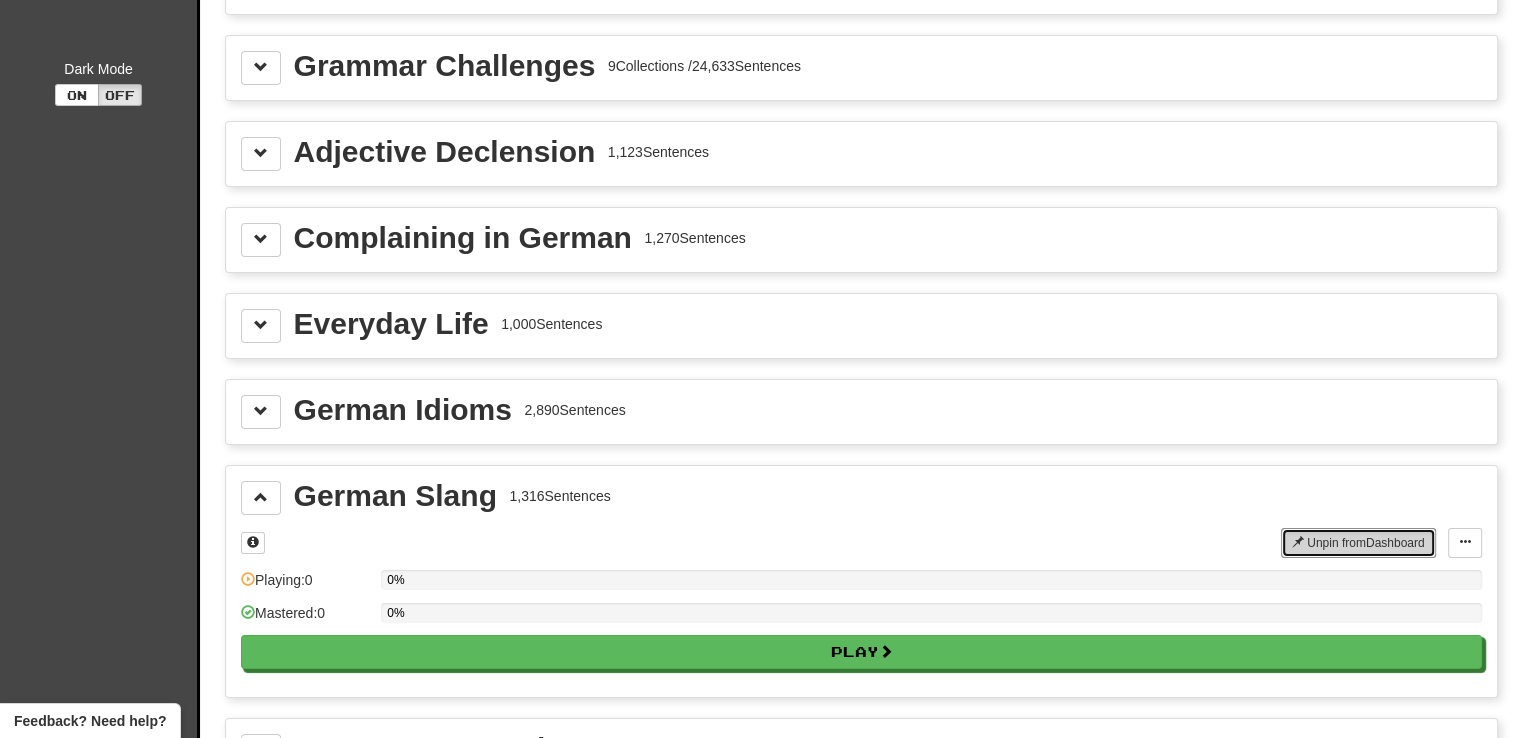 click on "Unpin from  Dashboard" at bounding box center (1358, 543) 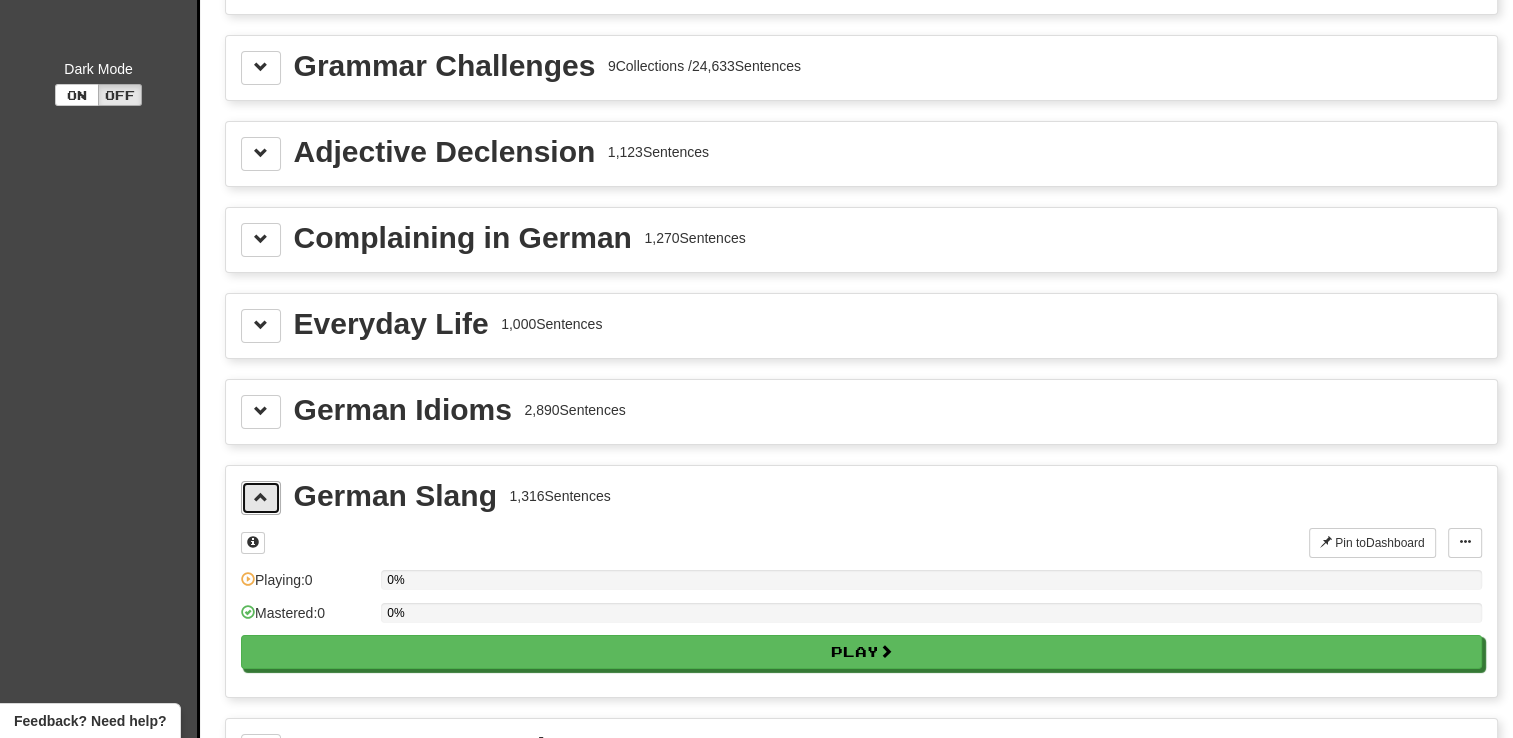 click at bounding box center [261, 498] 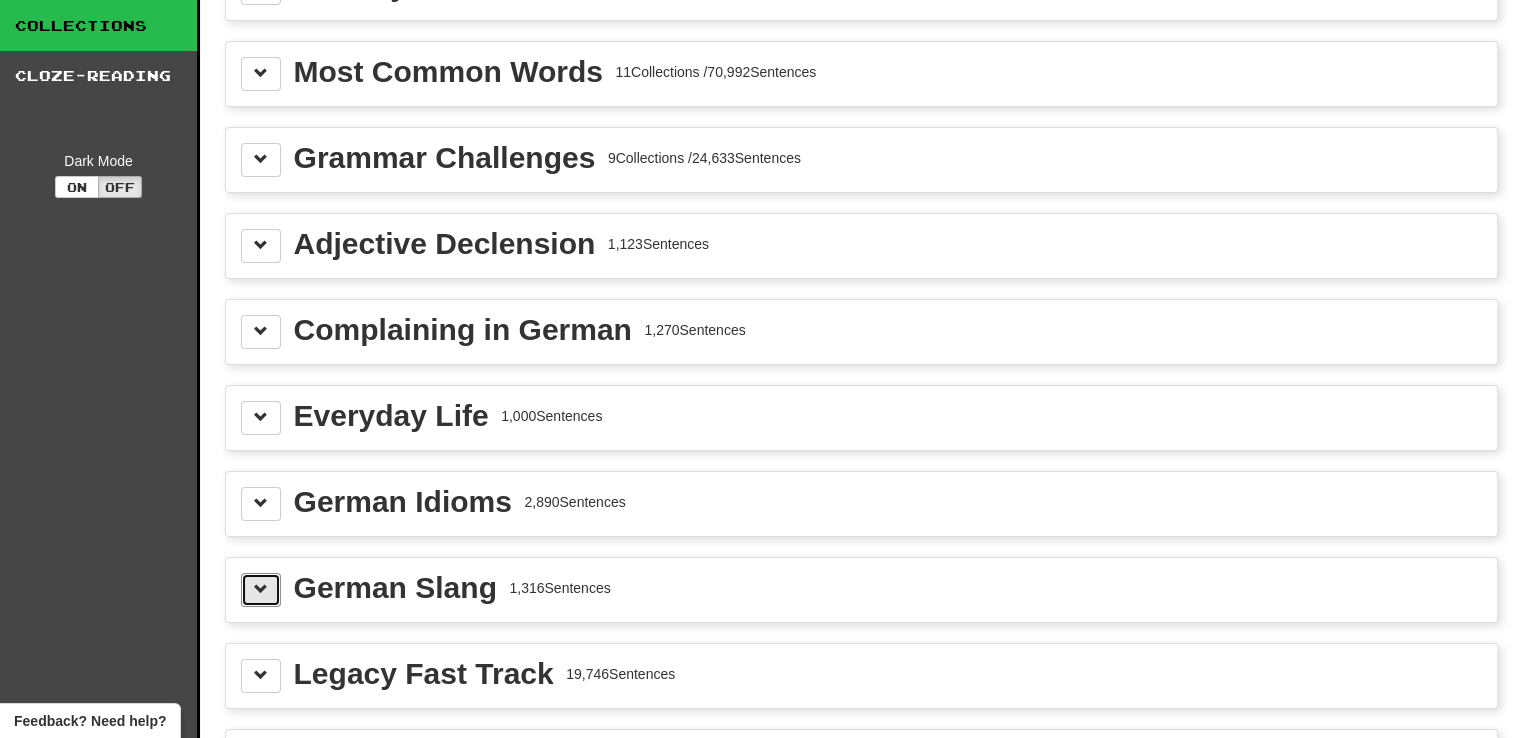 scroll, scrollTop: 0, scrollLeft: 0, axis: both 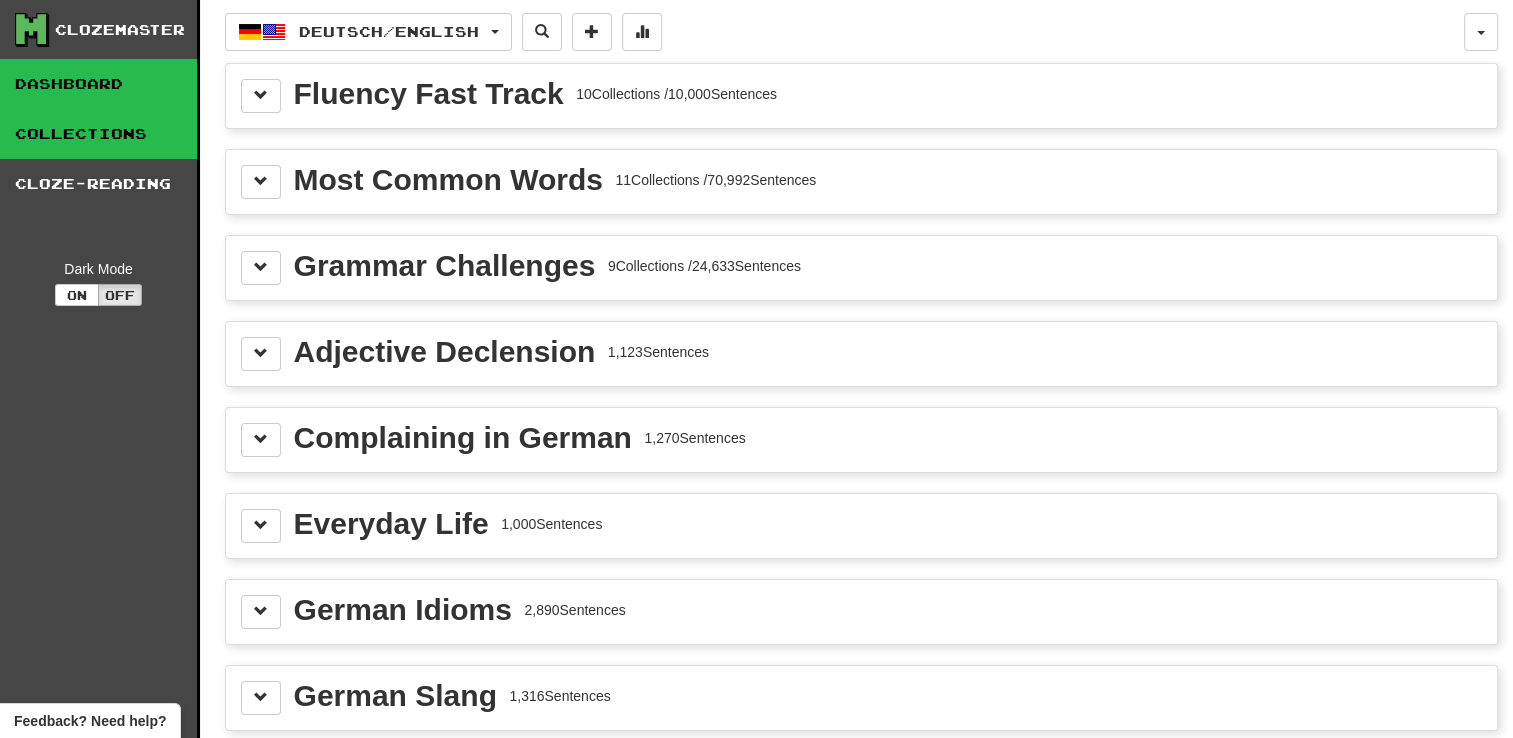 click on "Dashboard" at bounding box center (98, 84) 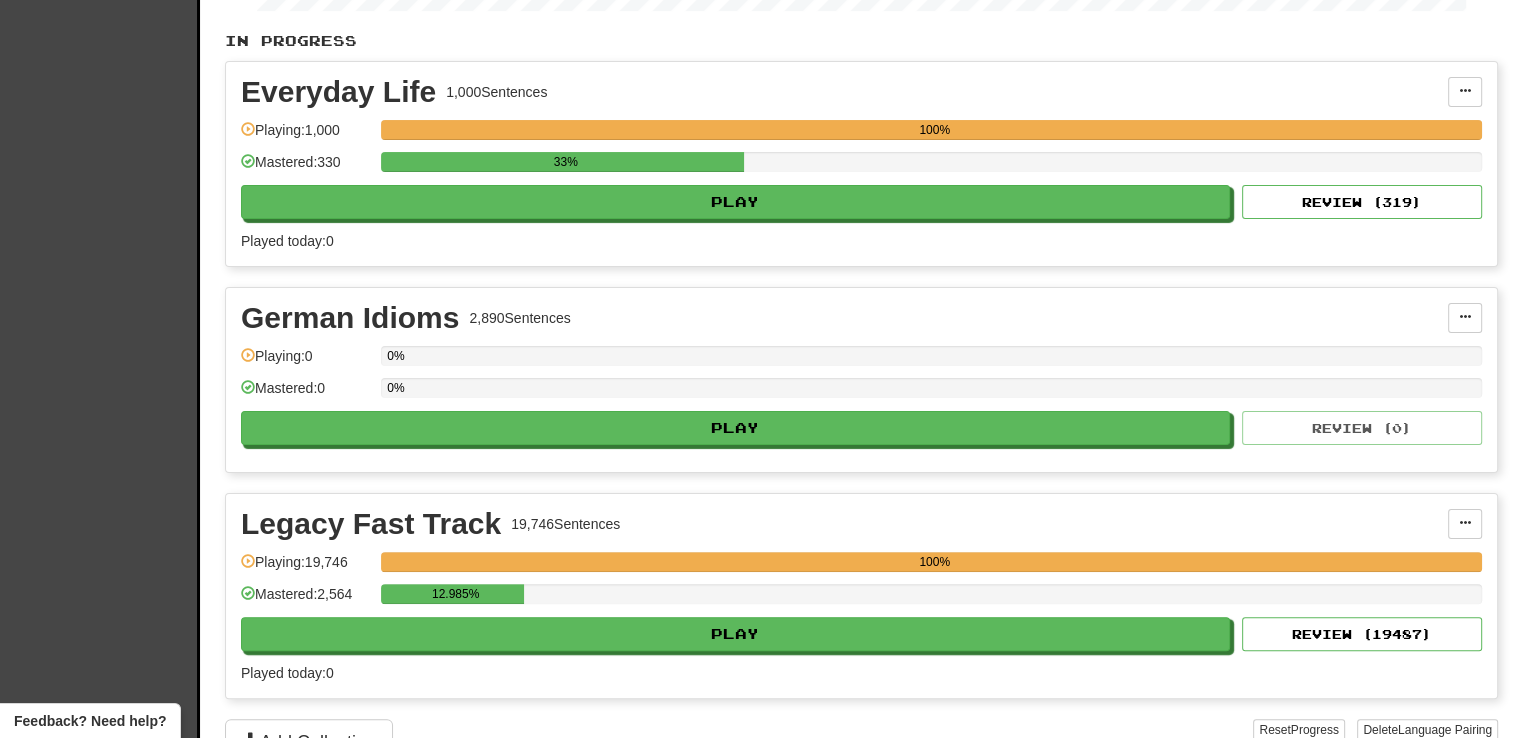 scroll, scrollTop: 0, scrollLeft: 0, axis: both 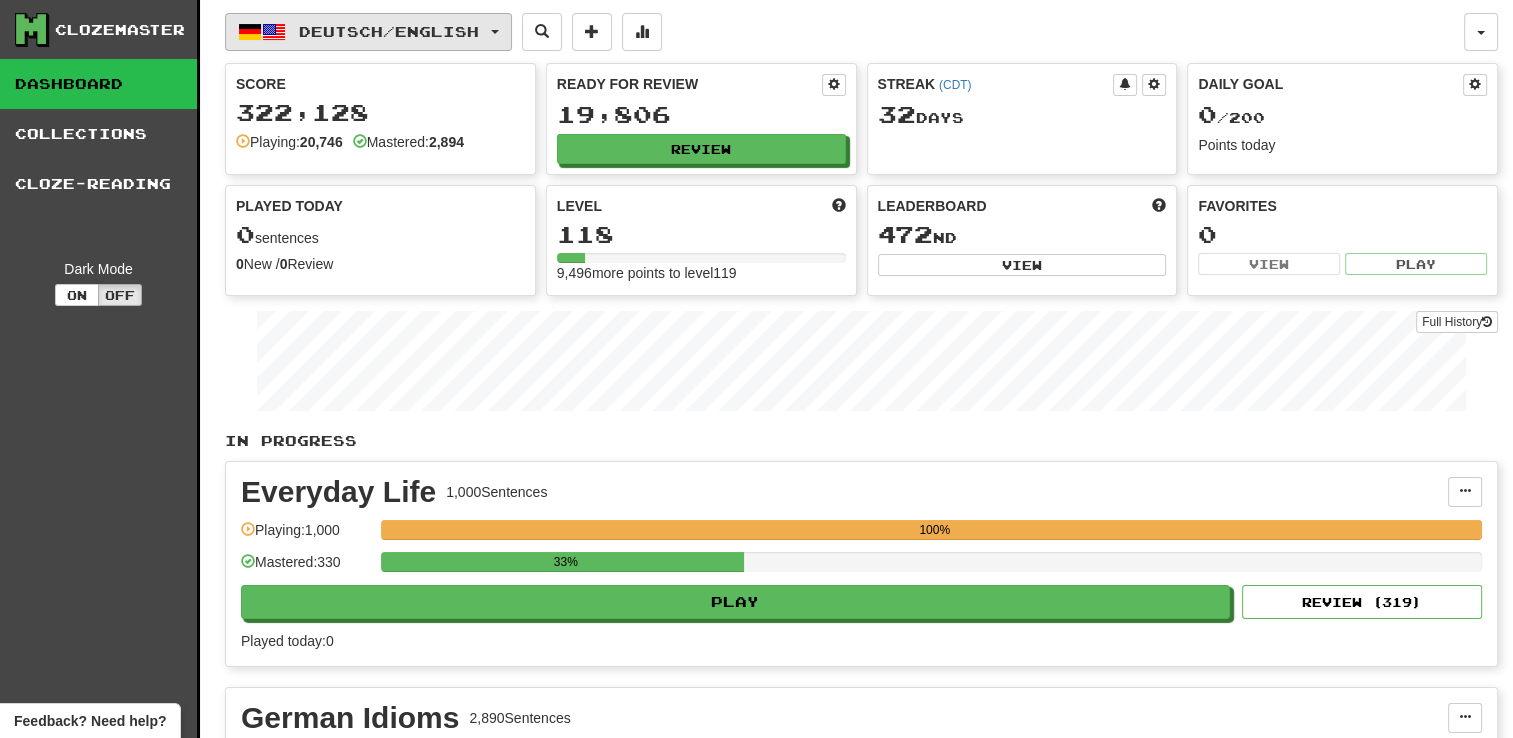 click on "Deutsch  /  English" at bounding box center (368, 32) 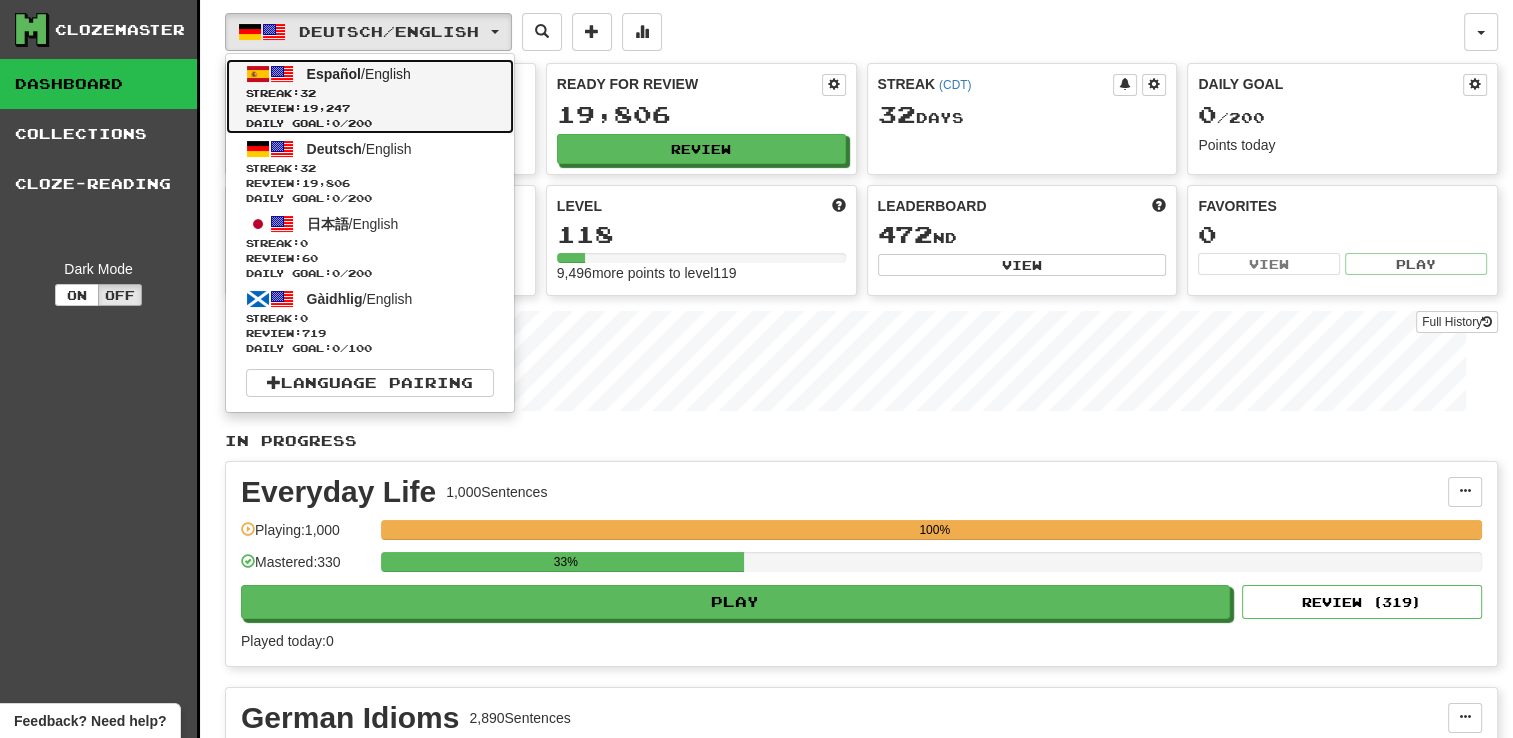 click on "Español  /  English Streak:  32   Review:  19,247 Daily Goal:  0  /  200" at bounding box center (370, 96) 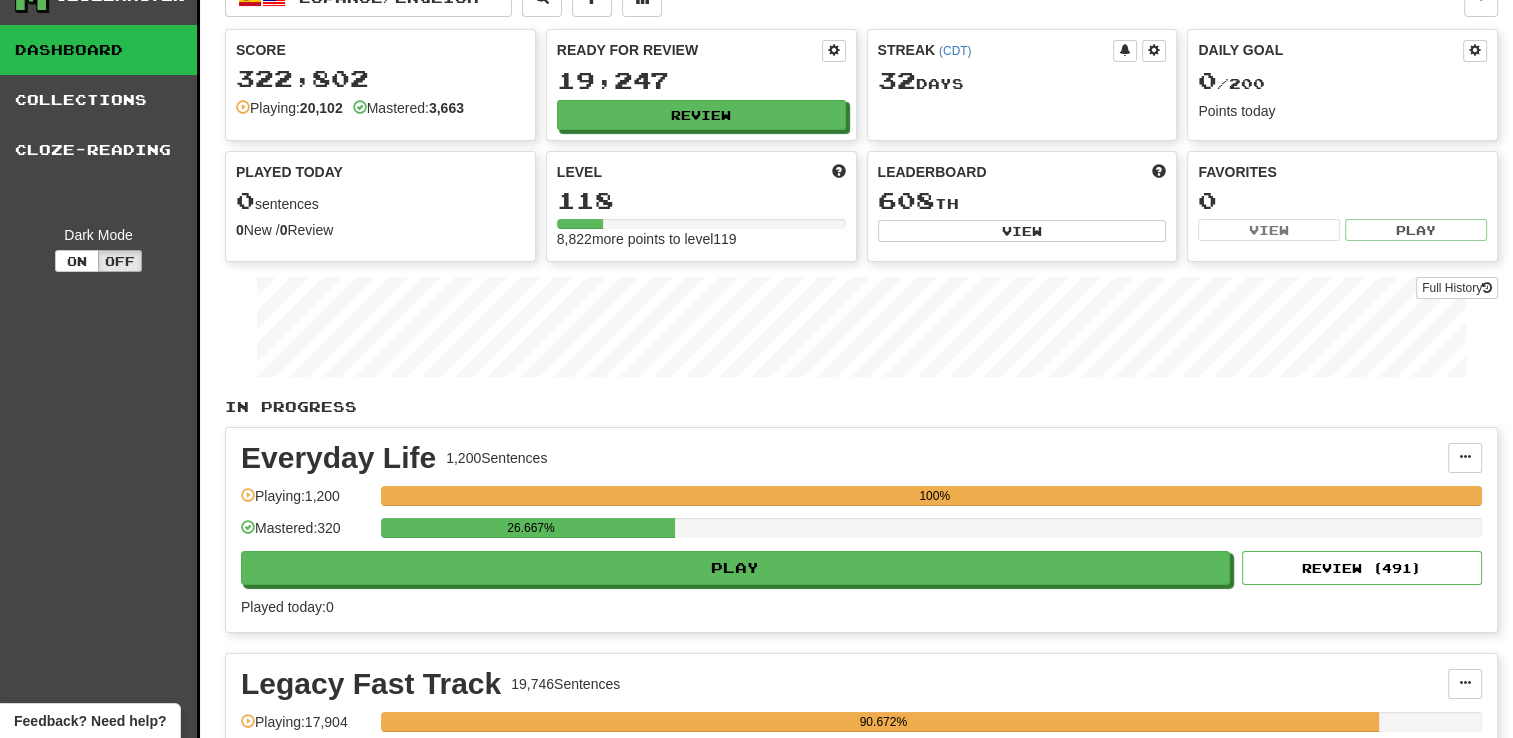 scroll, scrollTop: 0, scrollLeft: 0, axis: both 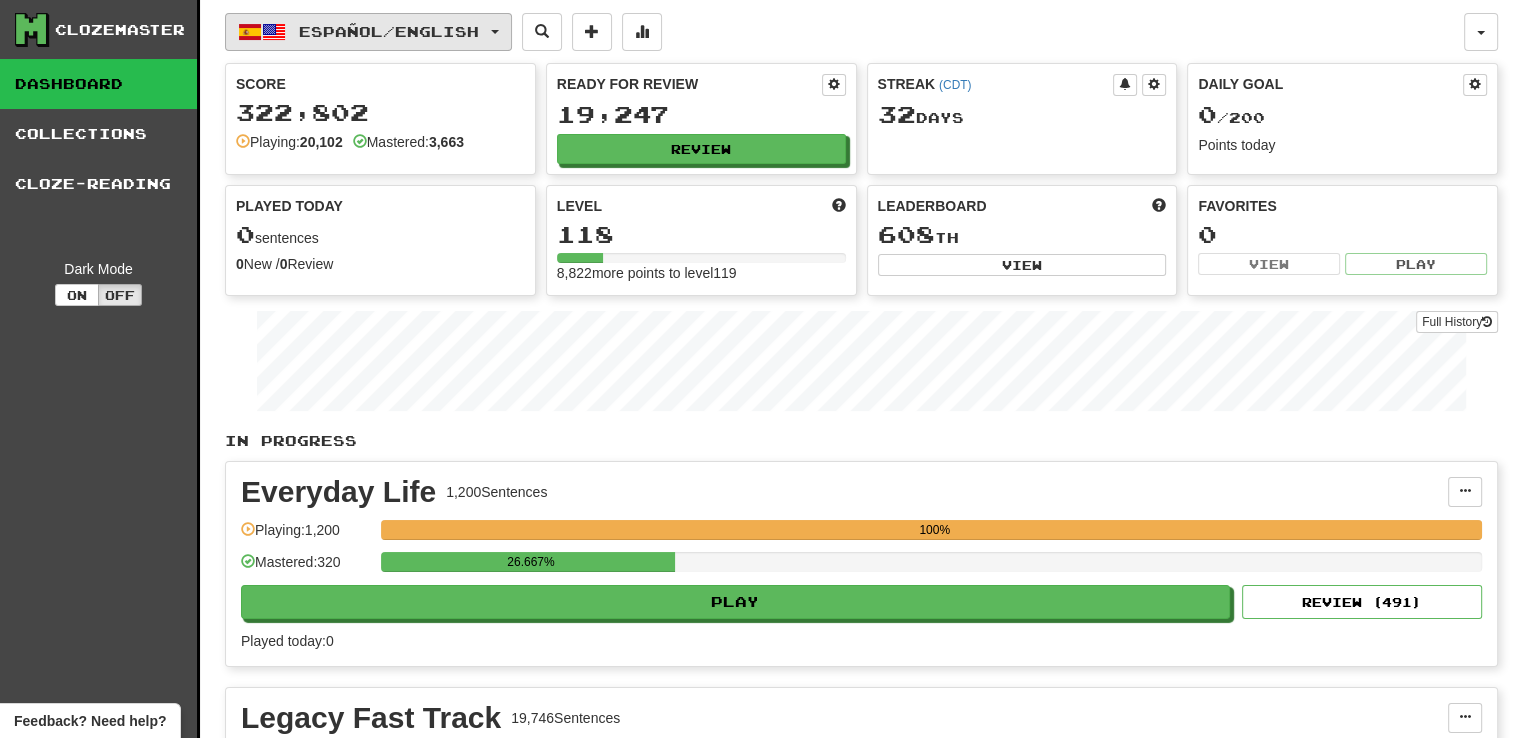 click on "Español  /  English" at bounding box center [368, 32] 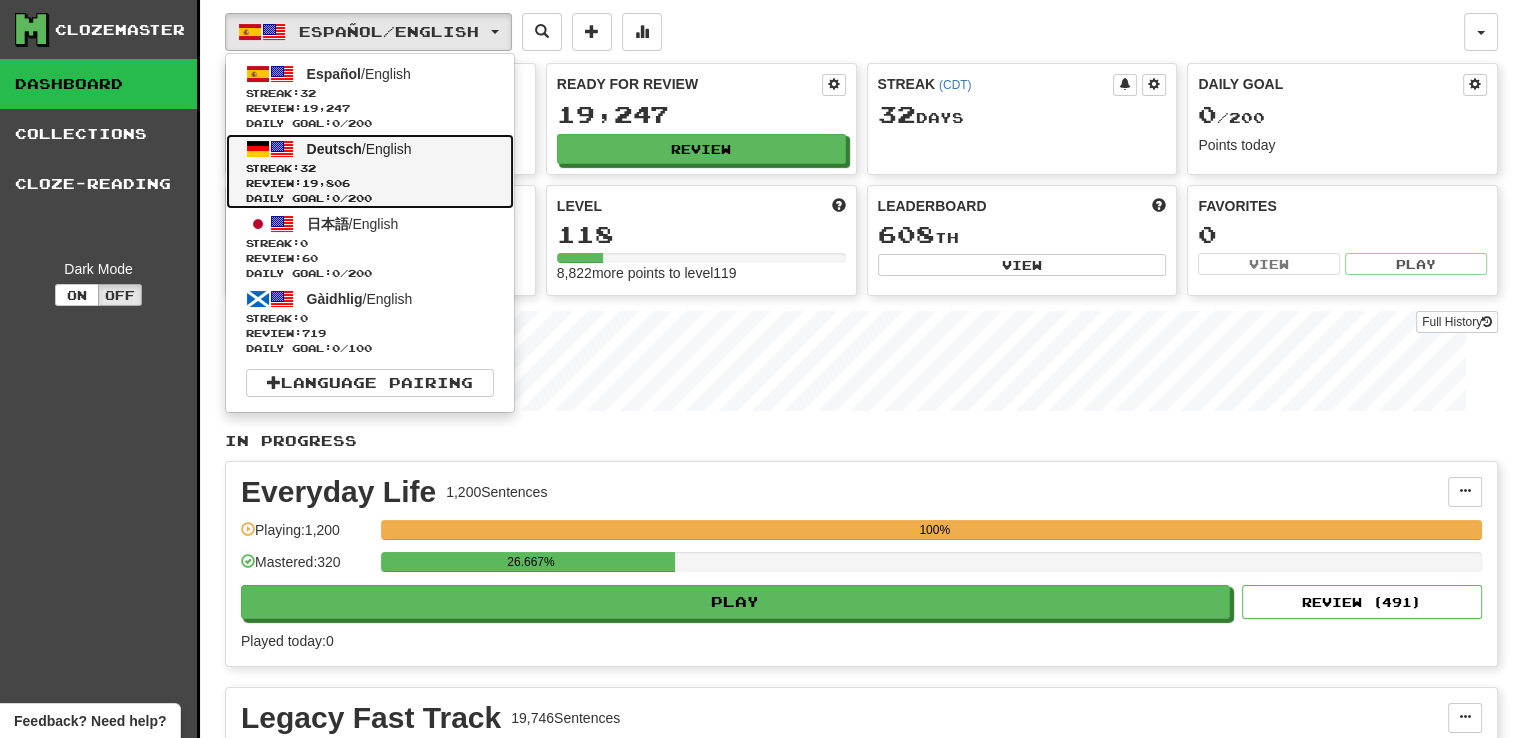 click on "Deutsch" at bounding box center (334, 149) 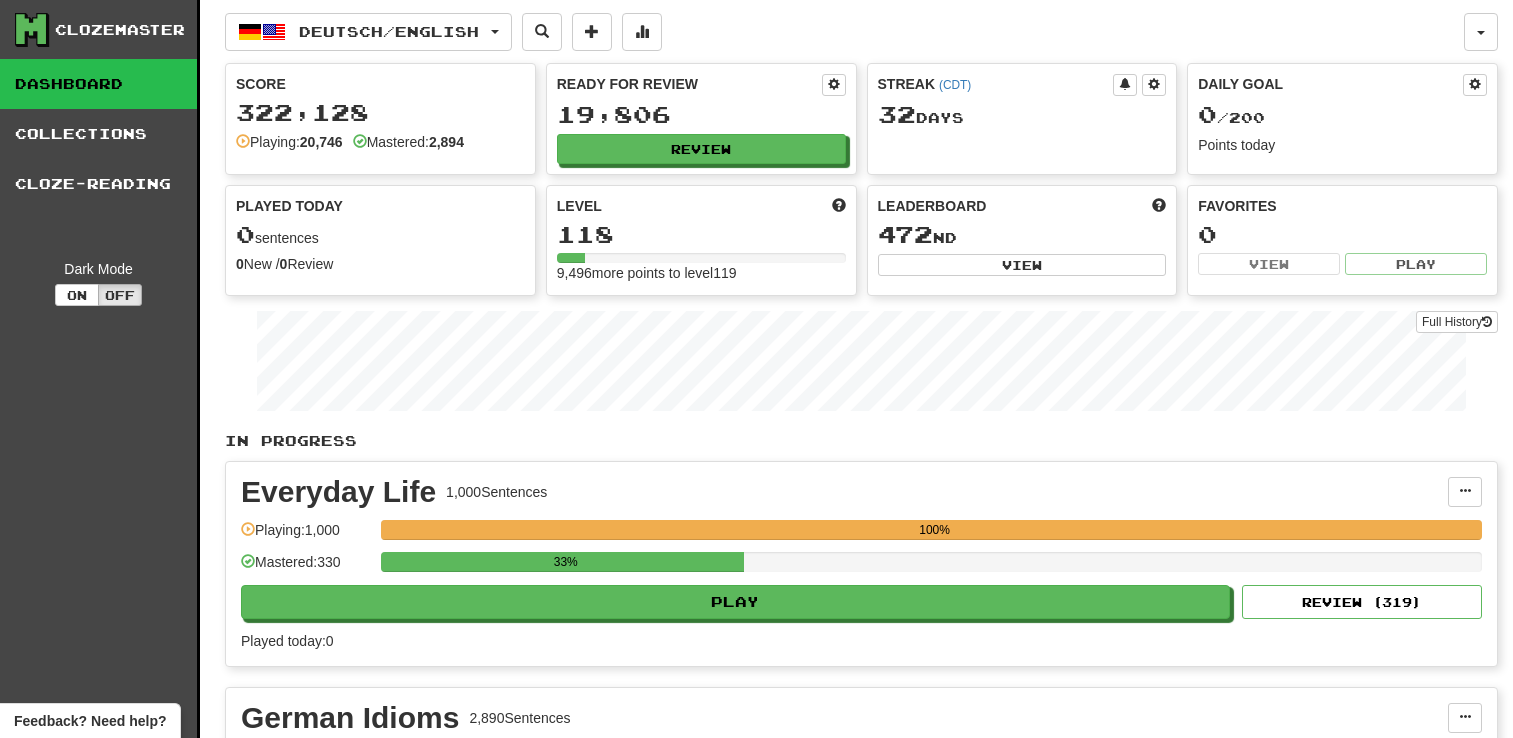 scroll, scrollTop: 0, scrollLeft: 0, axis: both 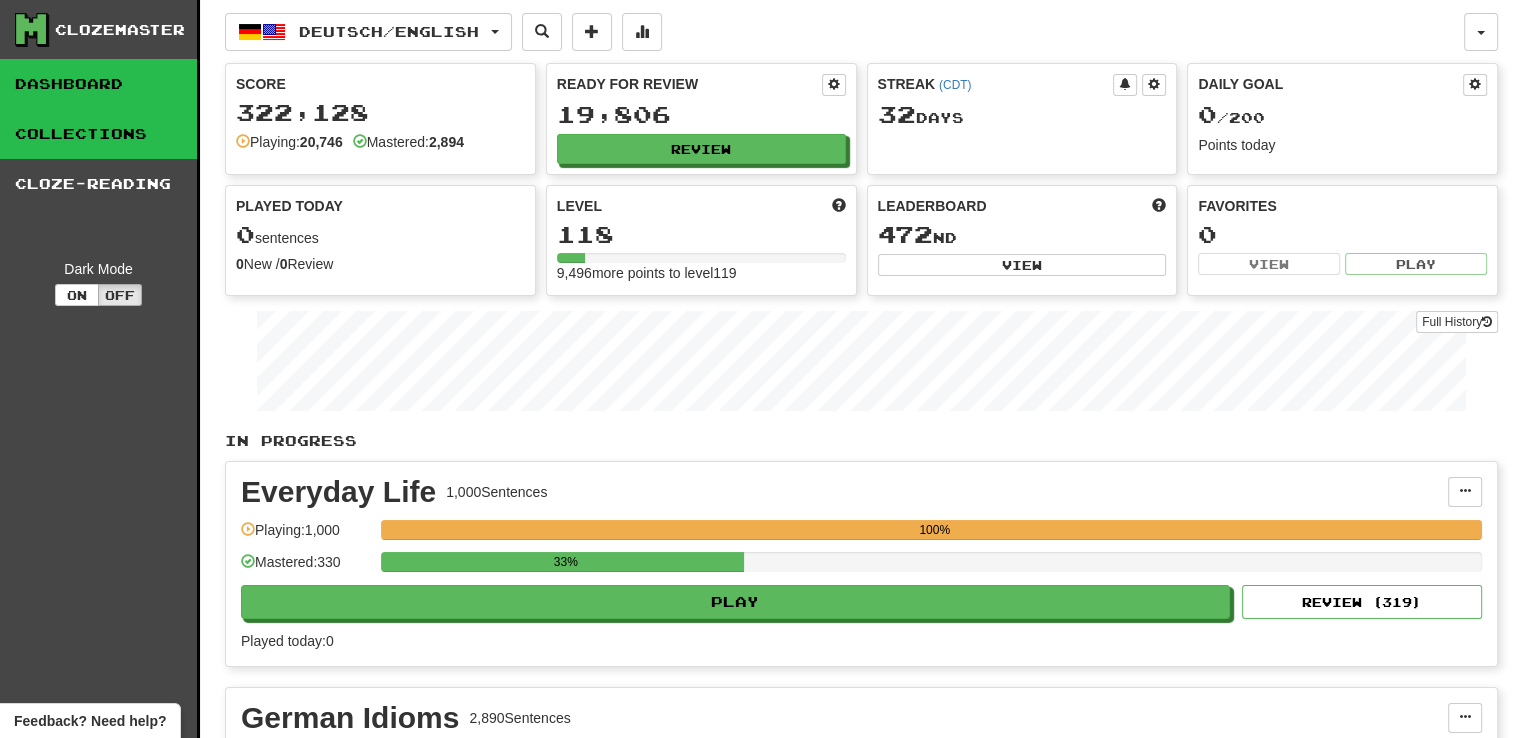 click on "Collections" at bounding box center [98, 134] 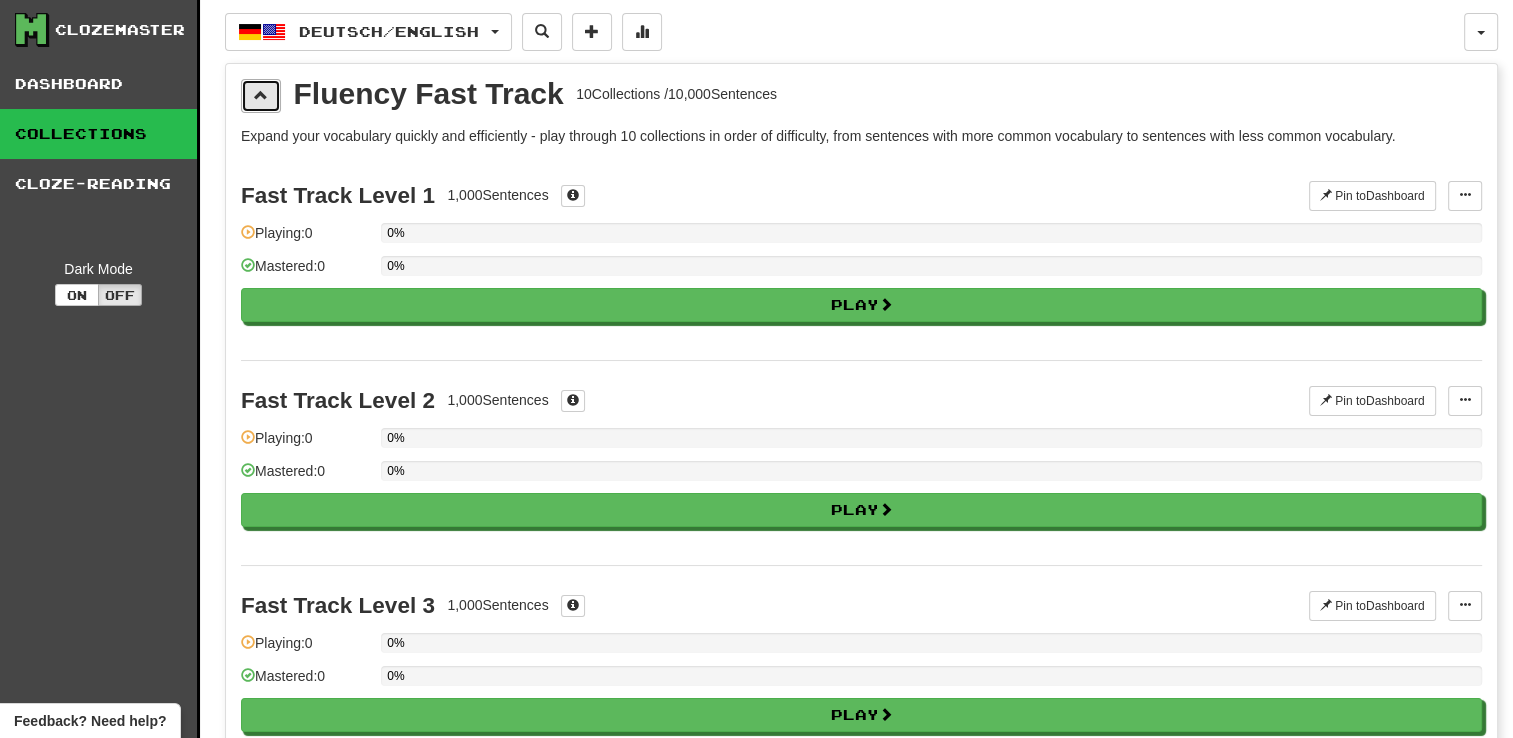 click at bounding box center (261, 96) 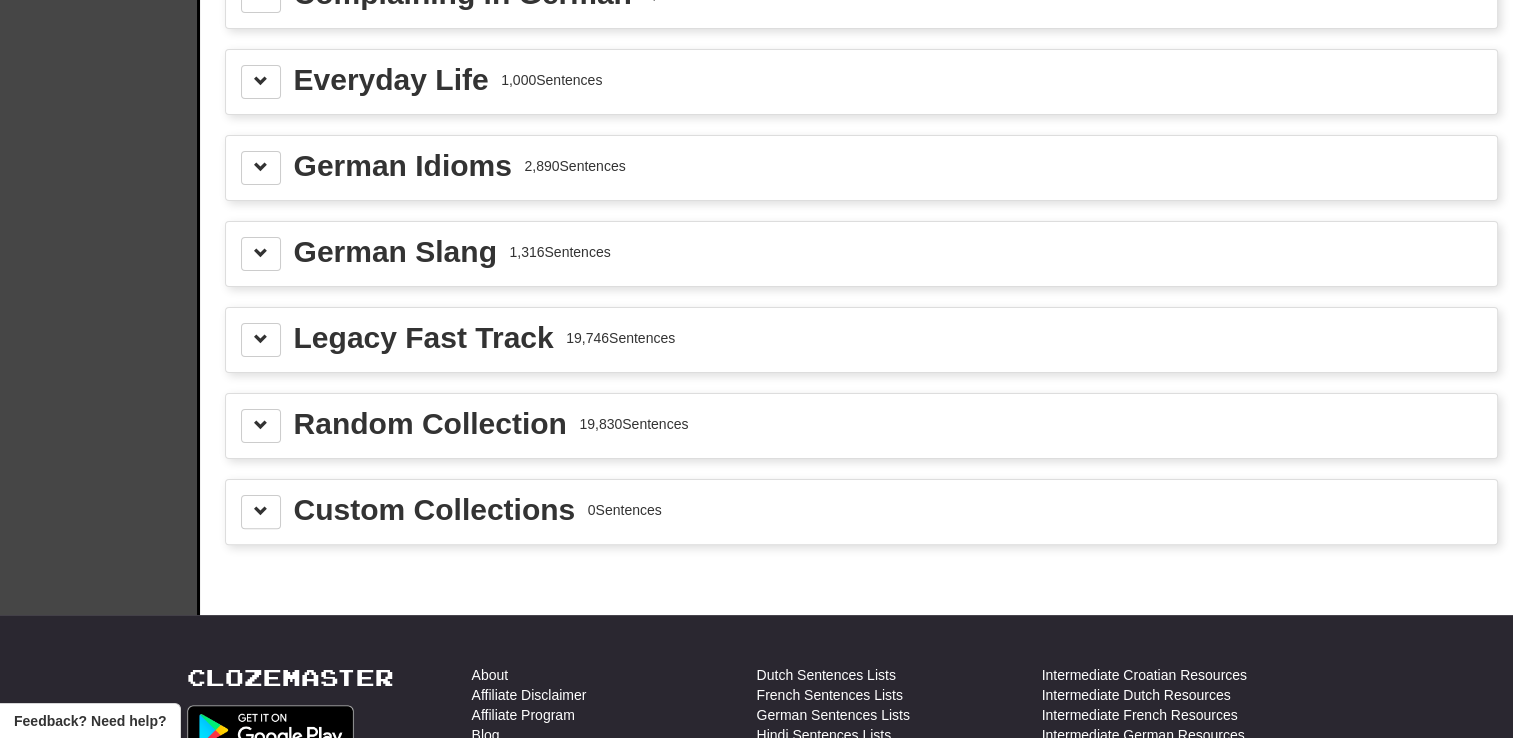 scroll, scrollTop: 500, scrollLeft: 0, axis: vertical 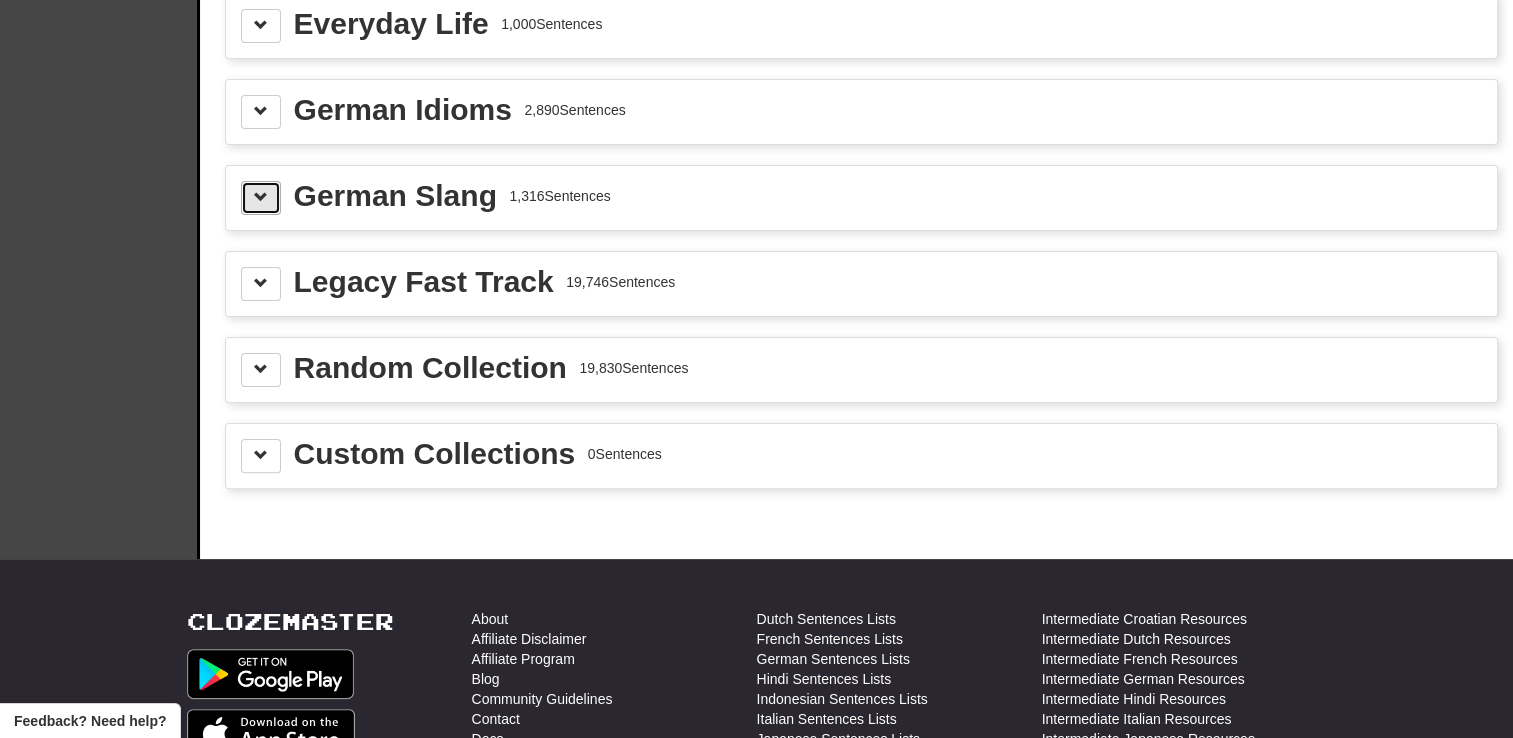 click at bounding box center (261, 197) 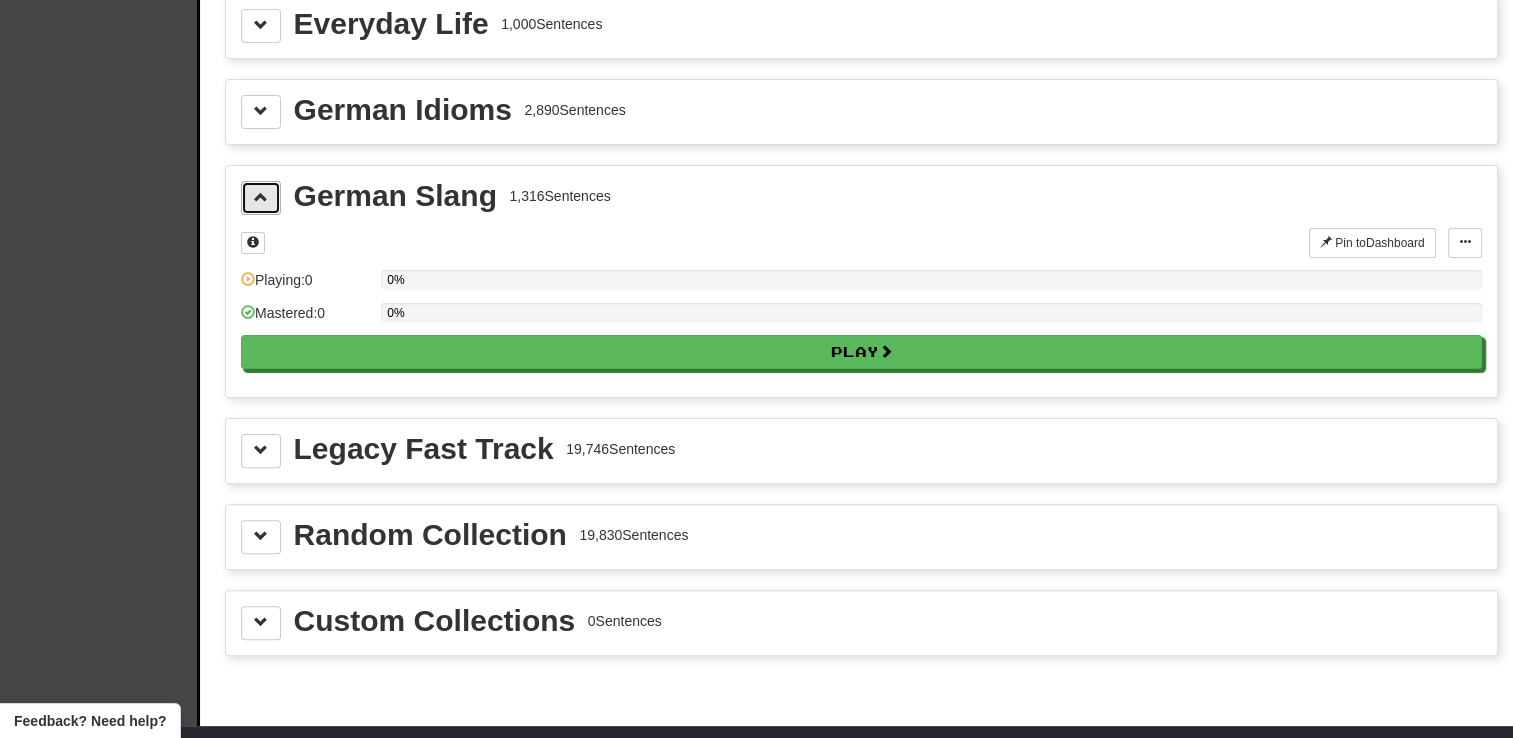 click at bounding box center (261, 197) 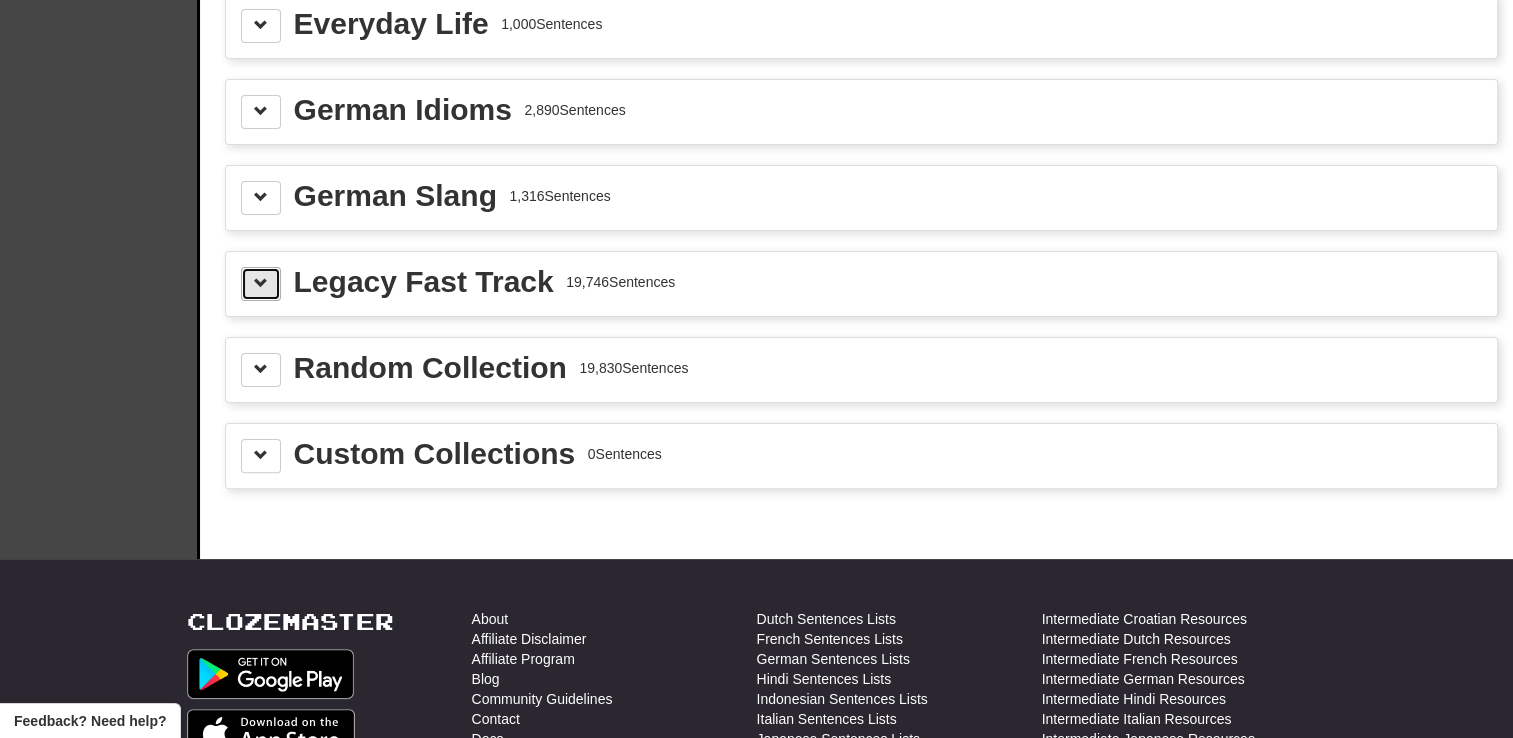 click at bounding box center [261, 284] 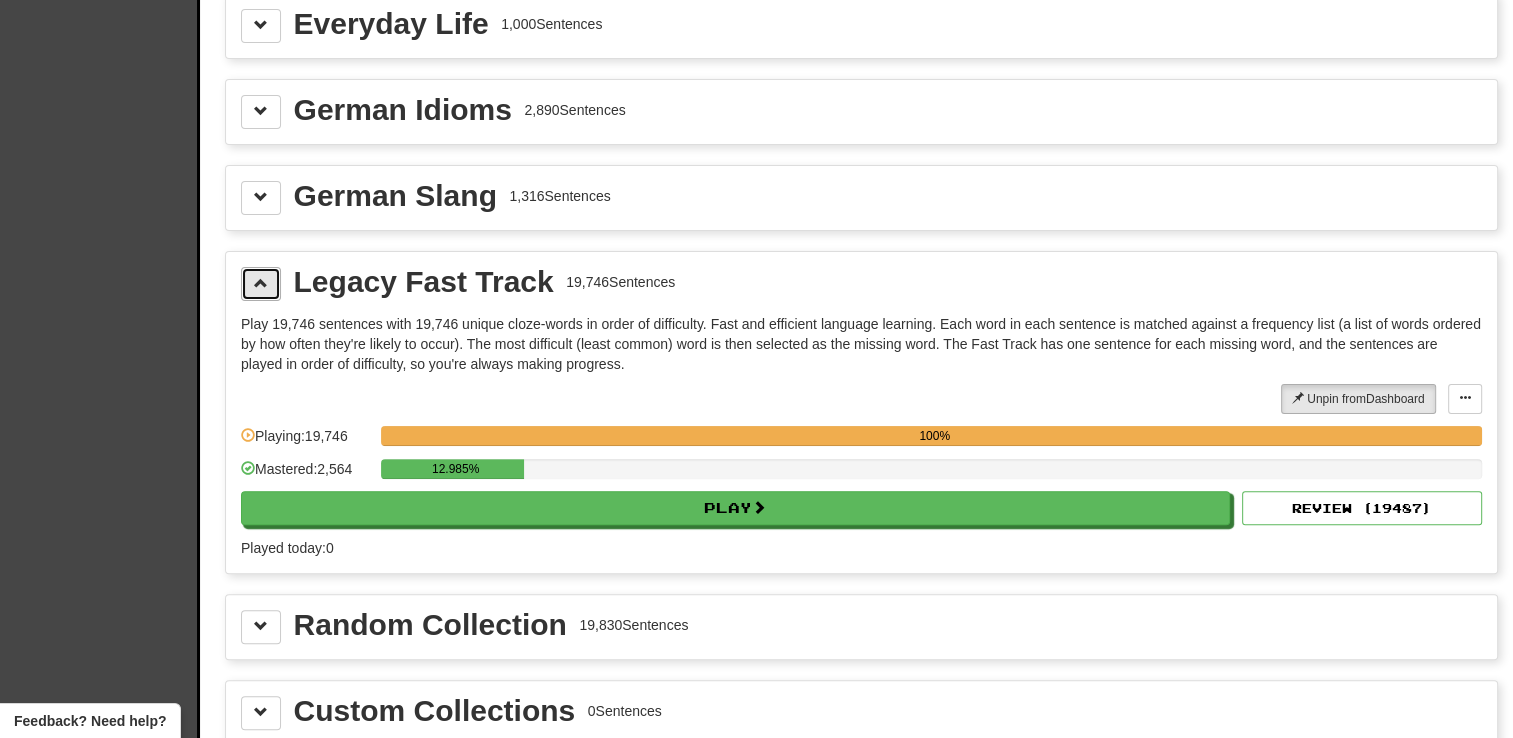 click at bounding box center [261, 284] 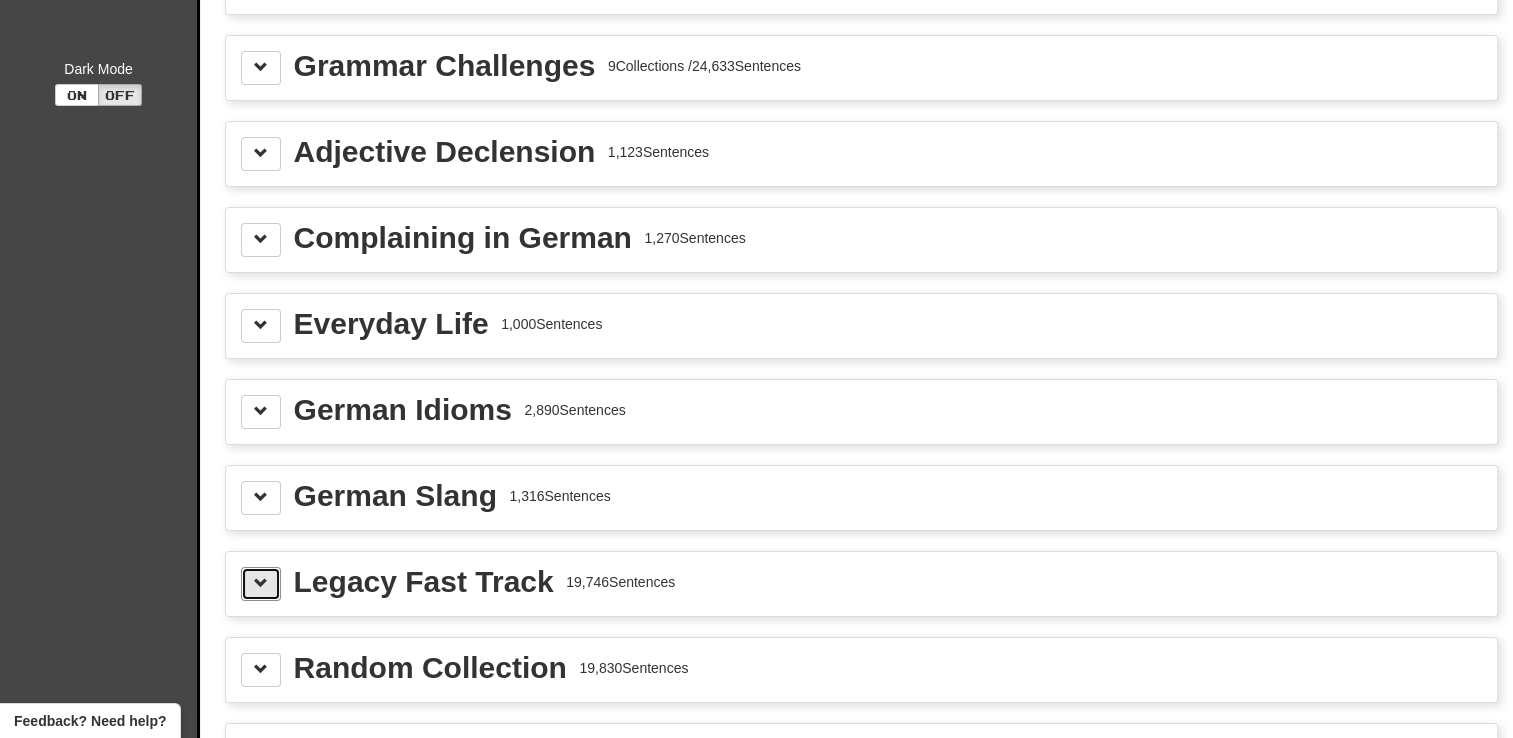 scroll, scrollTop: 200, scrollLeft: 0, axis: vertical 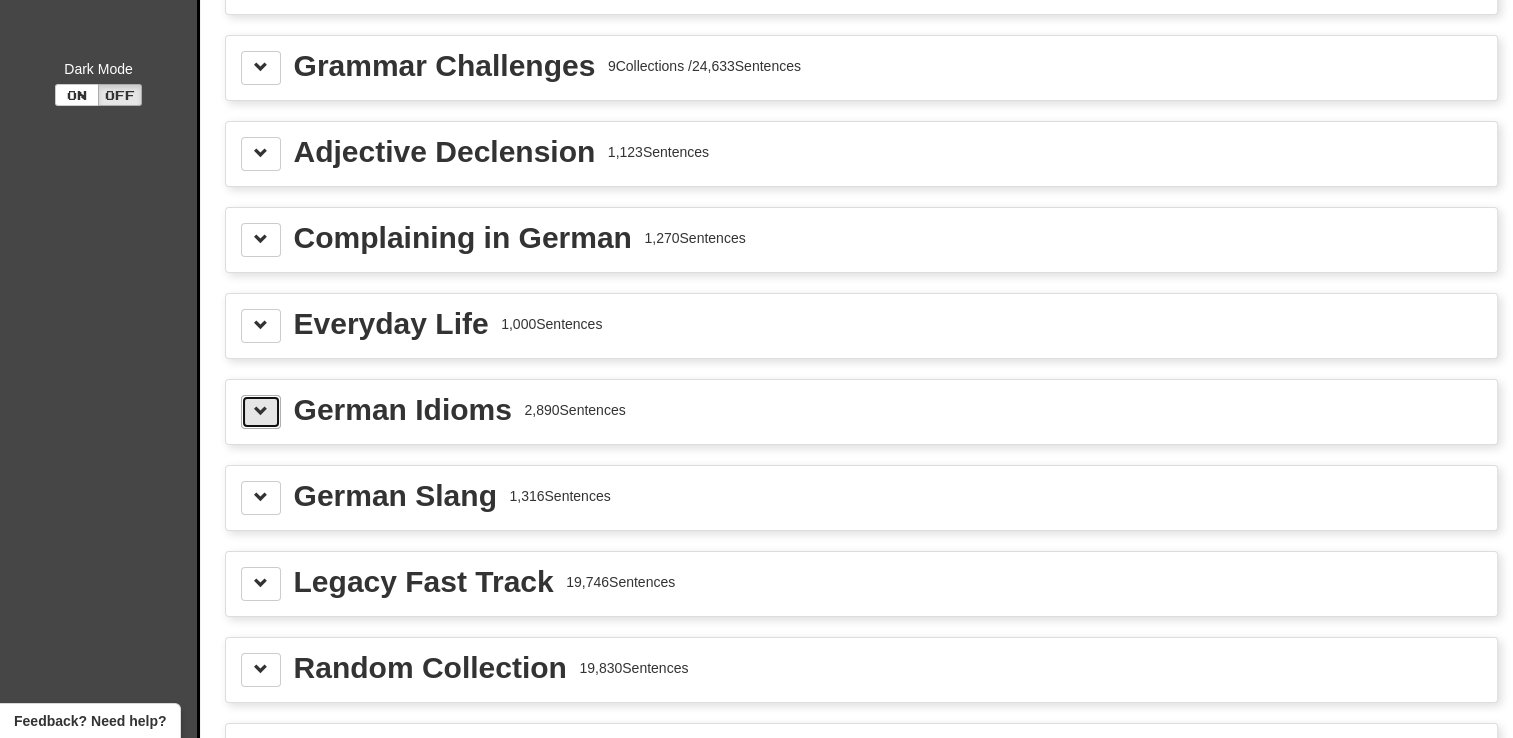 click at bounding box center [261, 411] 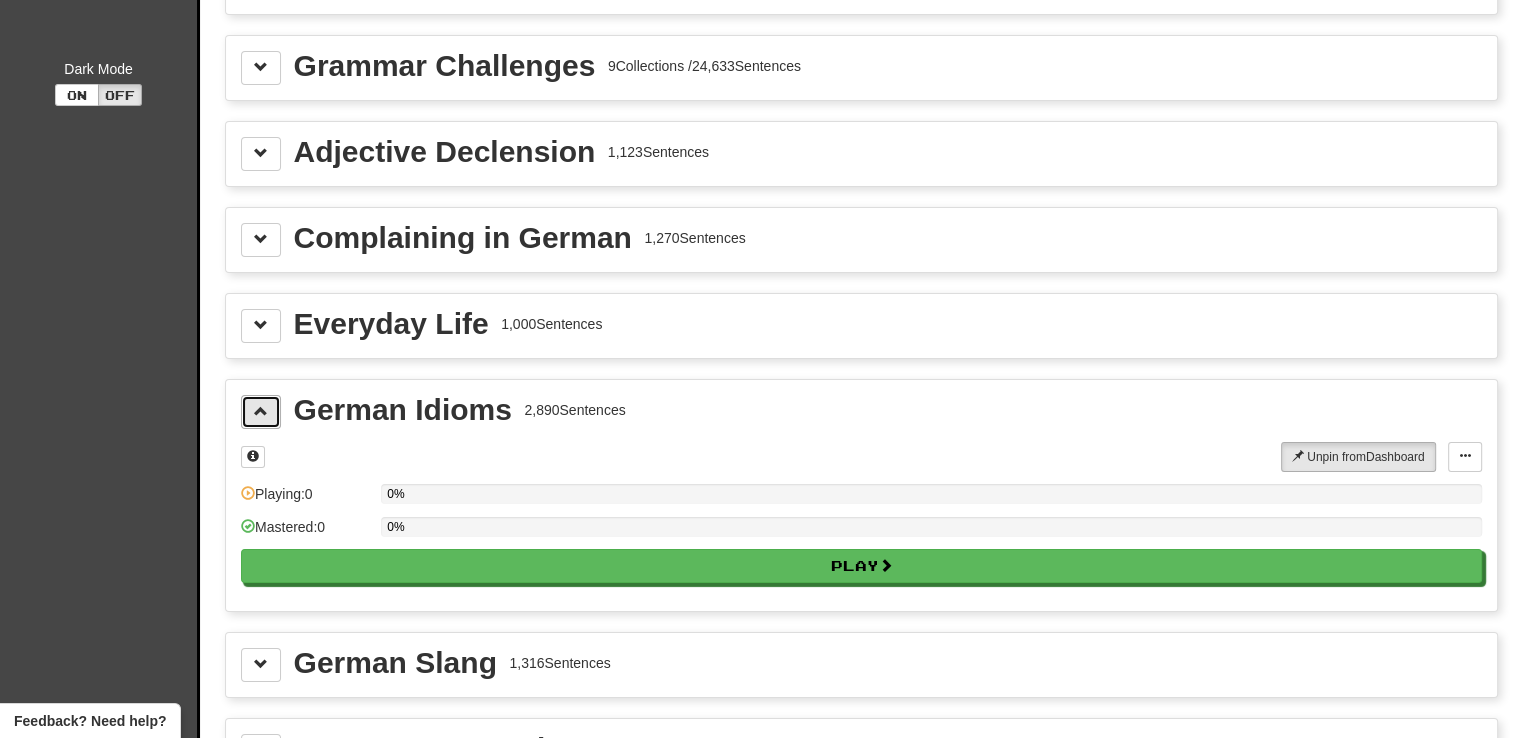 click at bounding box center [261, 411] 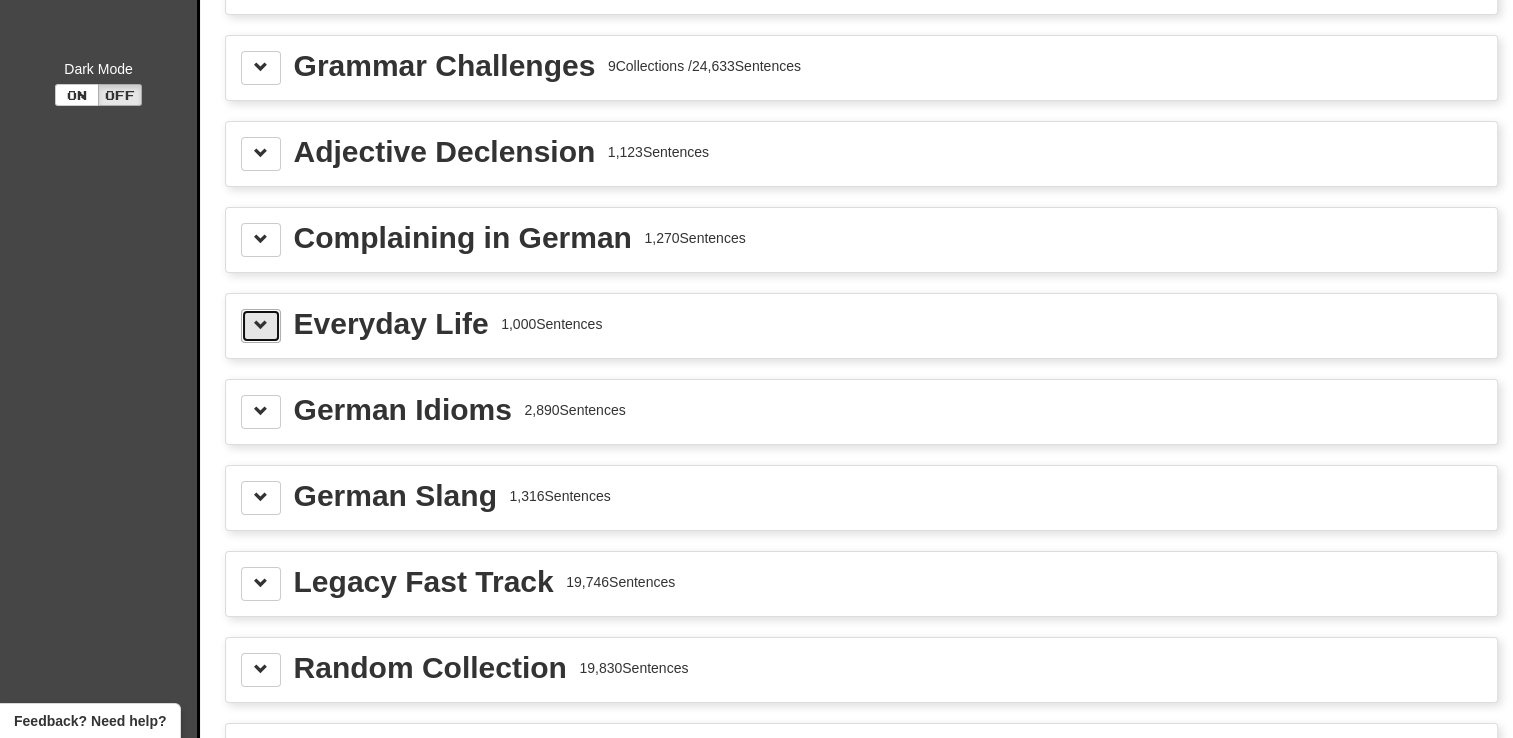 click at bounding box center (261, 325) 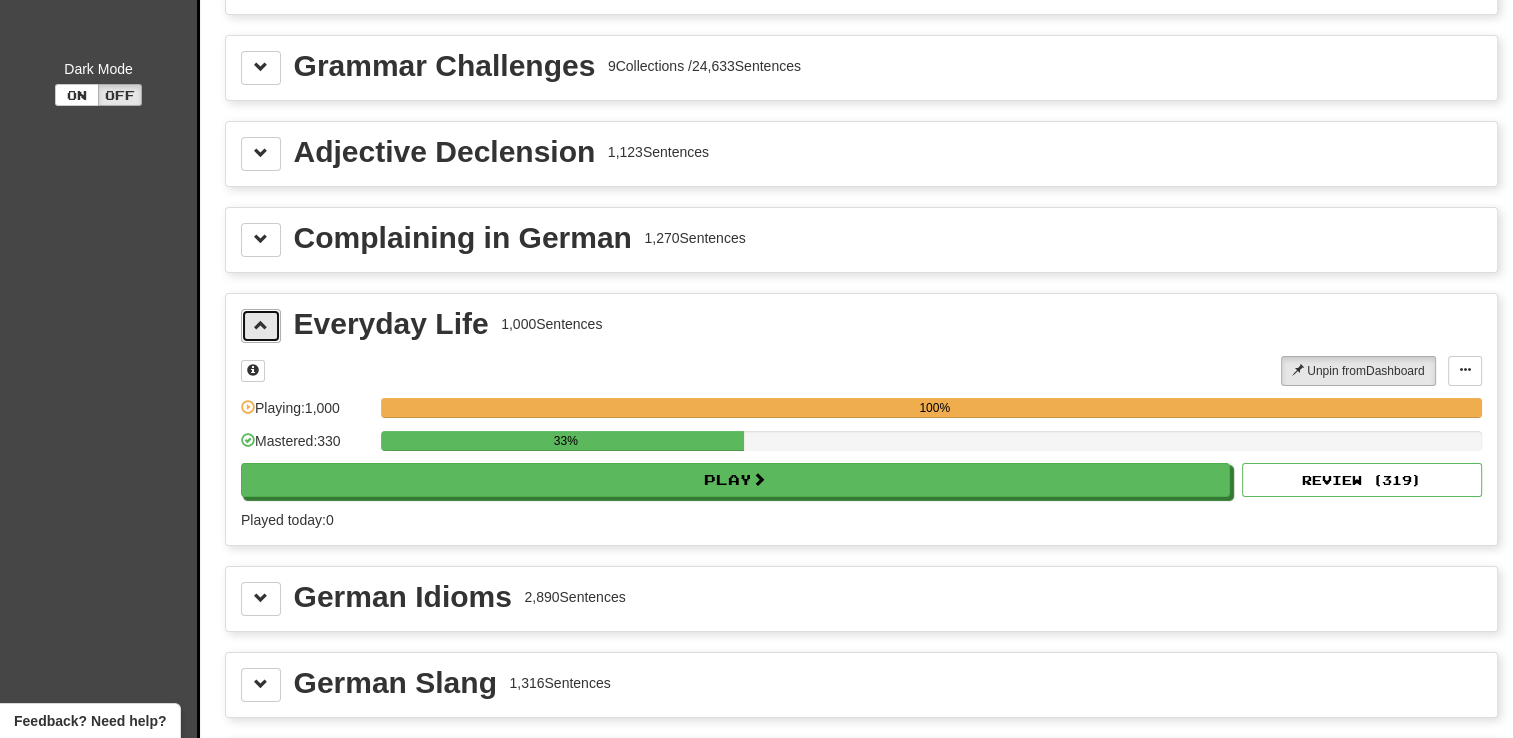 click at bounding box center [261, 325] 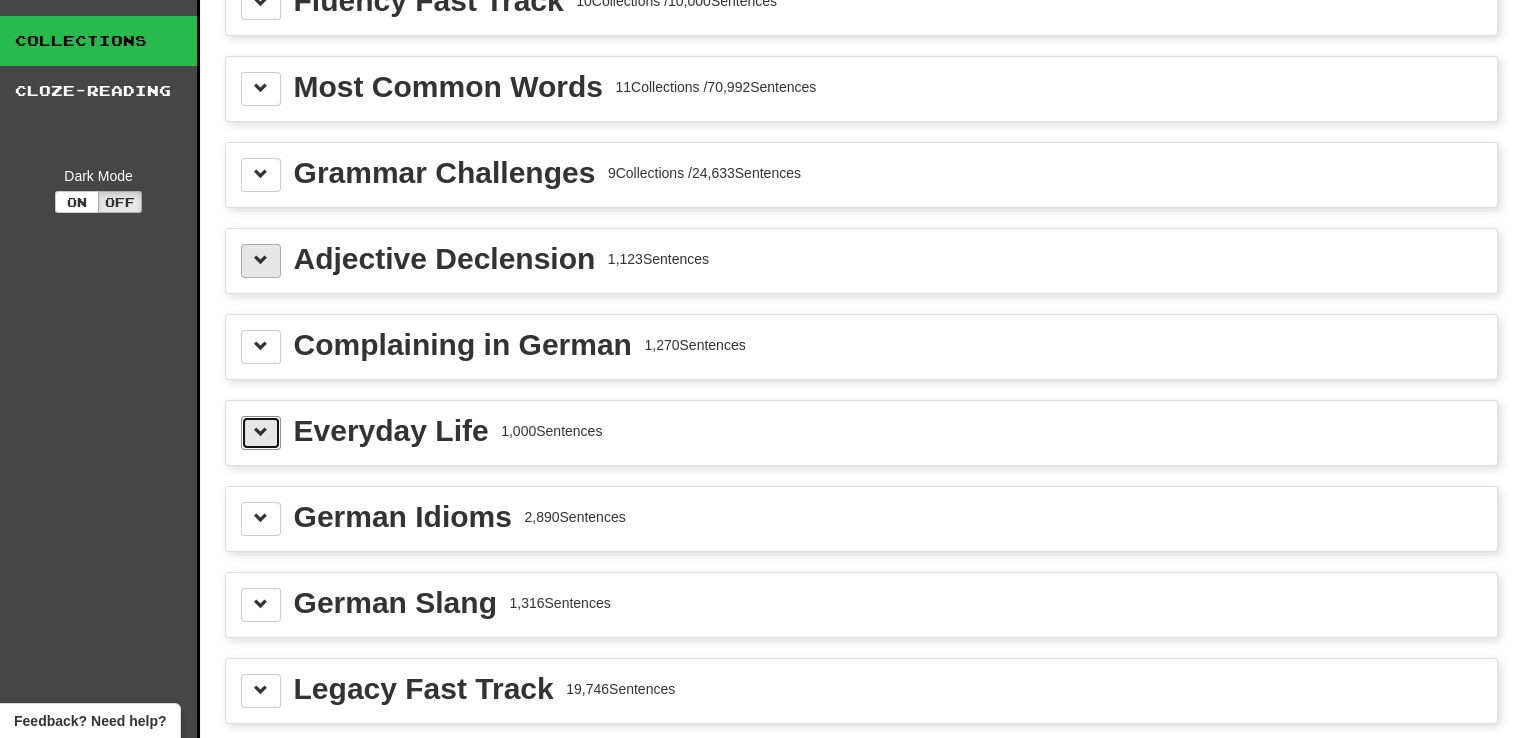 scroll, scrollTop: 0, scrollLeft: 0, axis: both 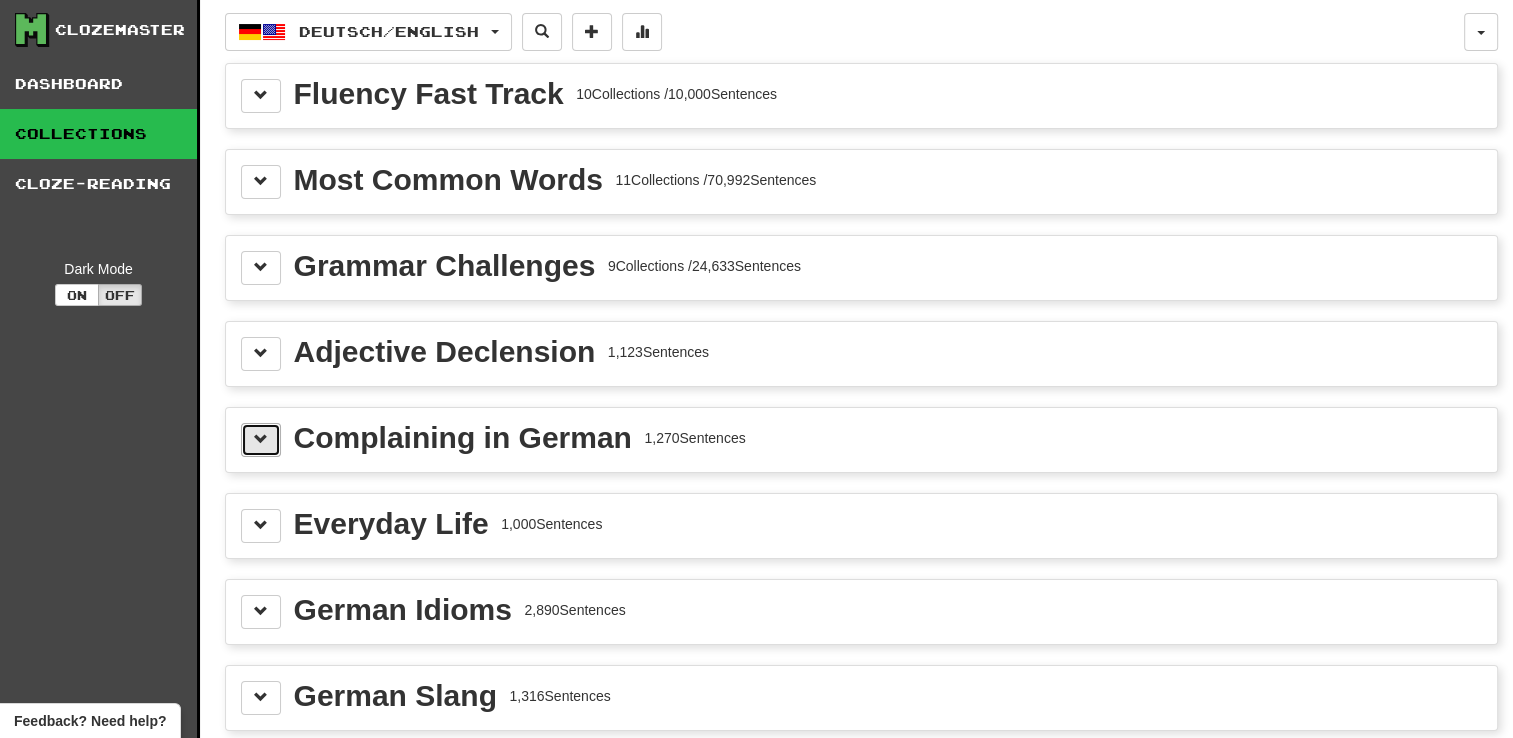 click at bounding box center (261, 440) 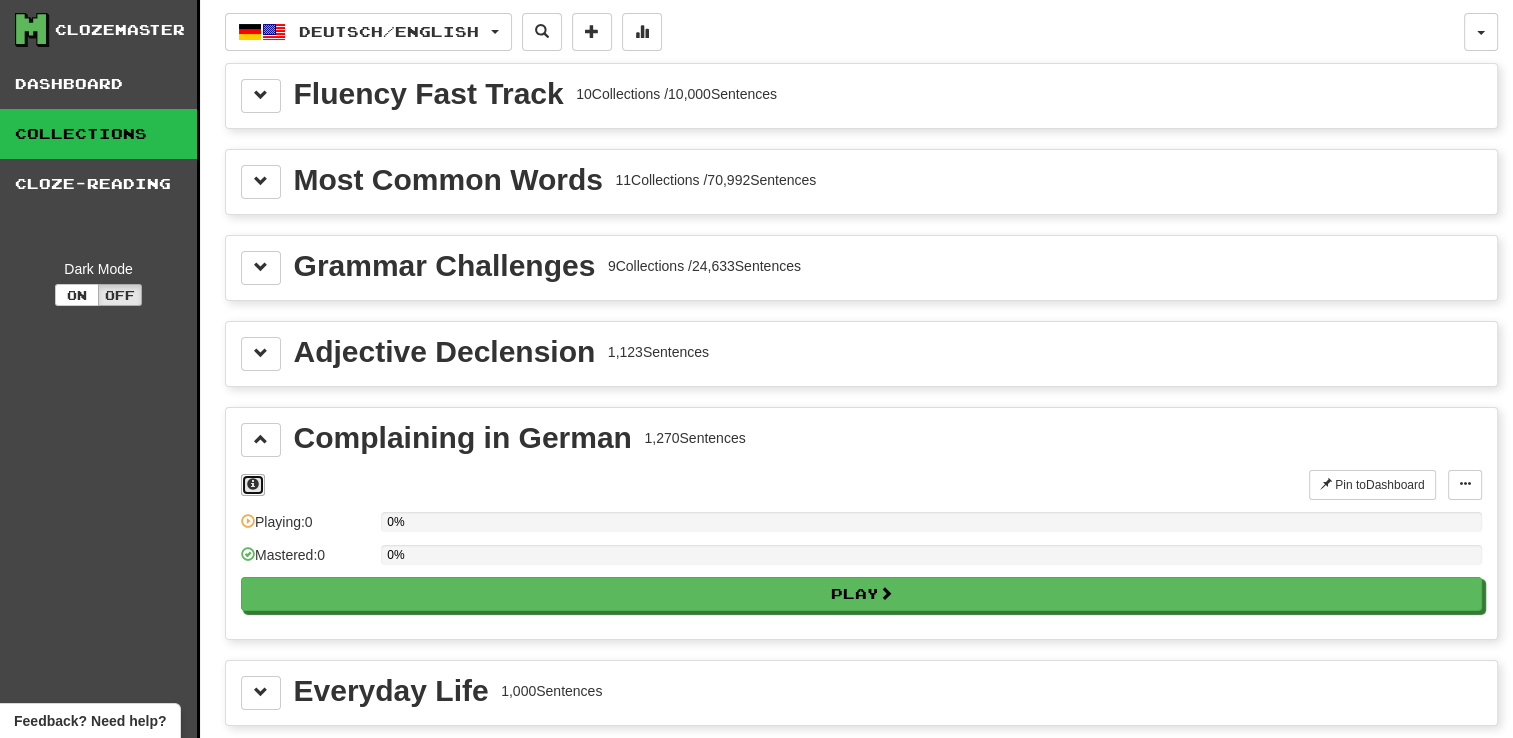 click at bounding box center [253, 484] 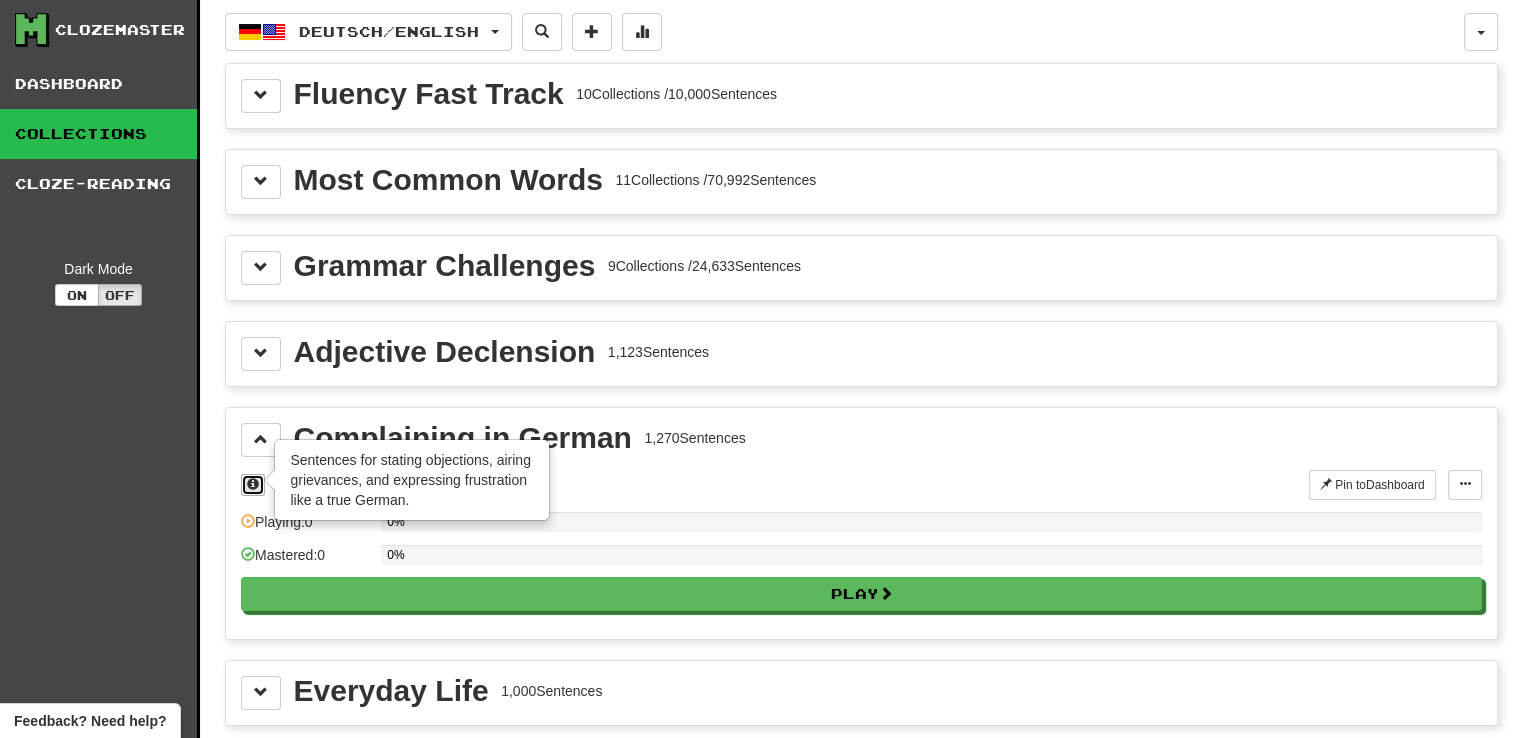 click at bounding box center (253, 484) 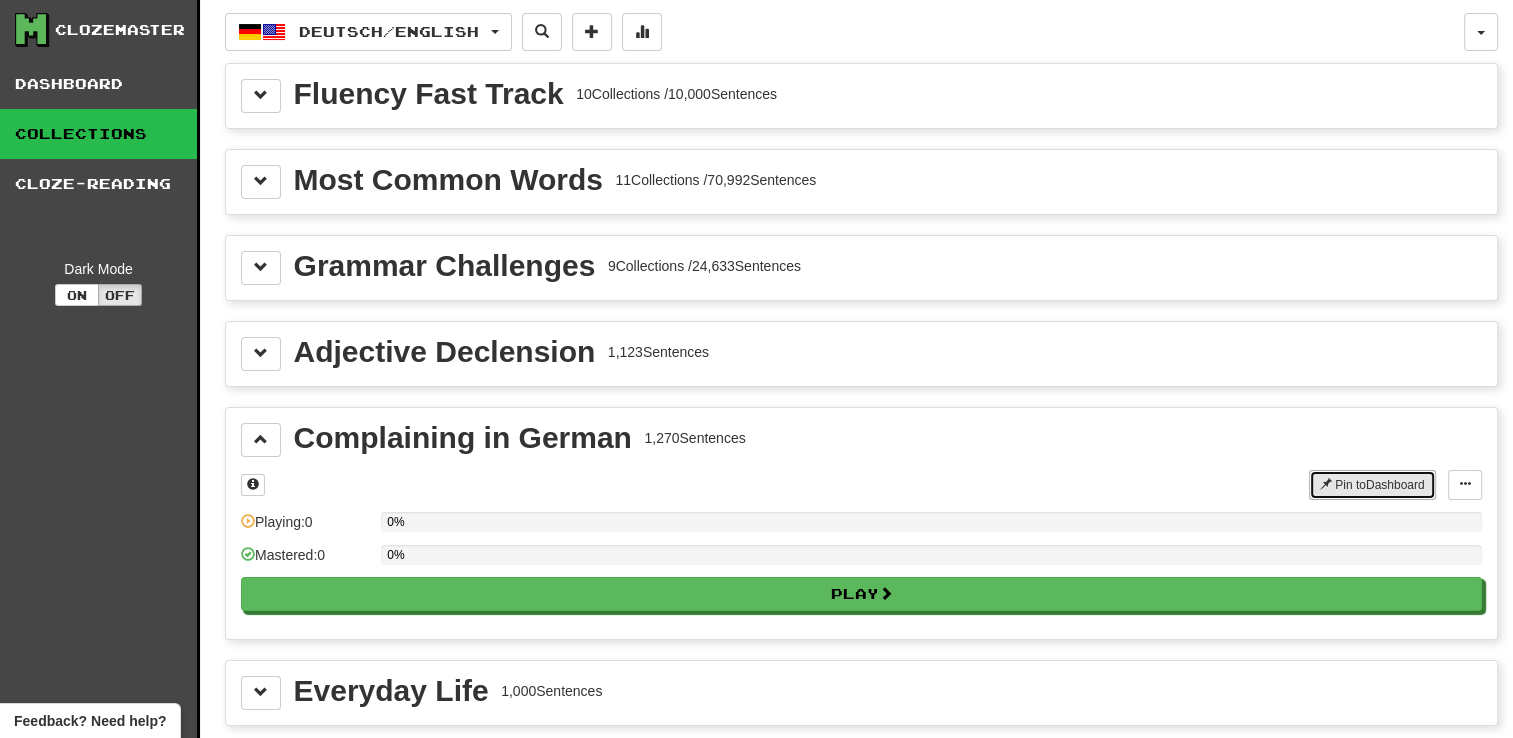 click on "Pin to  Dashboard" at bounding box center (1372, 485) 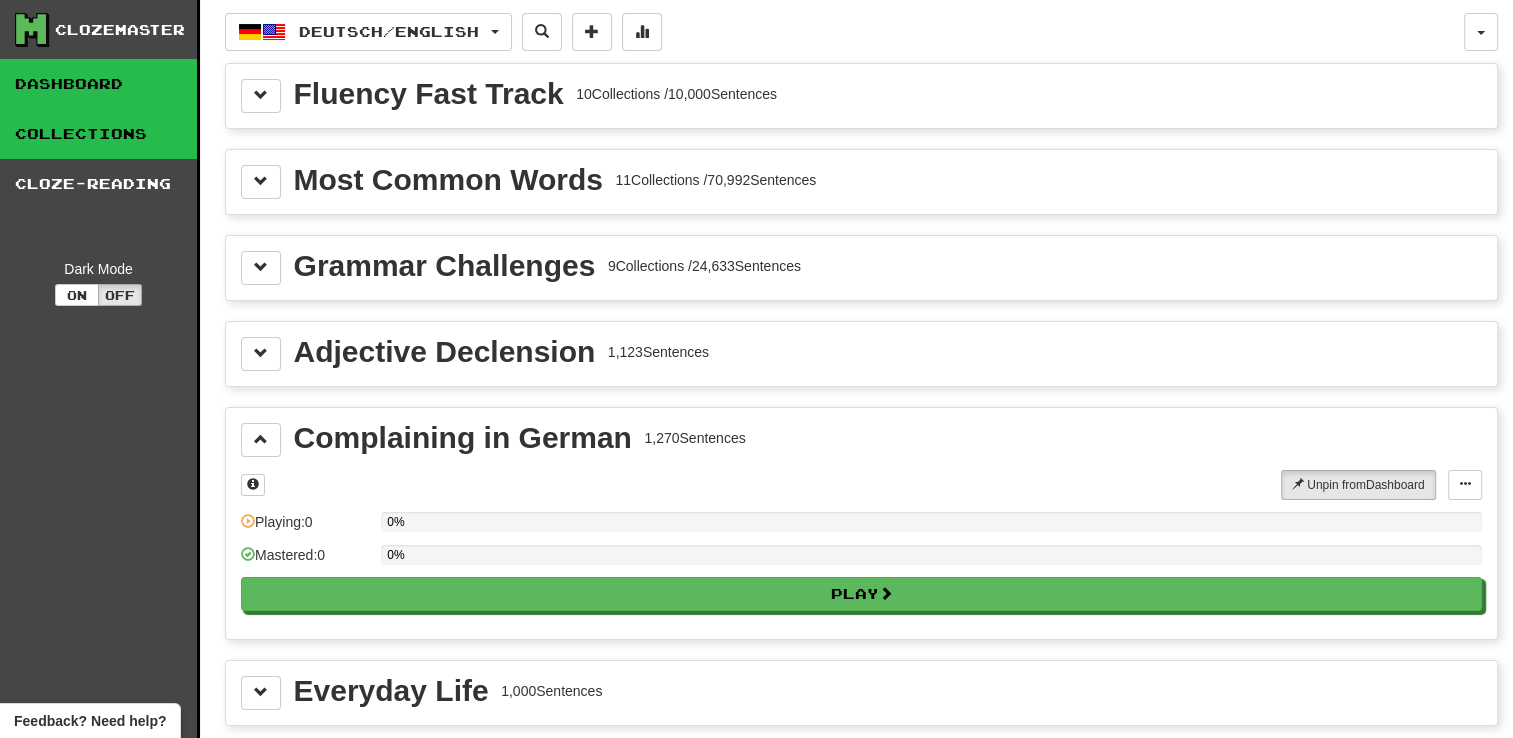 click on "Dashboard" at bounding box center (98, 84) 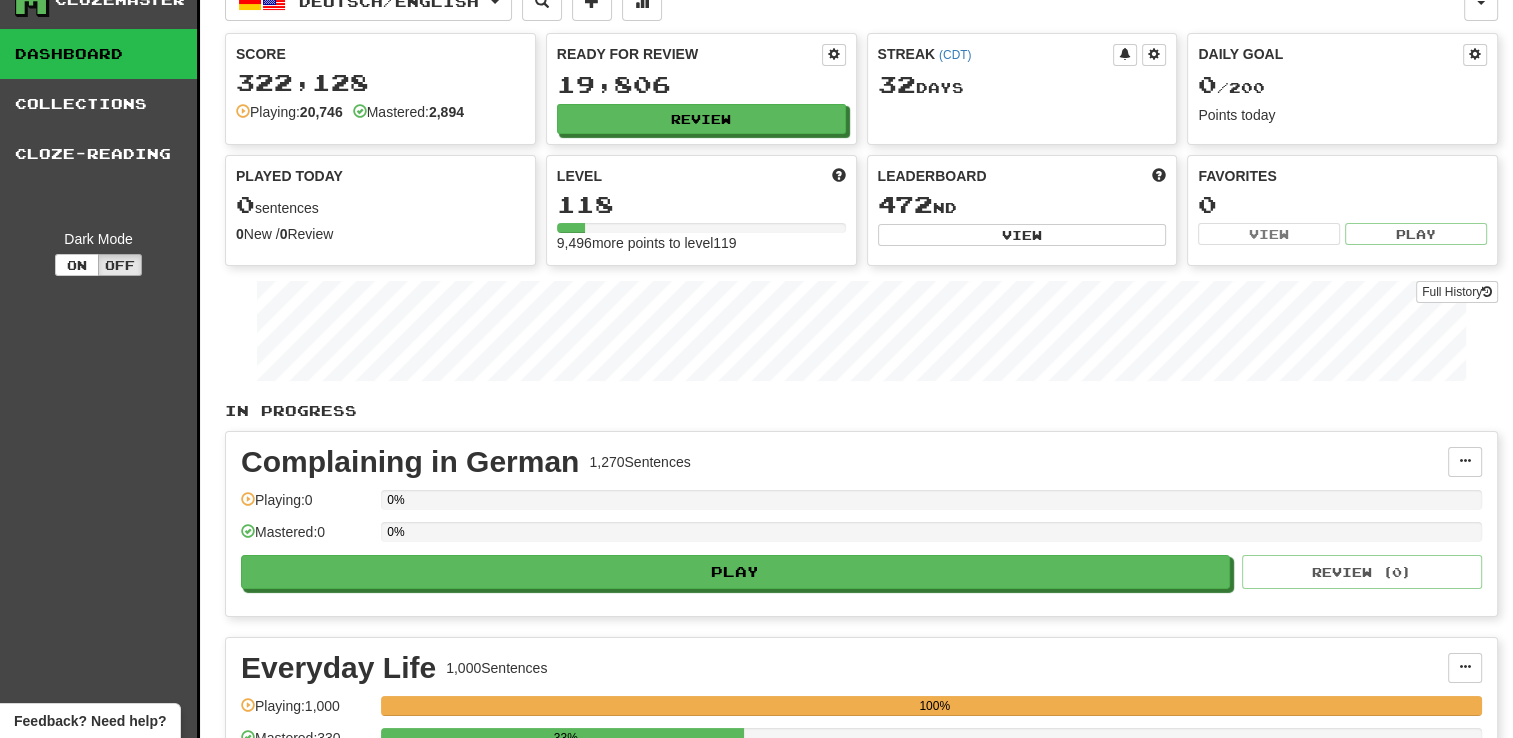 scroll, scrollTop: 0, scrollLeft: 0, axis: both 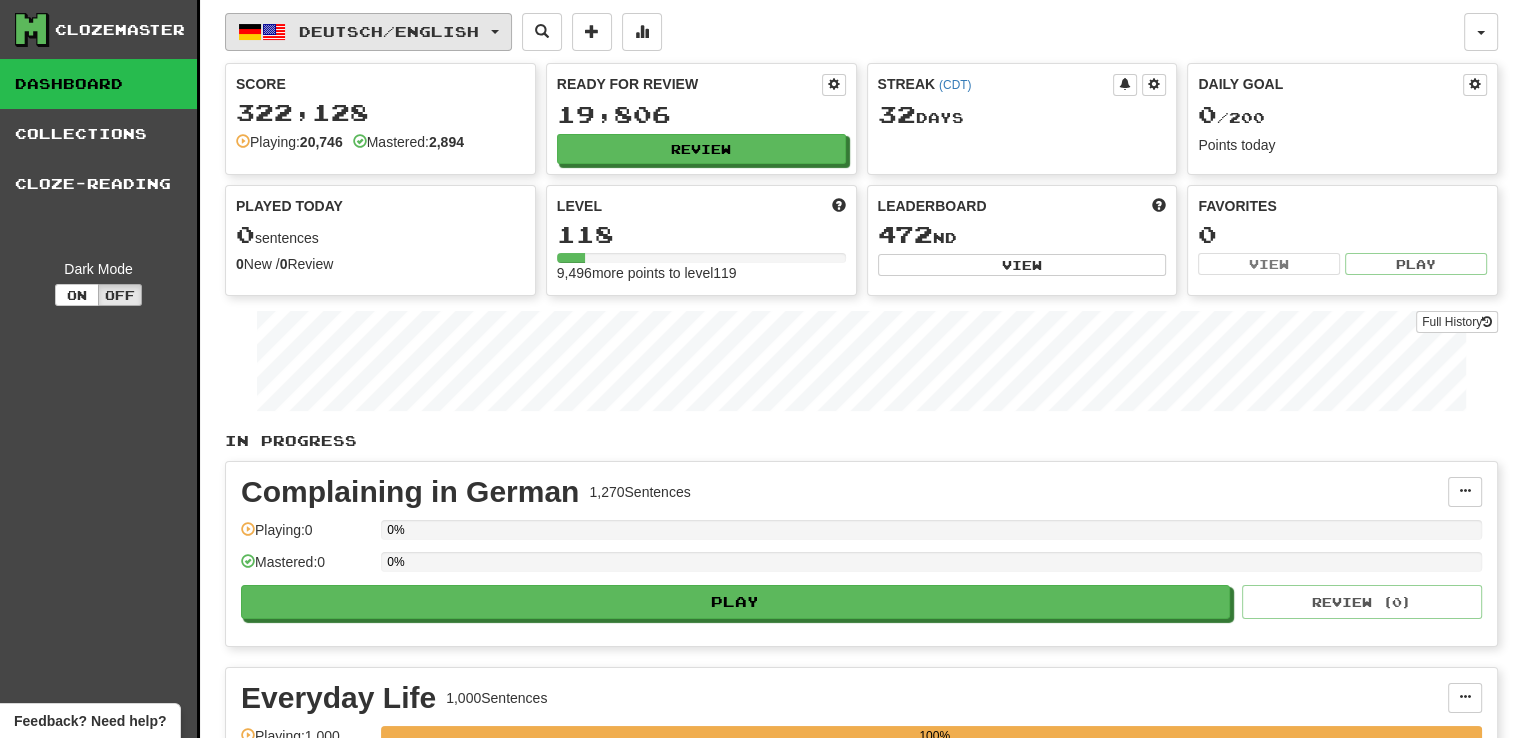 click on "Deutsch  /  English" at bounding box center (389, 31) 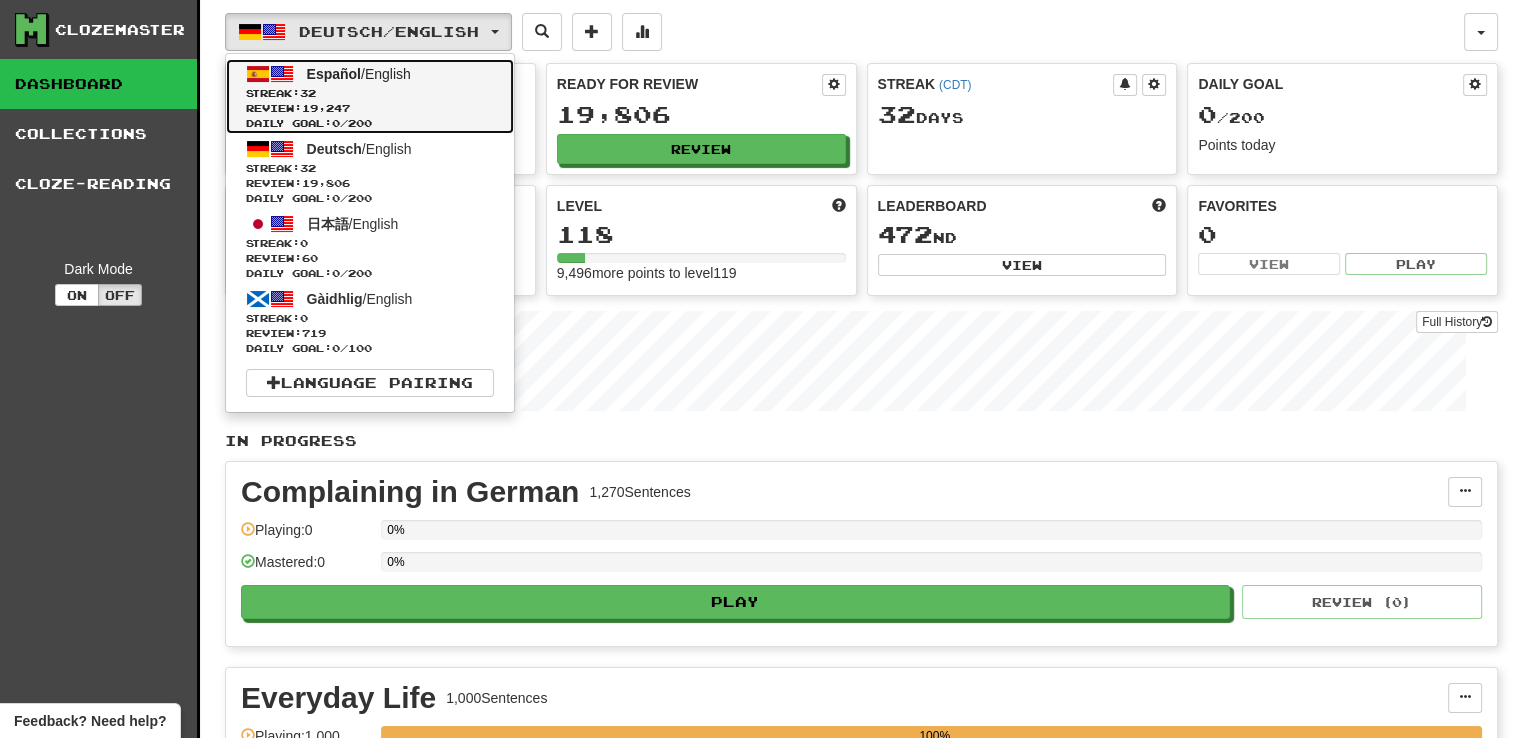 click on "Español  /  English Streak:  32   Review:  19,247 Daily Goal:  0  /  200" at bounding box center (370, 96) 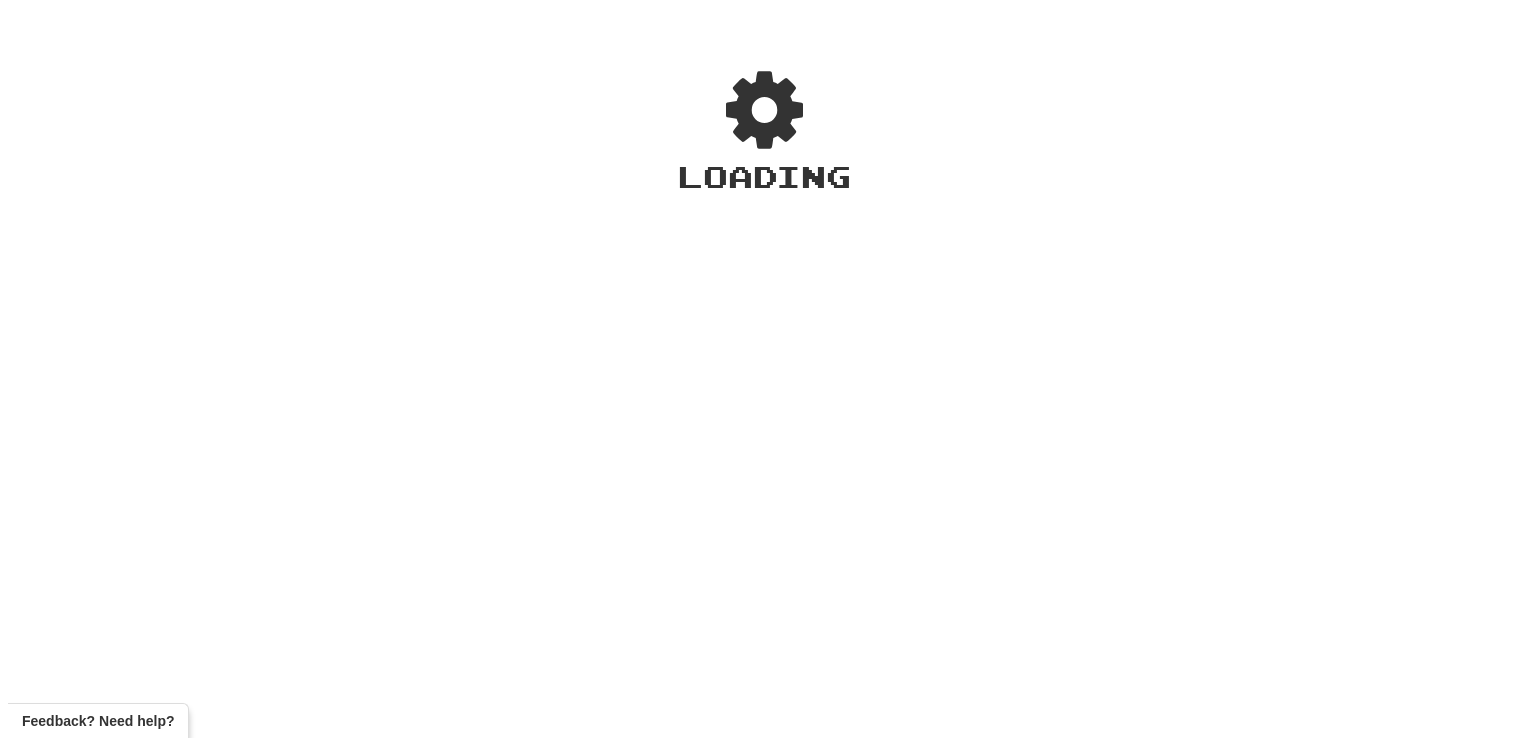 scroll, scrollTop: 0, scrollLeft: 0, axis: both 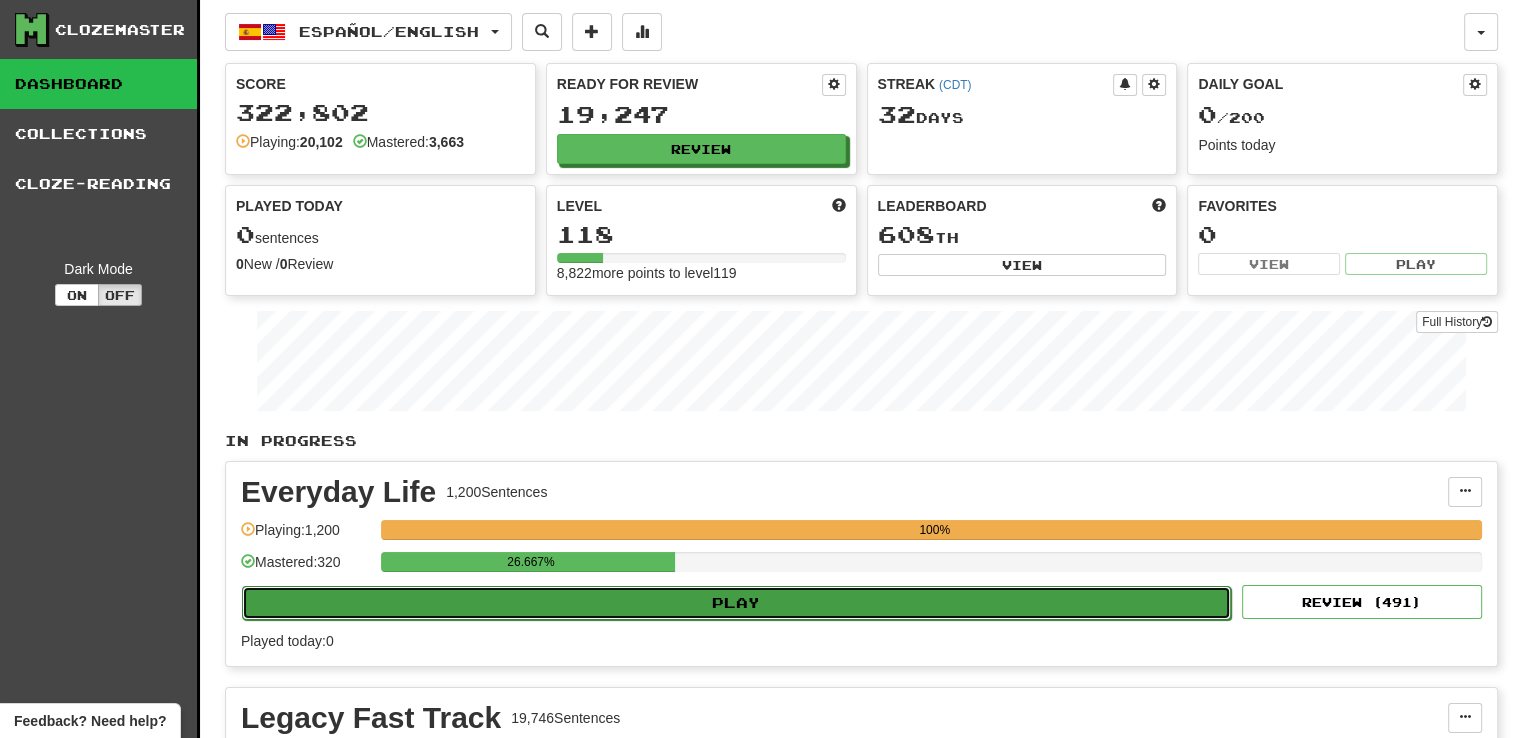 click on "Play" at bounding box center [736, 603] 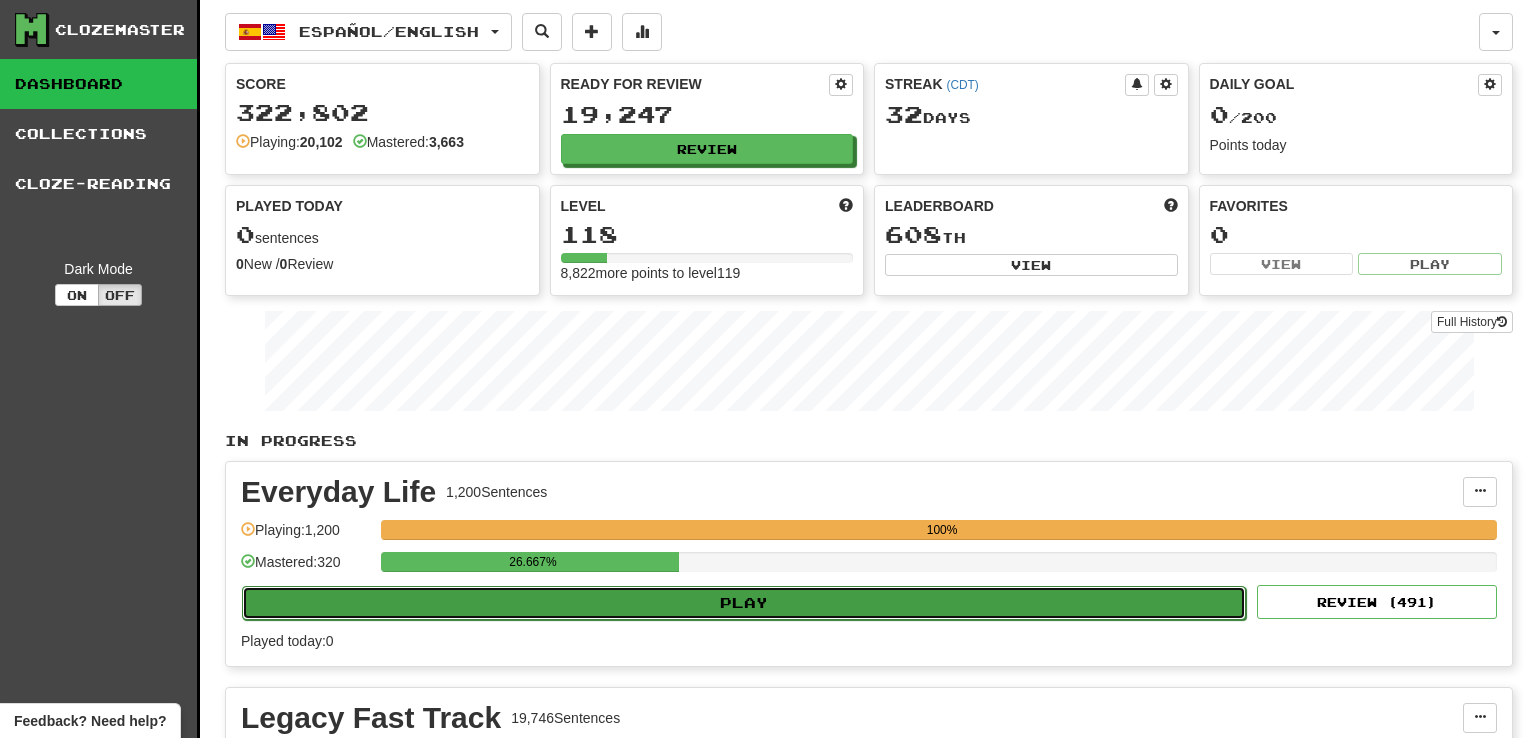 select on "**" 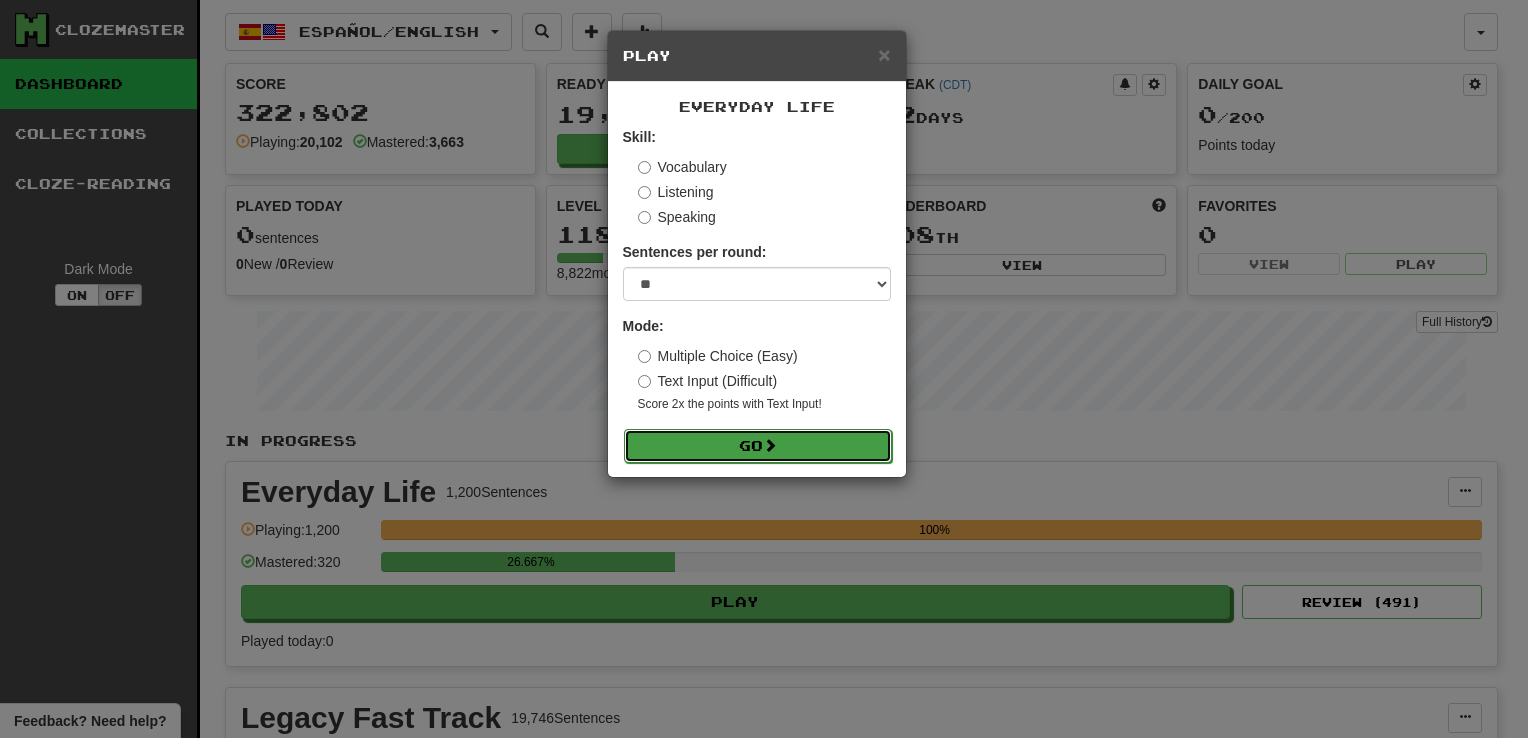 click on "Go" at bounding box center [758, 446] 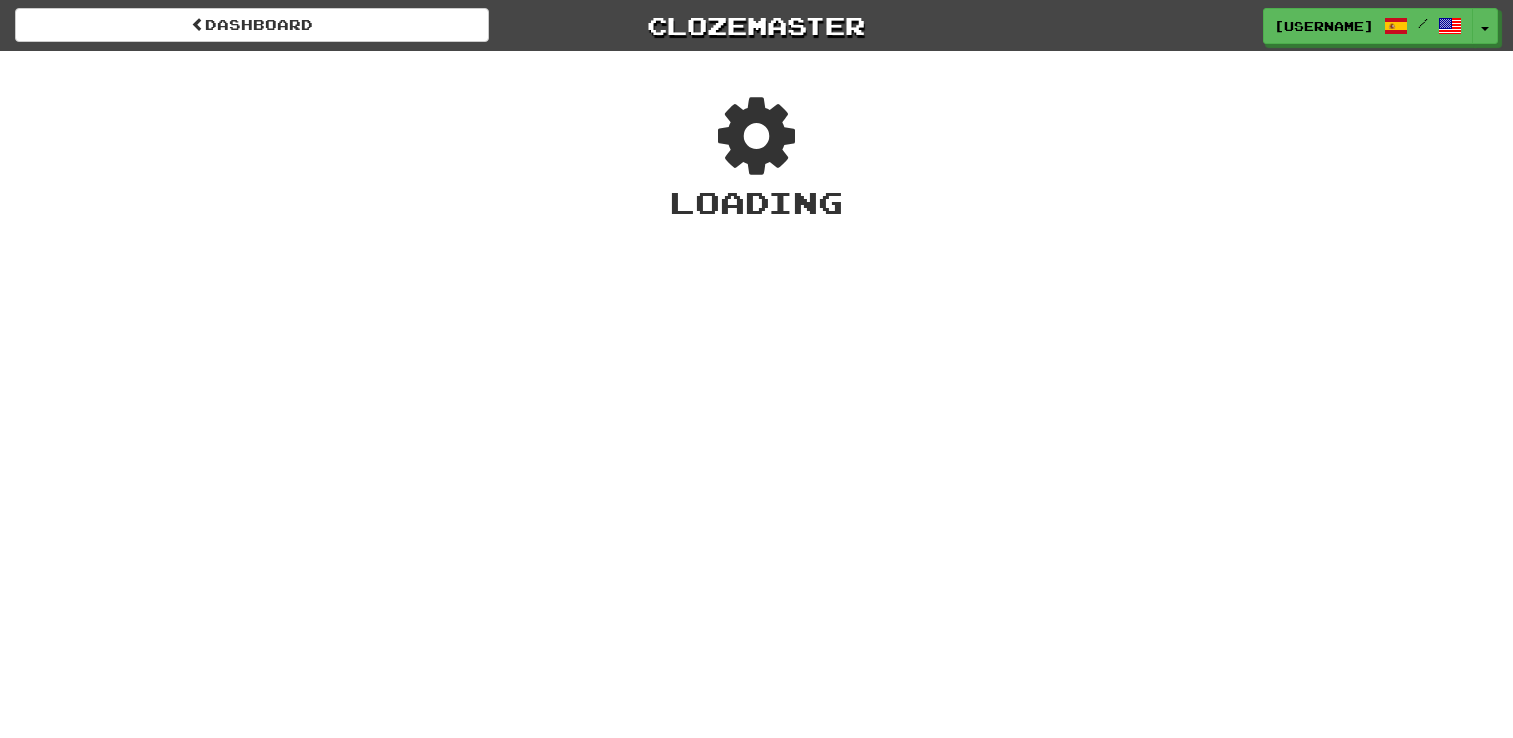 scroll, scrollTop: 0, scrollLeft: 0, axis: both 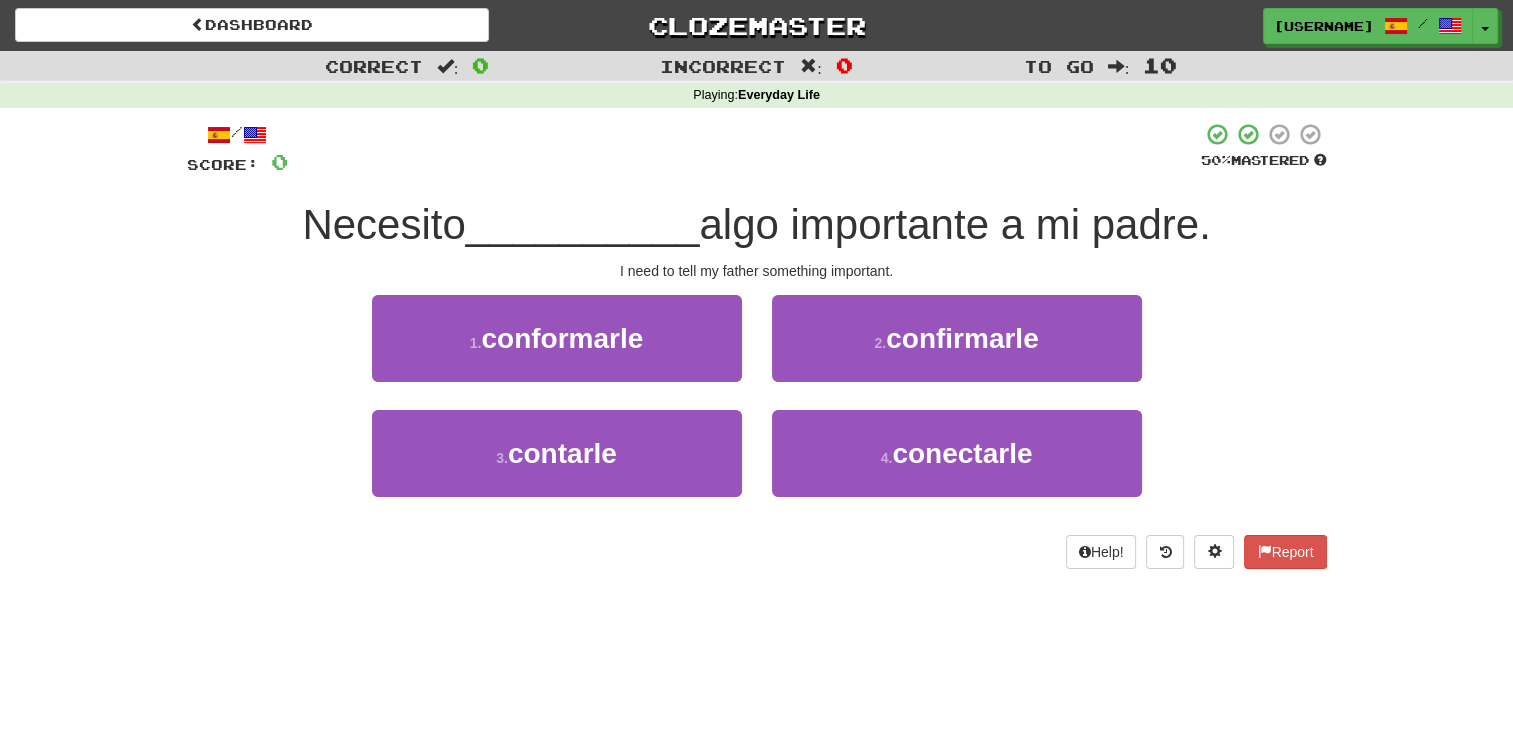 click on "Correct   :   0 Incorrect   :   0 To go   :   10 Playing :  Everyday Life  /  Score:   0 50 %  Mastered Necesito  __________  algo importante a mi padre. I need to tell my father something important. 1 .  conformarle 2 .  confirmarle 3 .  contarle 4 .  conectarle  Help!  Report" at bounding box center (756, 324) 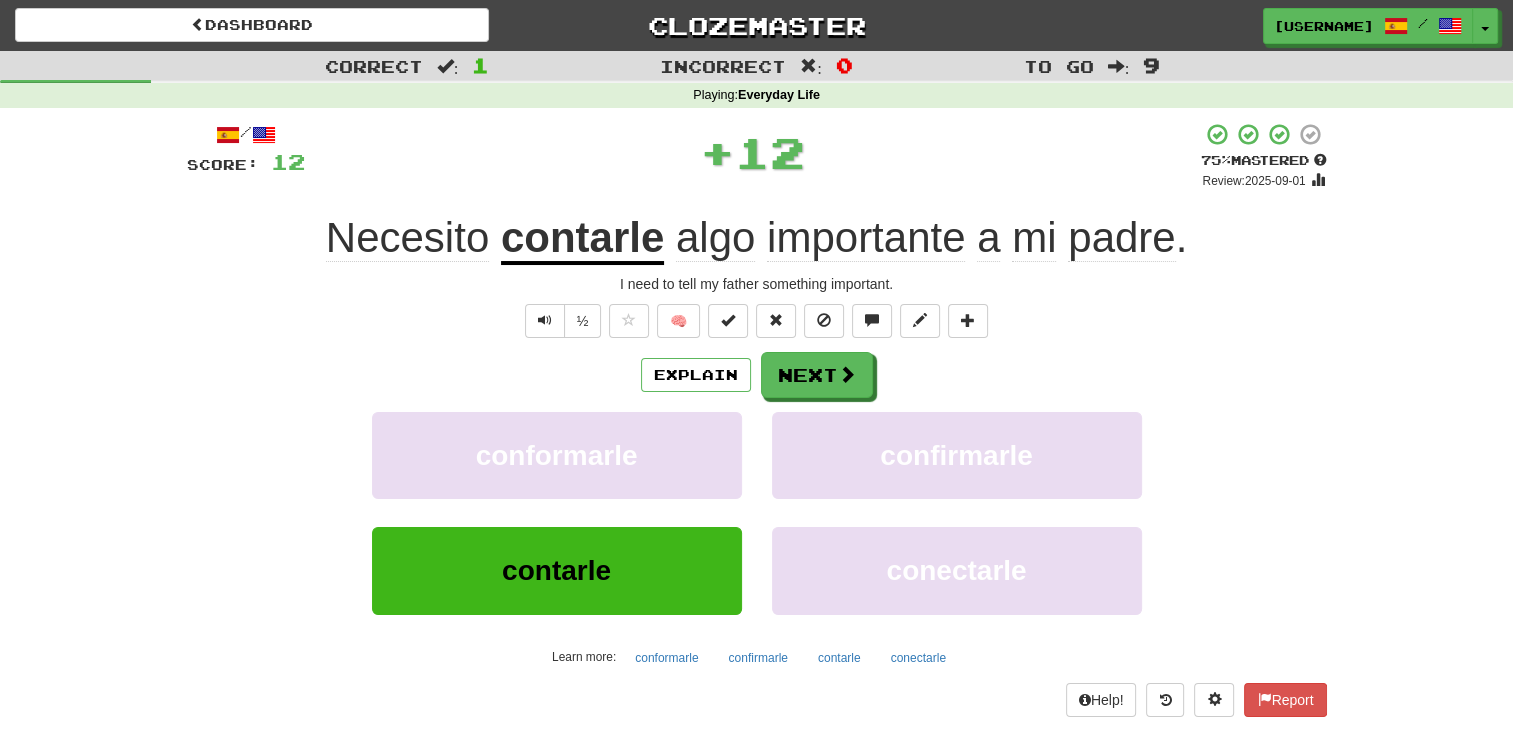 click on "Correct   :   1 Incorrect   :   0 To go   :   9 Playing :  Everyday Life  /  Score:   12 + 12 75 %  Mastered Review:  2025-09-01 Necesito   contarle   algo   importante   a   mi   padre . I need to tell my father something important. ½ 🧠 Explain Next conformarle confirmarle contarle conectarle Learn more: conformarle confirmarle contarle conectarle  Help!  Report" at bounding box center [756, 398] 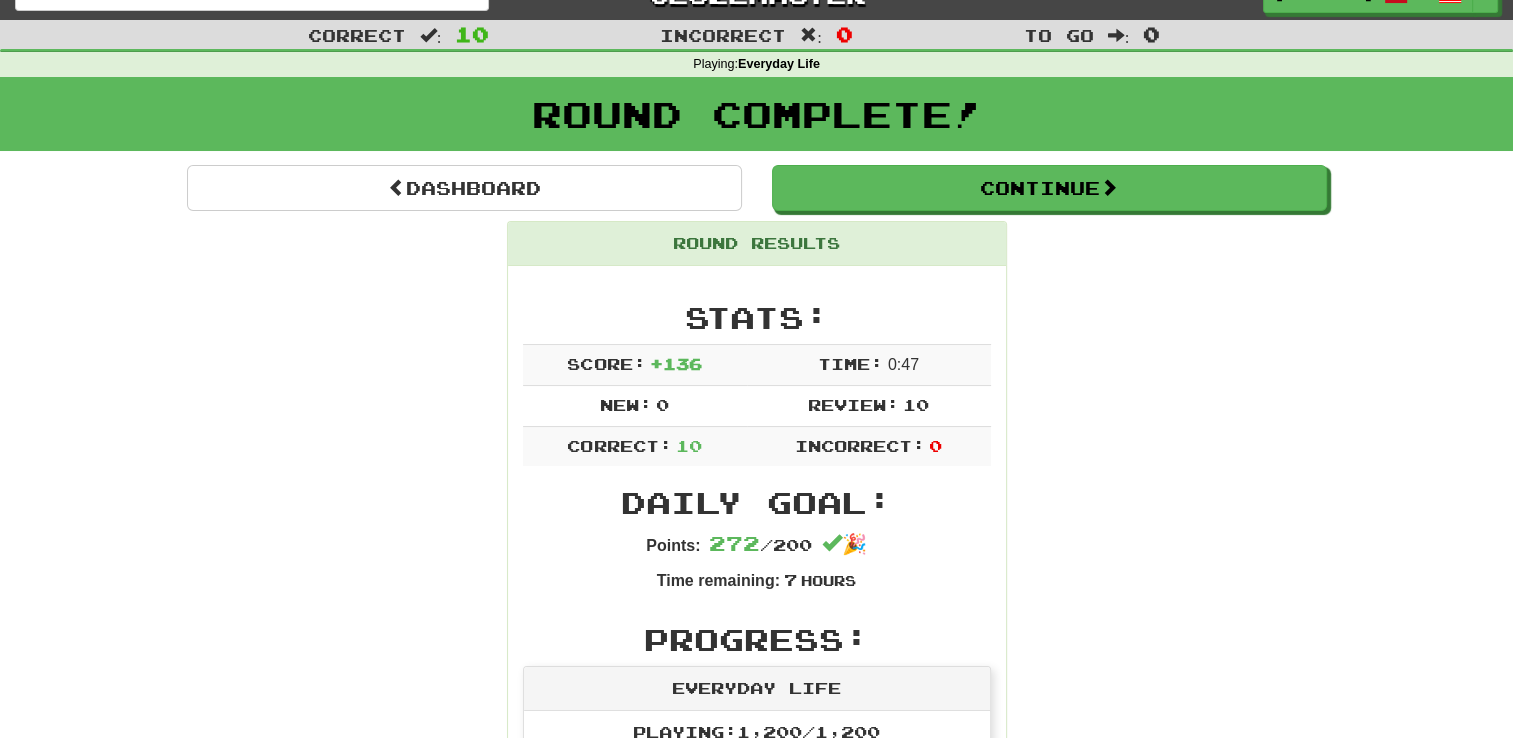 scroll, scrollTop: 0, scrollLeft: 0, axis: both 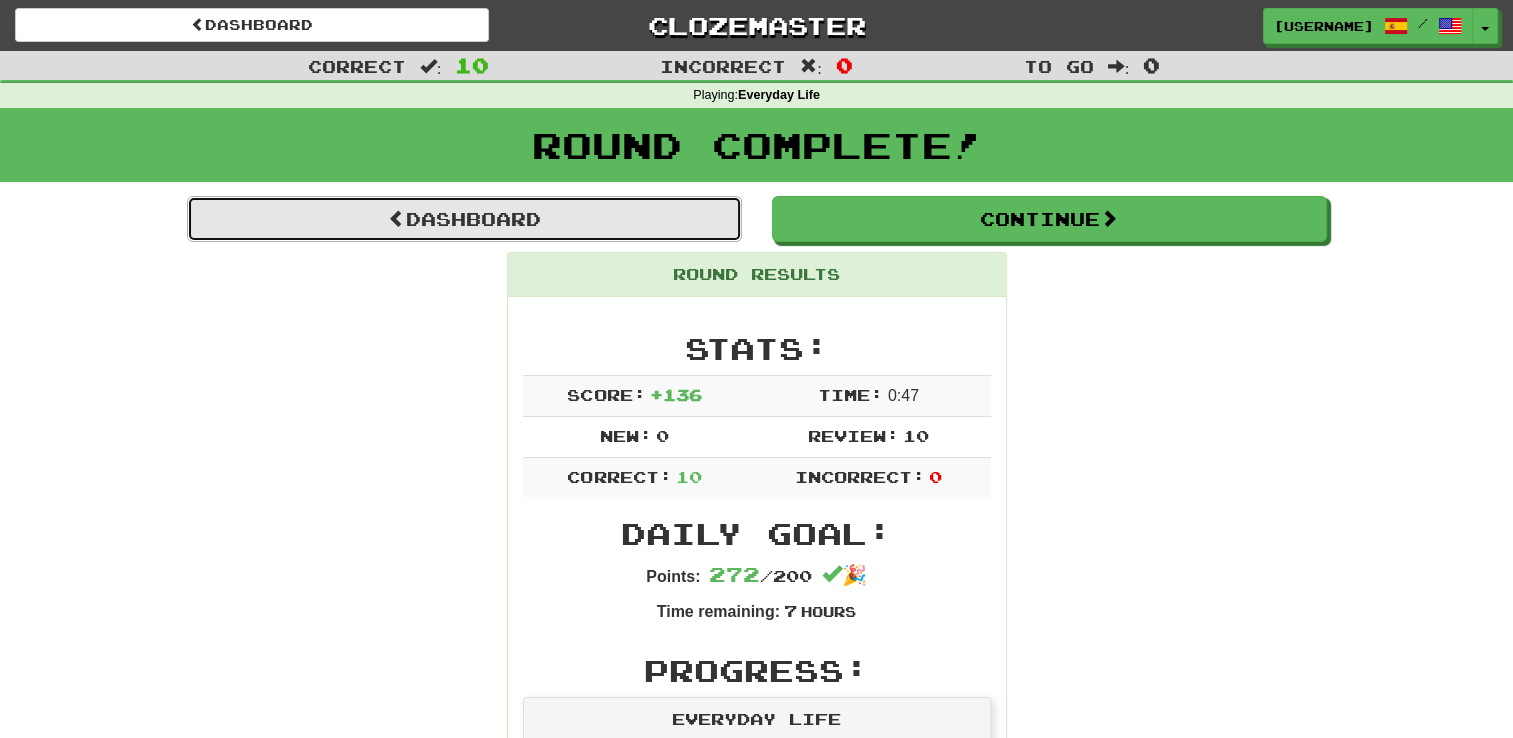 click on "Dashboard" at bounding box center [464, 219] 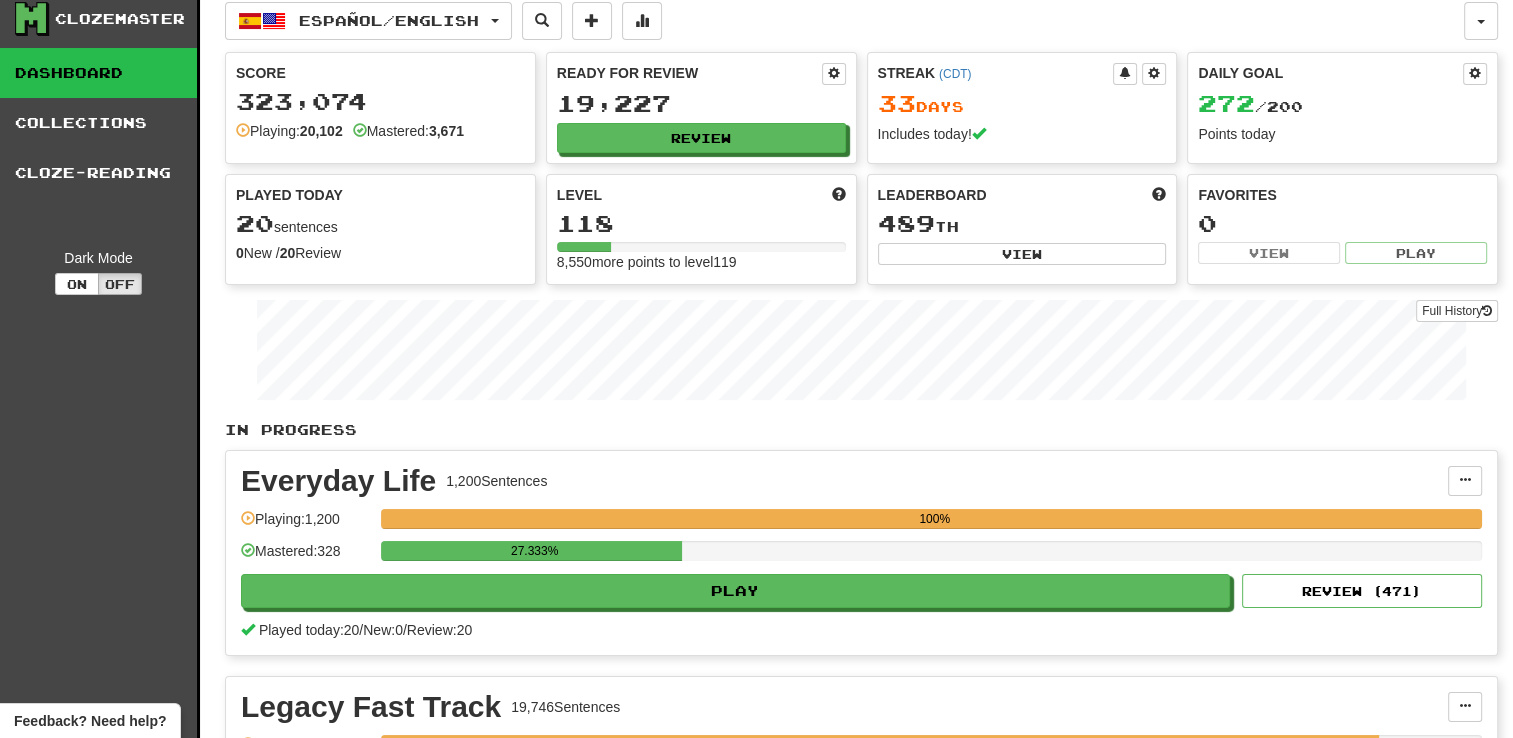 scroll, scrollTop: 0, scrollLeft: 0, axis: both 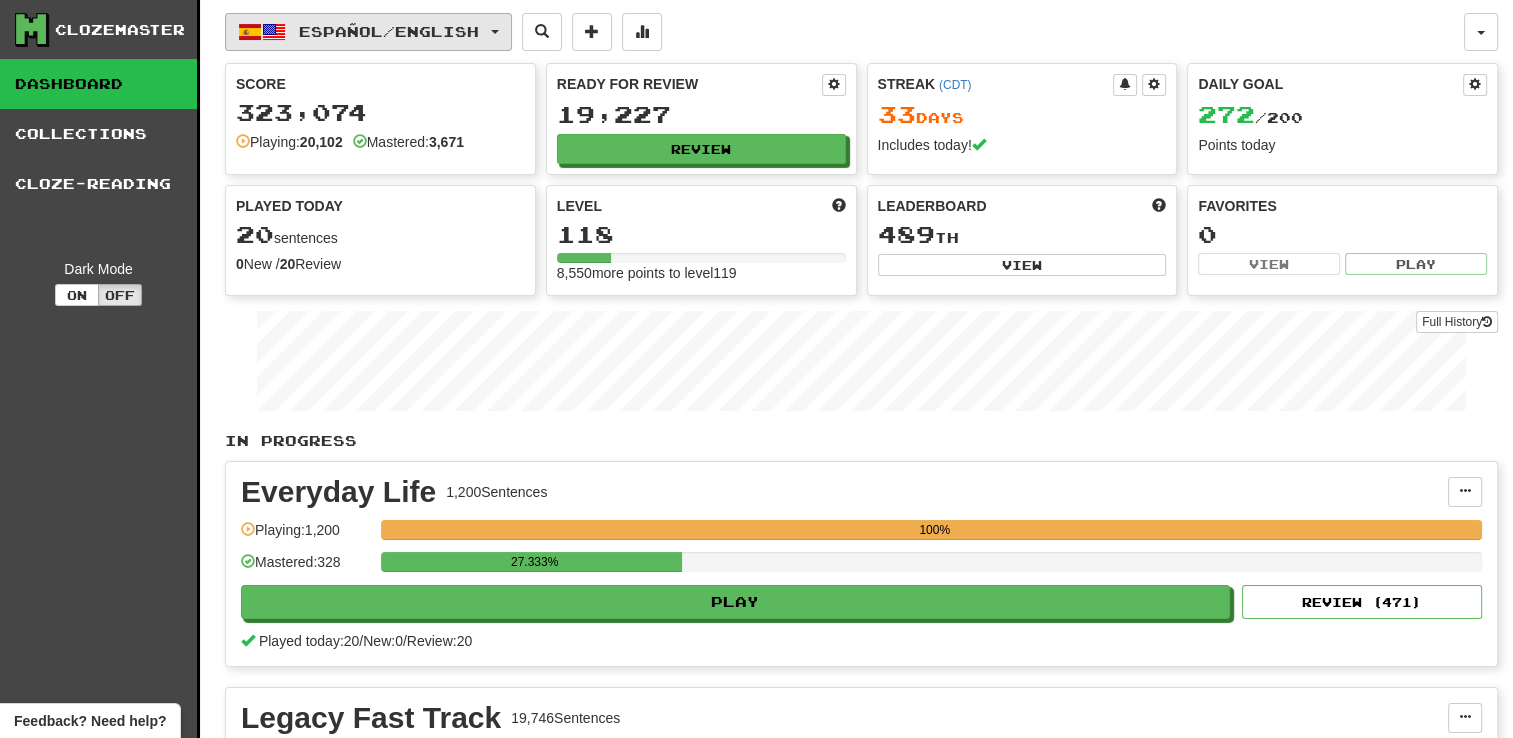 click on "Español  /  English" at bounding box center [368, 32] 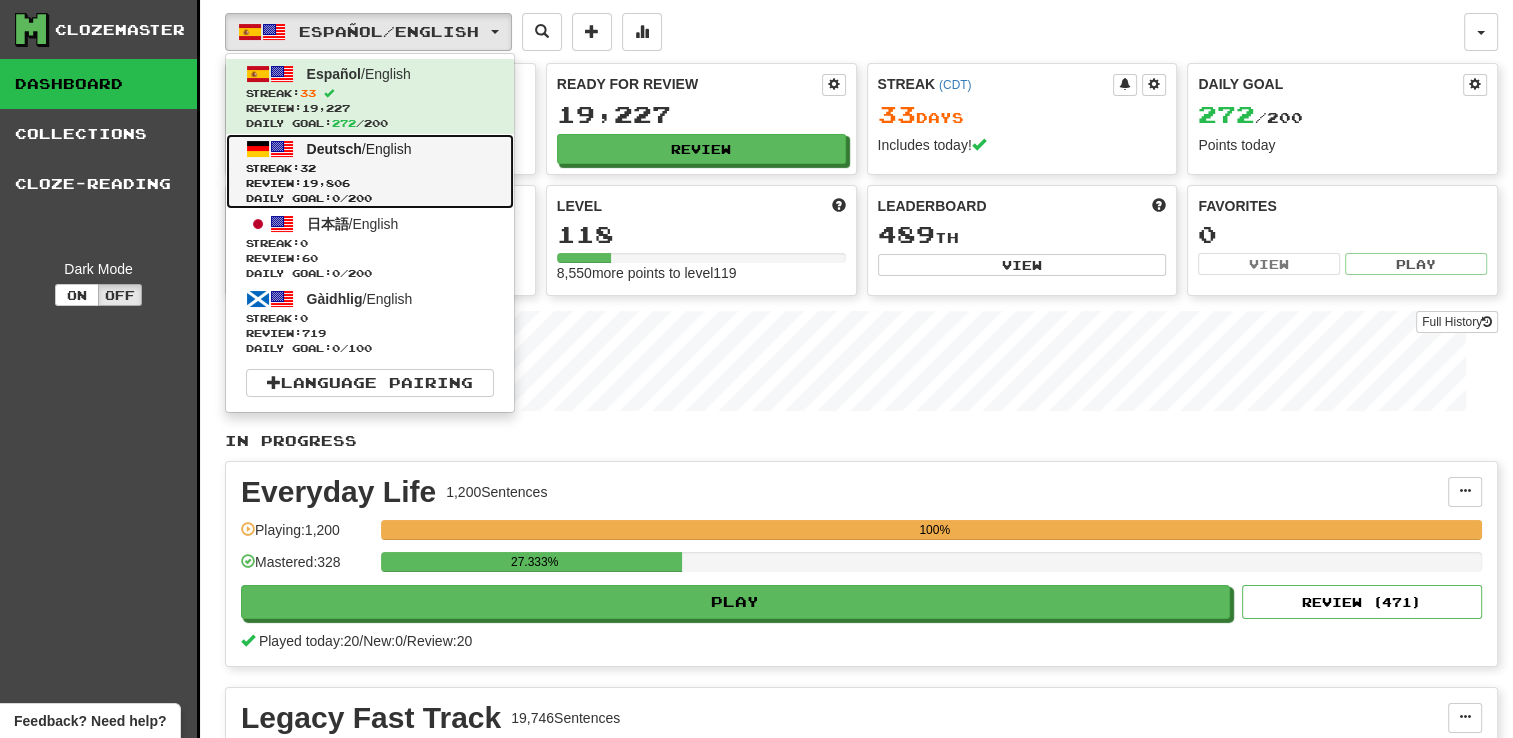 click on "Deutsch  /  English Streak:  32   Review:  19,806 Daily Goal:  0  /  200" at bounding box center (370, 171) 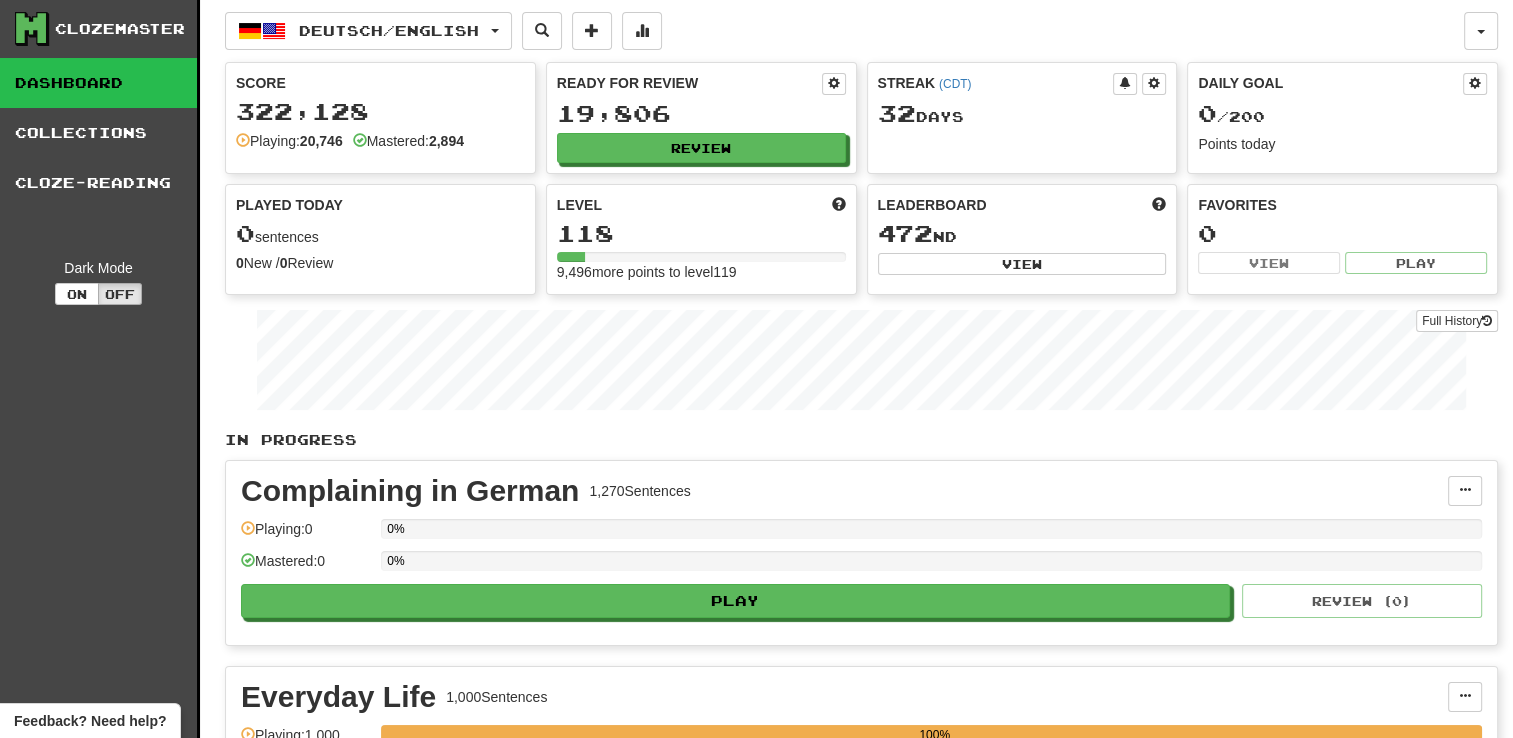 scroll, scrollTop: 0, scrollLeft: 0, axis: both 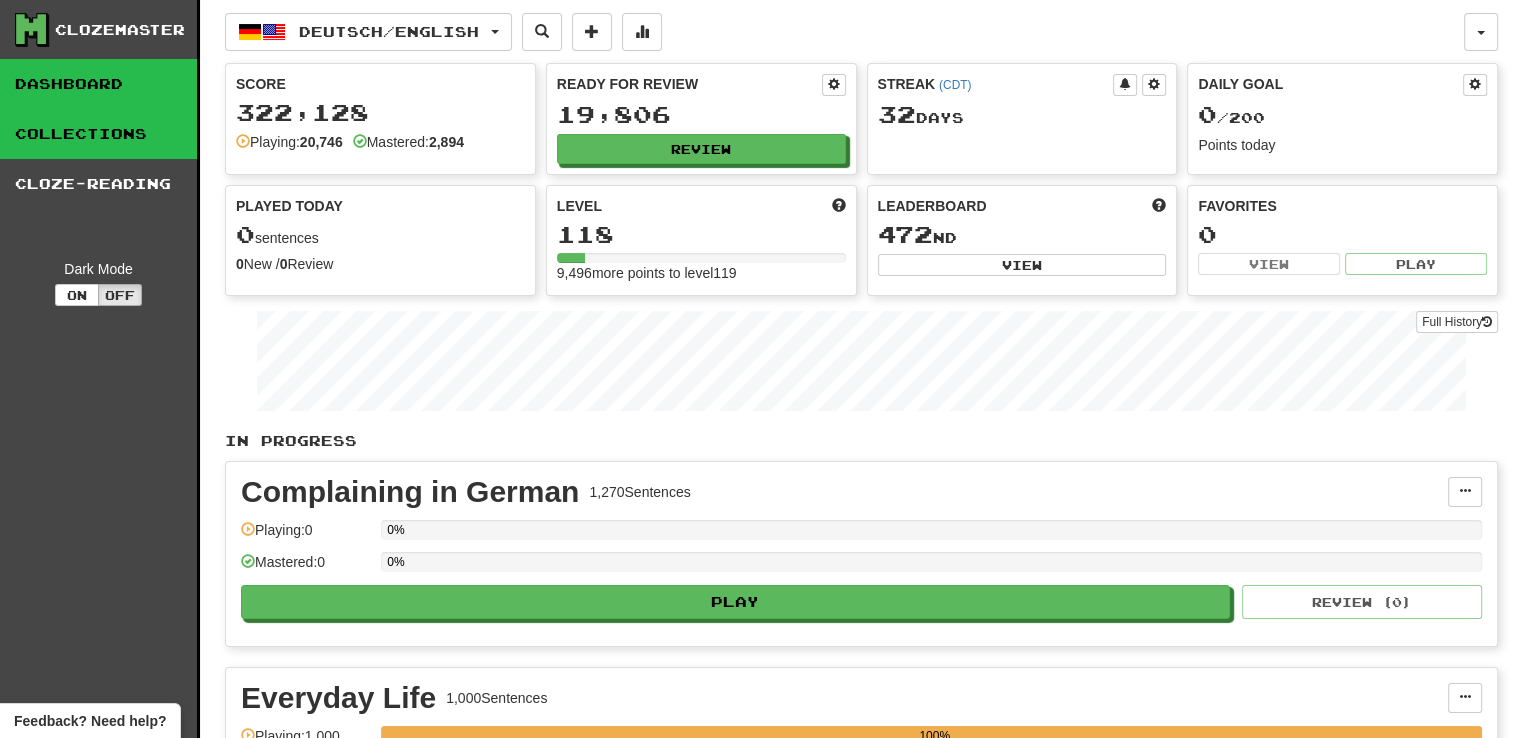 click on "Collections" at bounding box center (98, 134) 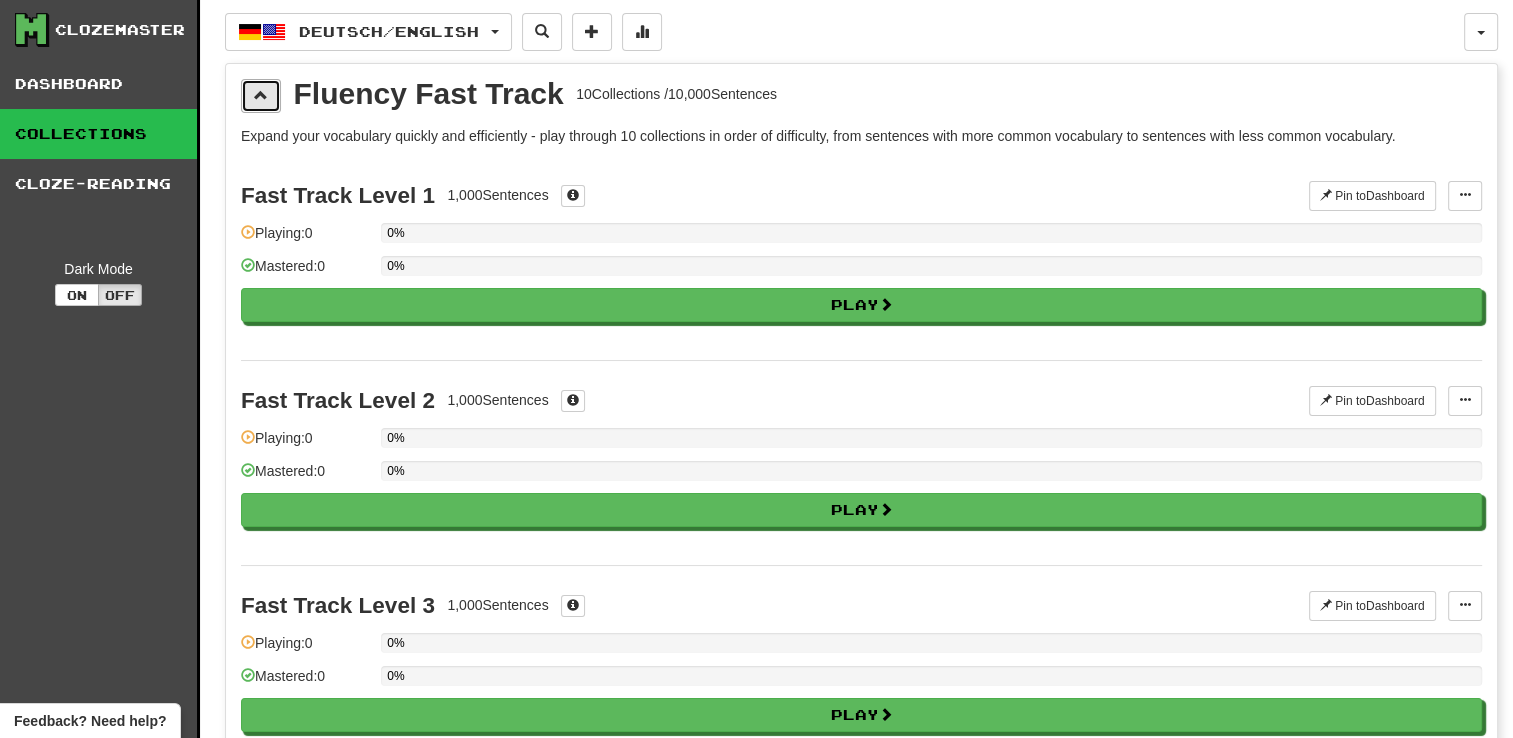 click at bounding box center [261, 95] 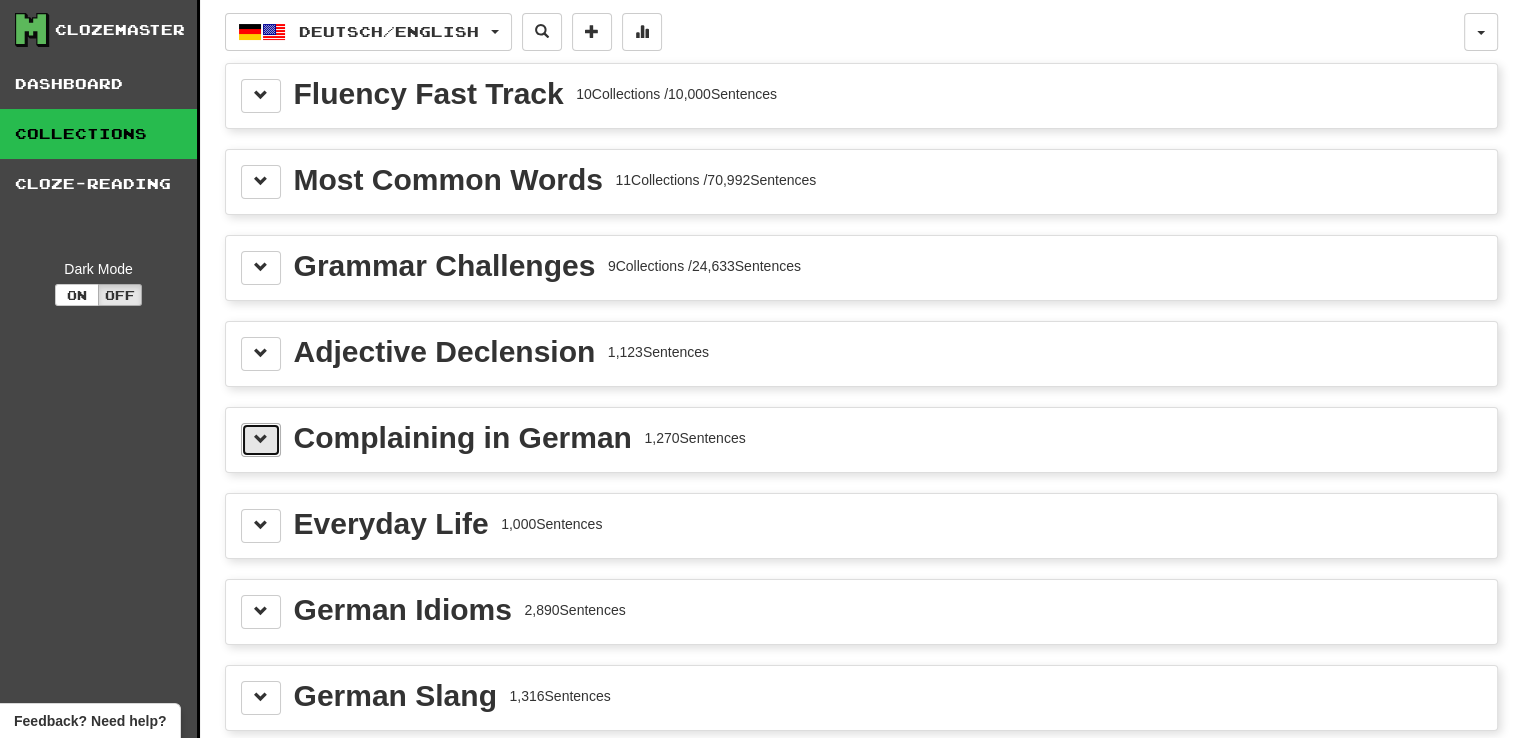 click at bounding box center [261, 440] 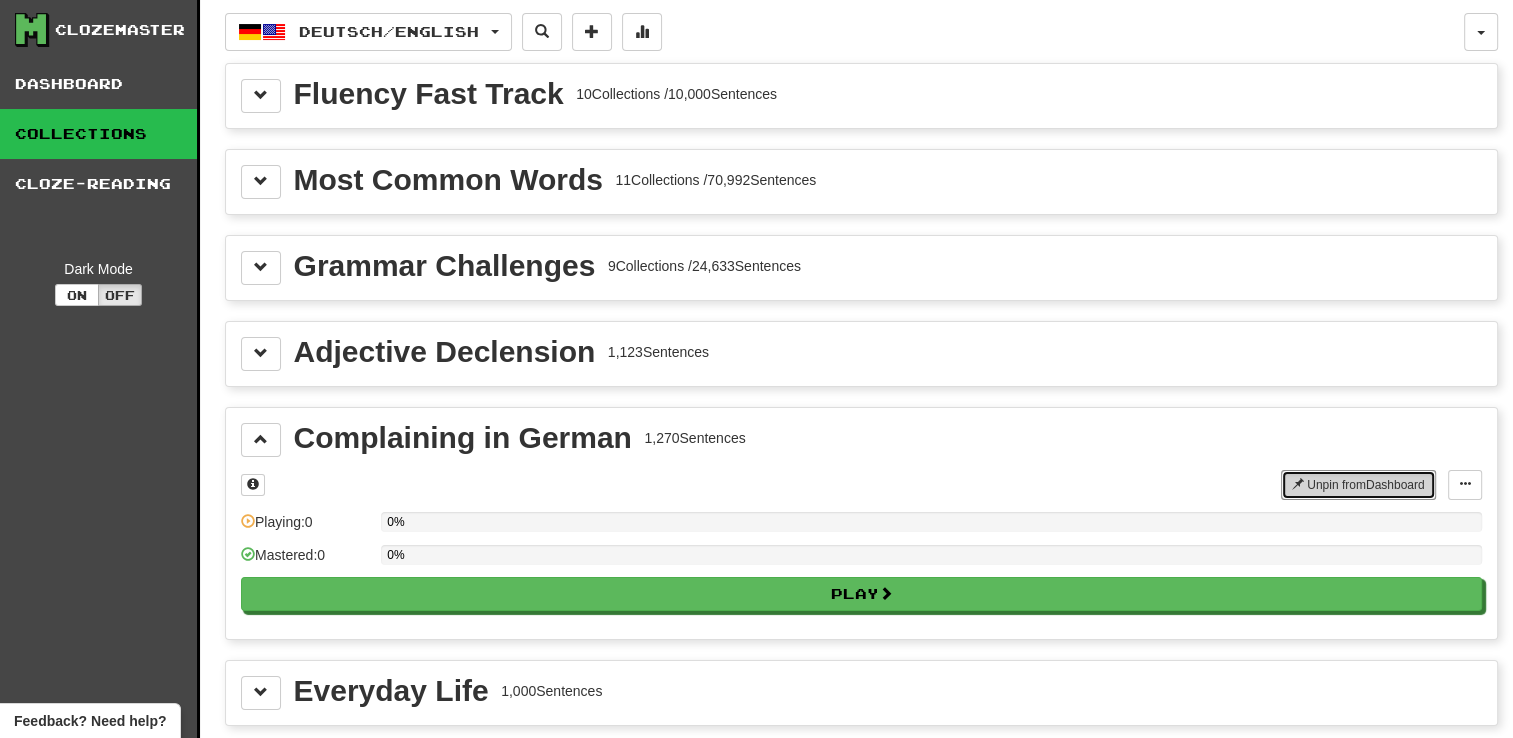click on "Unpin from  Dashboard" at bounding box center [1358, 485] 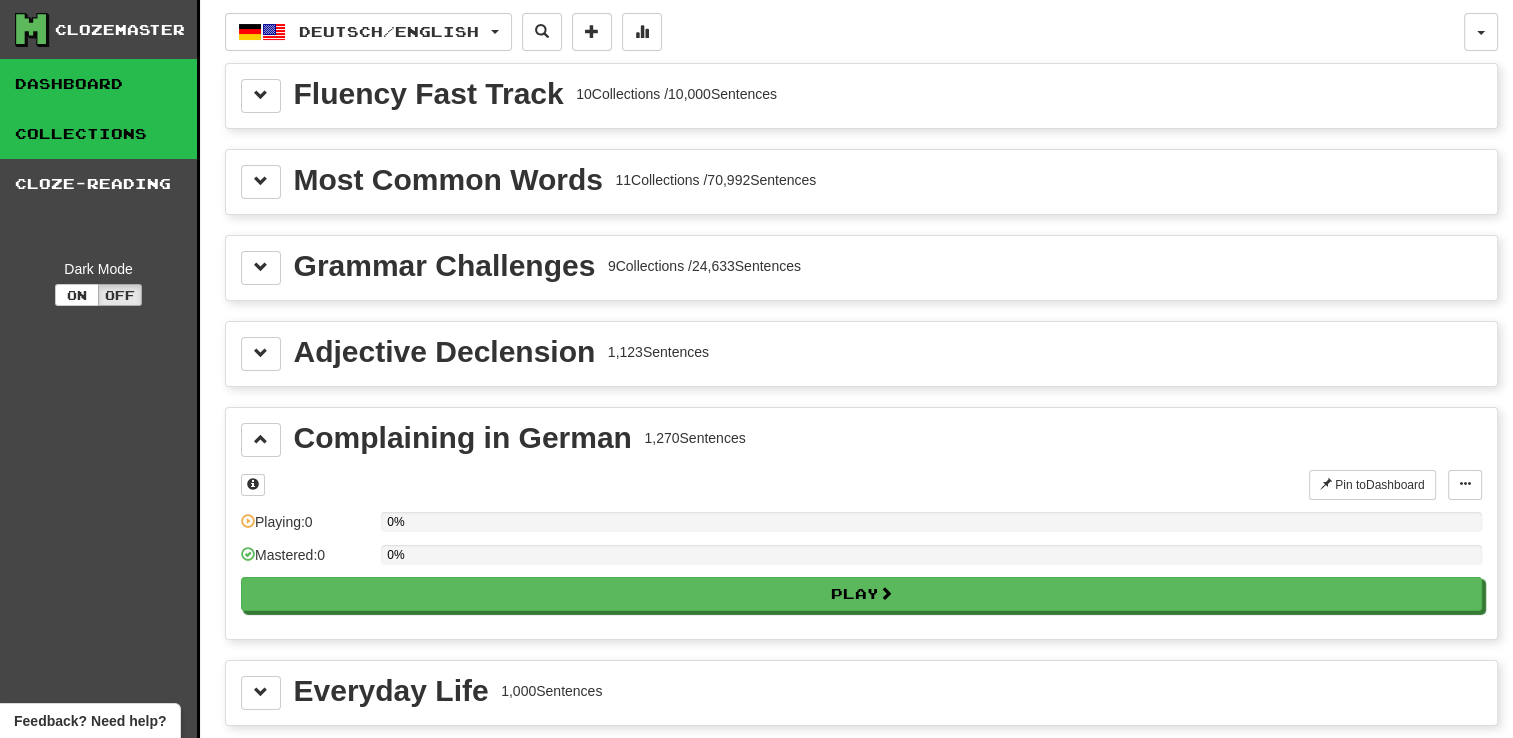 click on "Dashboard" at bounding box center (98, 84) 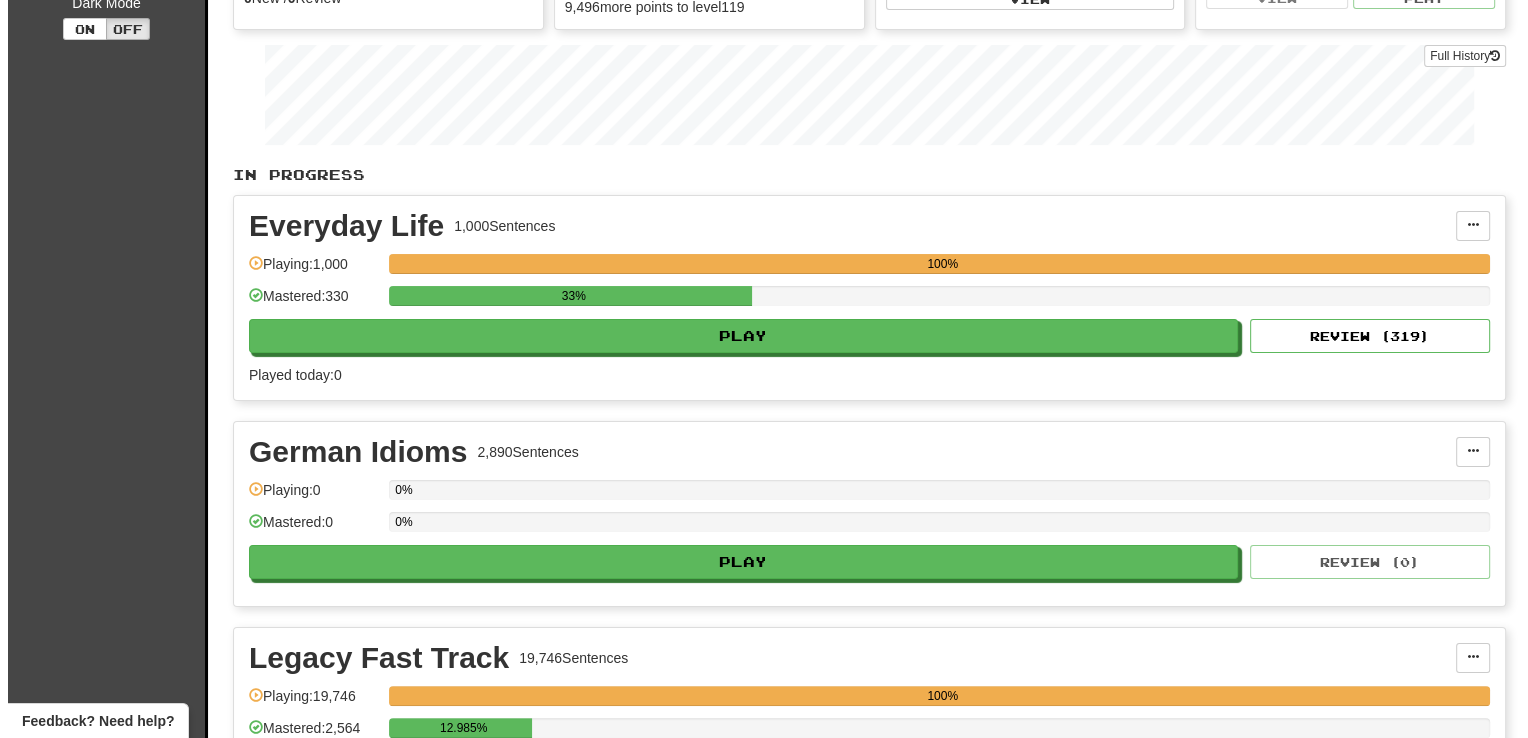 scroll, scrollTop: 0, scrollLeft: 0, axis: both 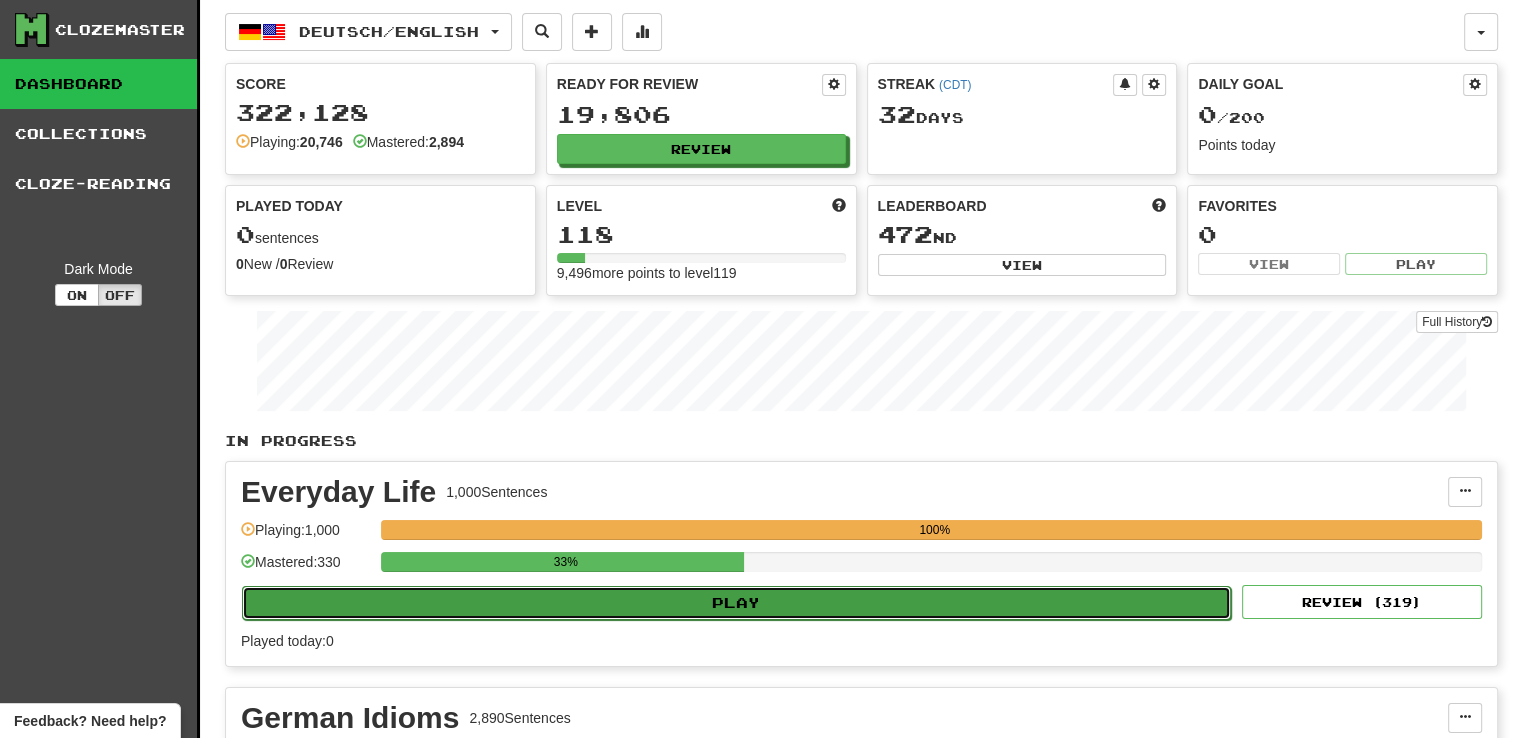 click on "Play" at bounding box center (736, 603) 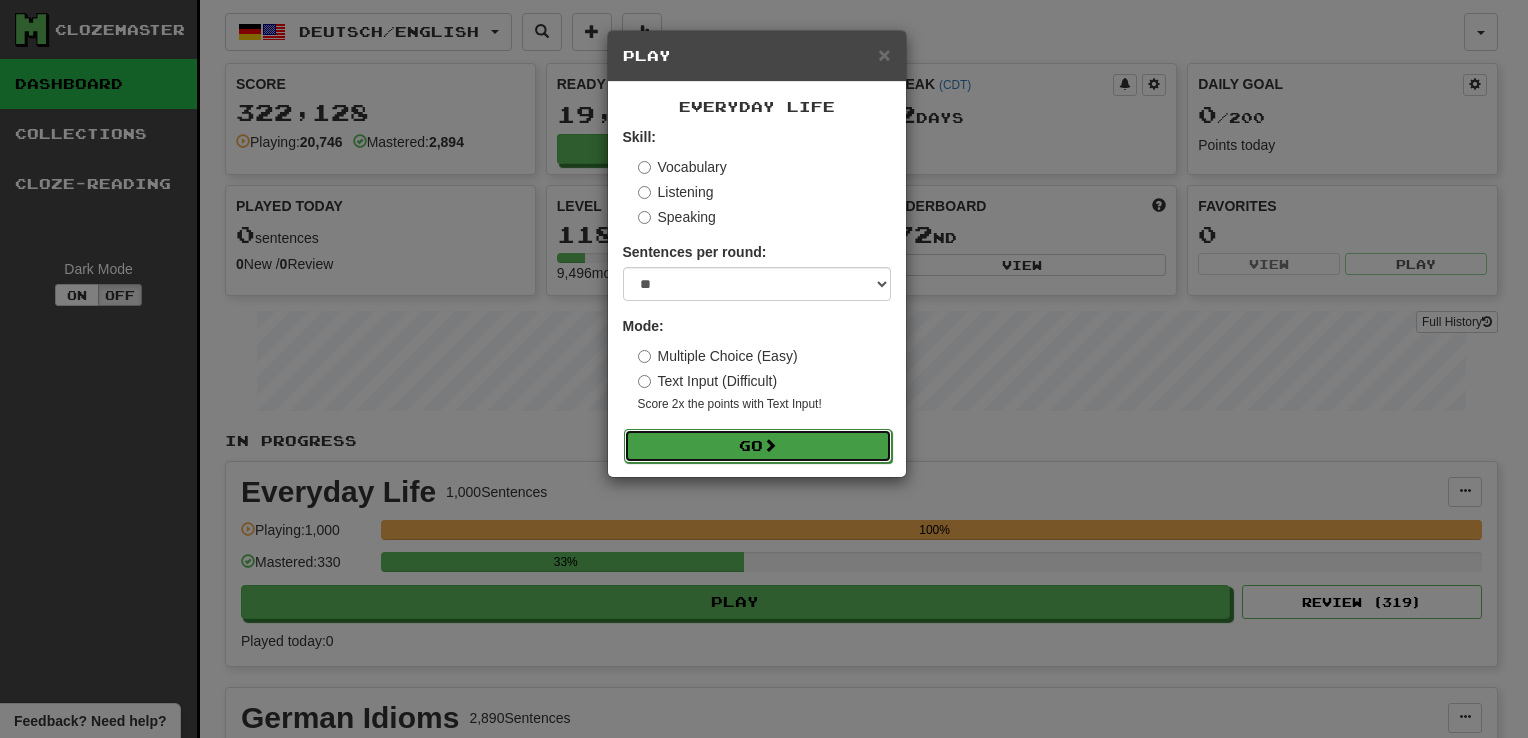 click on "Go" at bounding box center [758, 446] 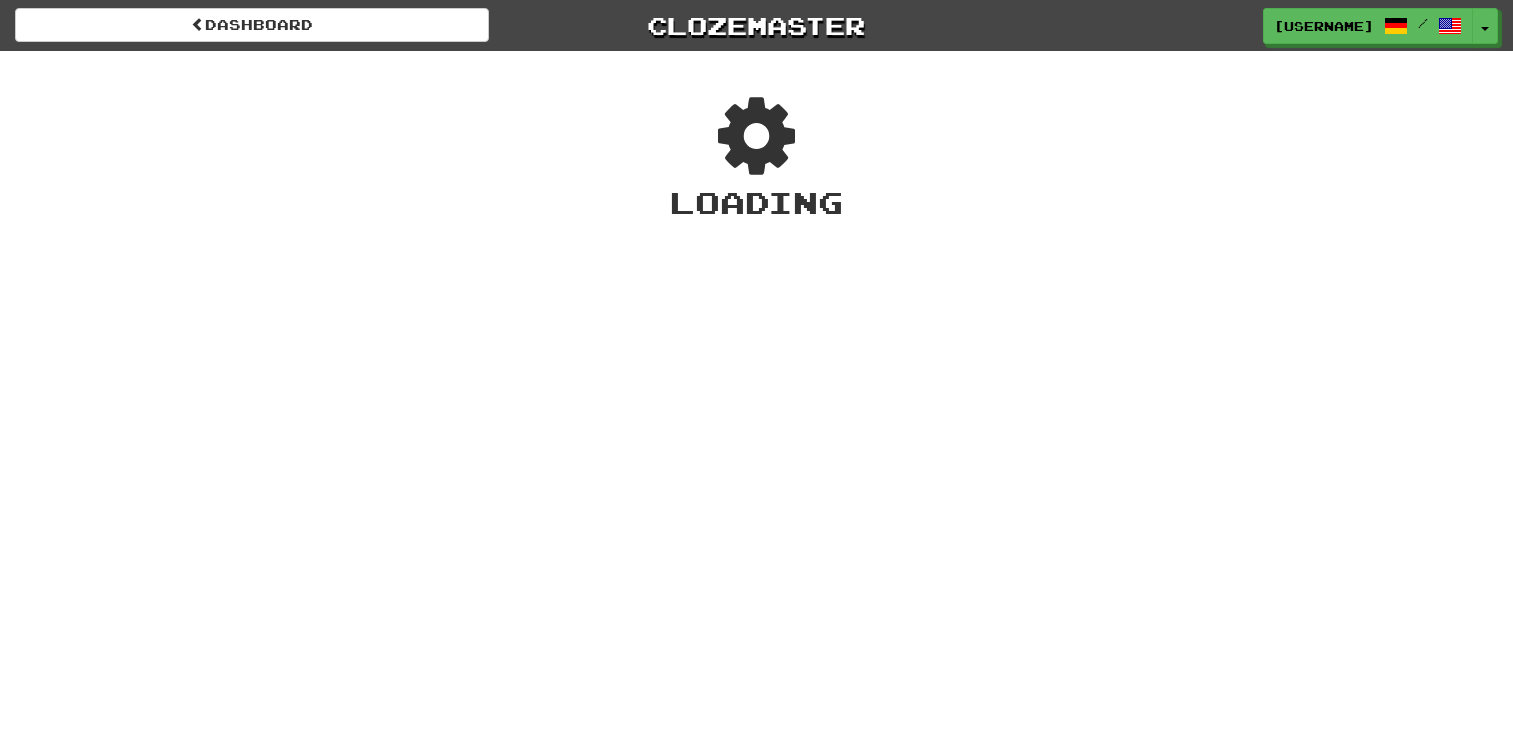 scroll, scrollTop: 0, scrollLeft: 0, axis: both 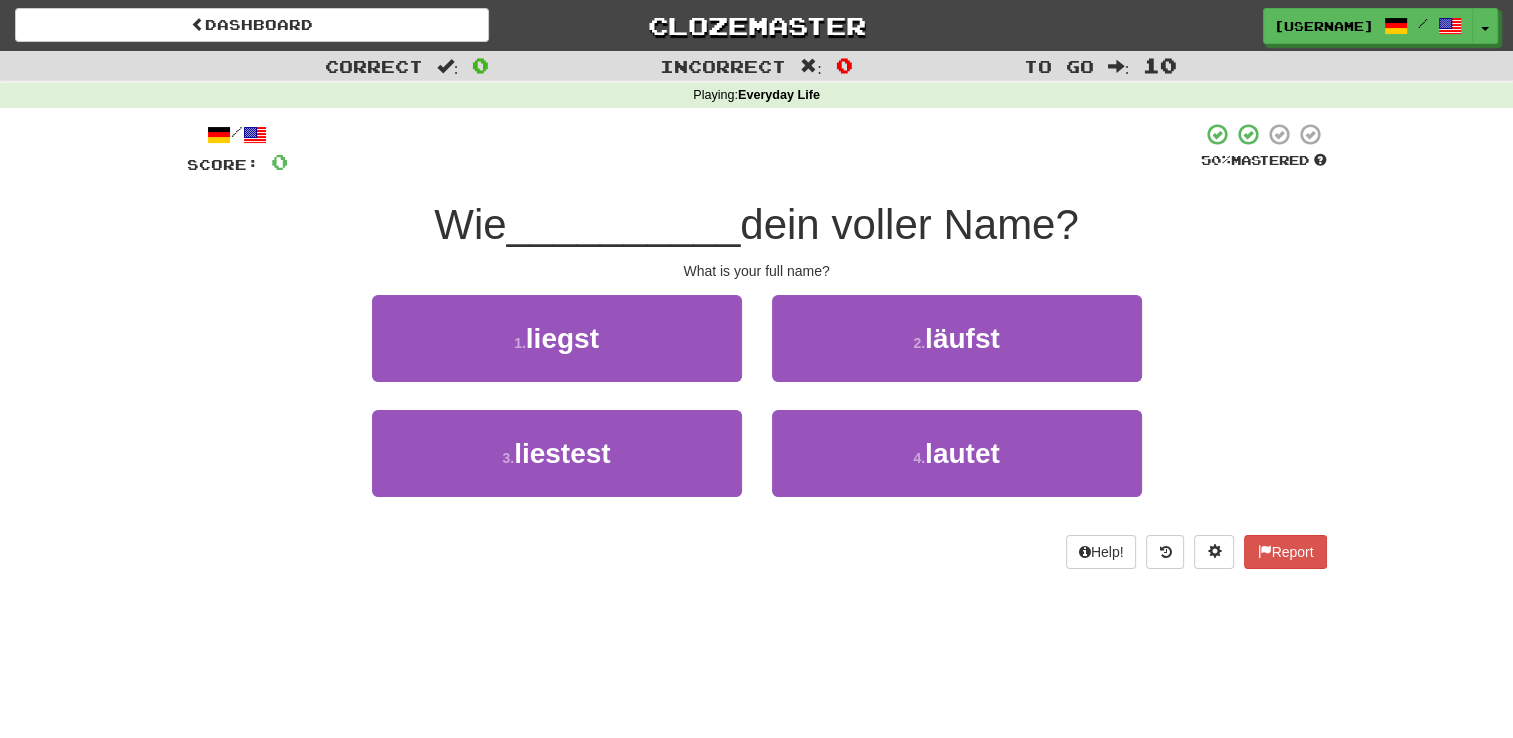 click on "Correct   :   0 Incorrect   :   0 To go   :   10 Playing :  Everyday Life  /  Score:   0 50 %  Mastered Wie  __________  dein voller Name? What is your full name? 1 .  liegst 2 .  läufst 3 .  liestest 4 .  lautet  Help!  Report" at bounding box center (756, 324) 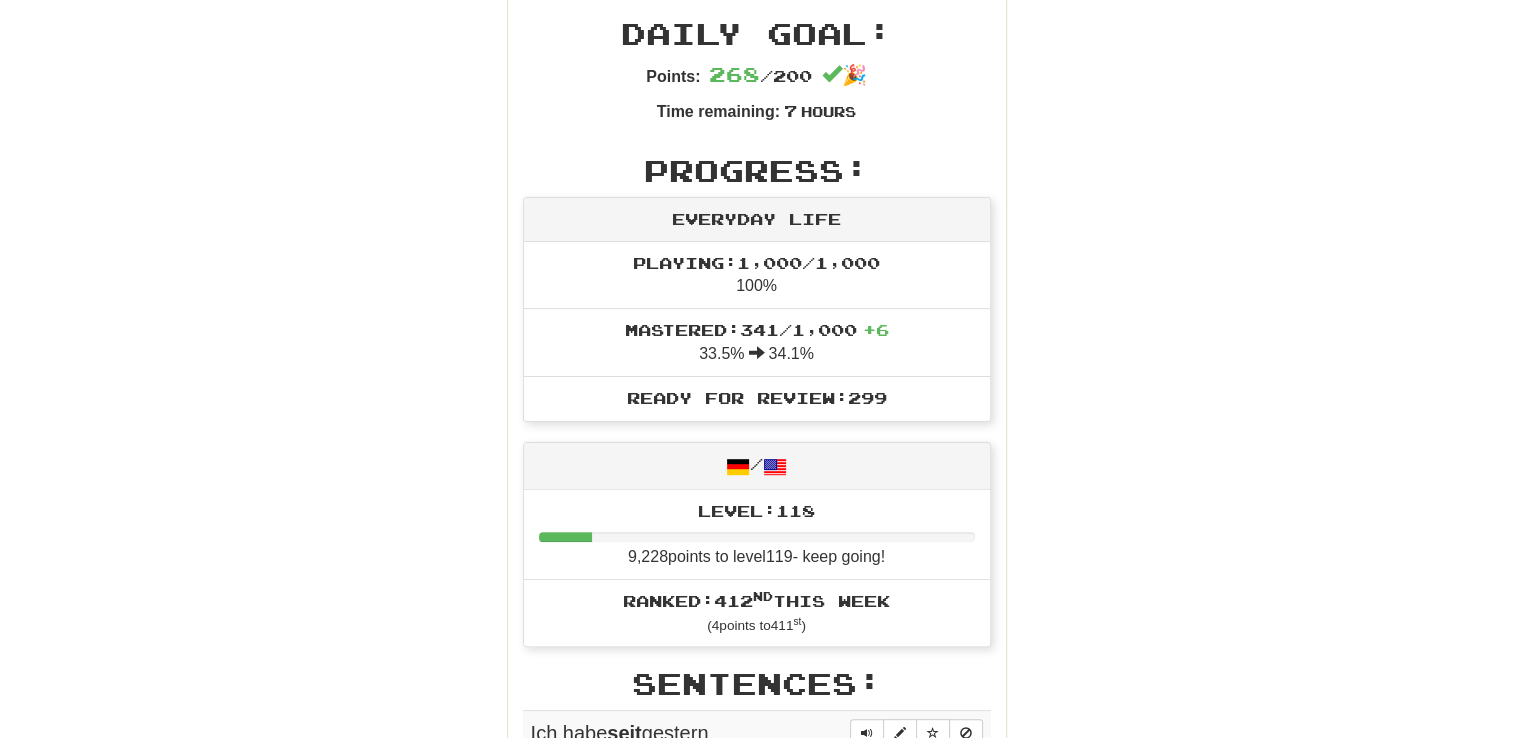 scroll, scrollTop: 0, scrollLeft: 0, axis: both 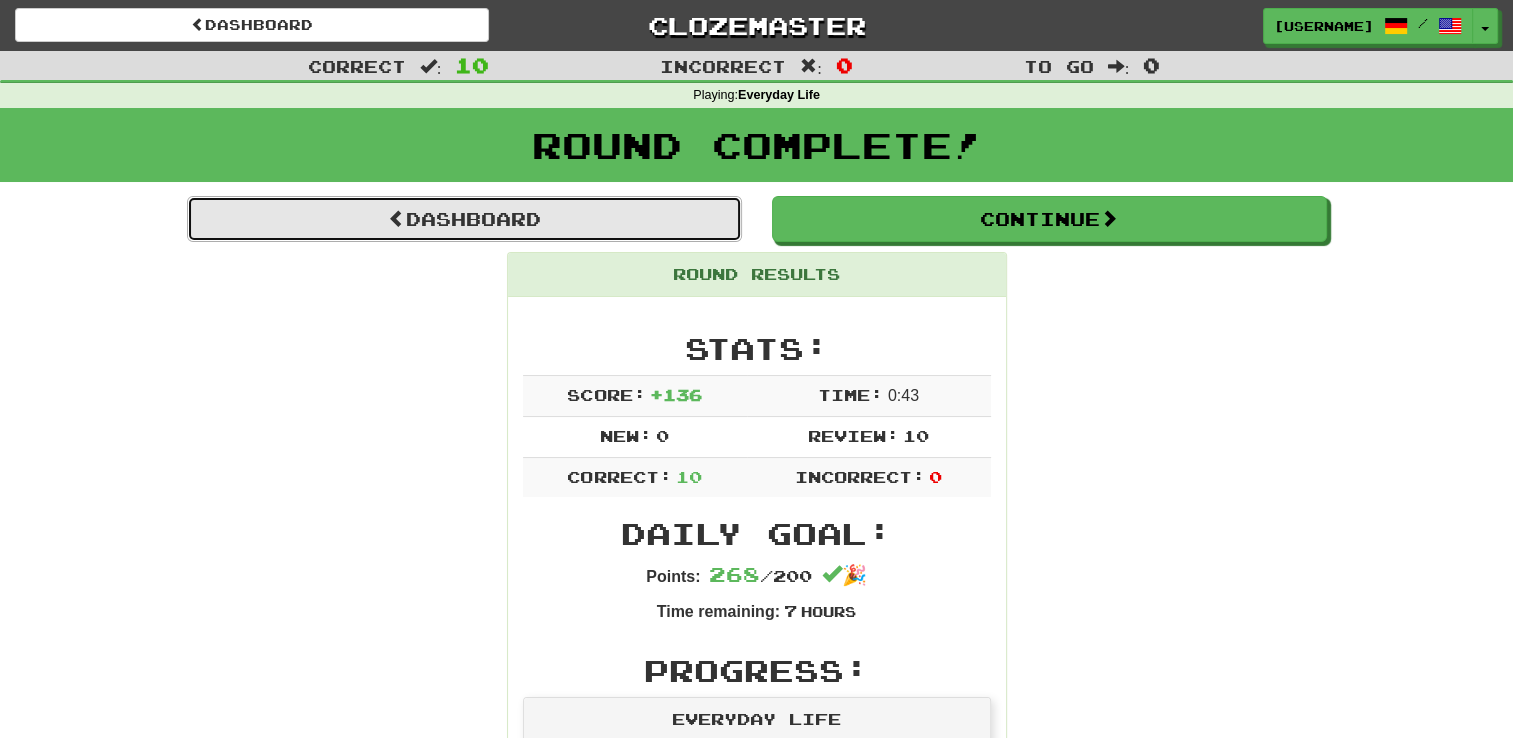click on "Dashboard" at bounding box center [464, 219] 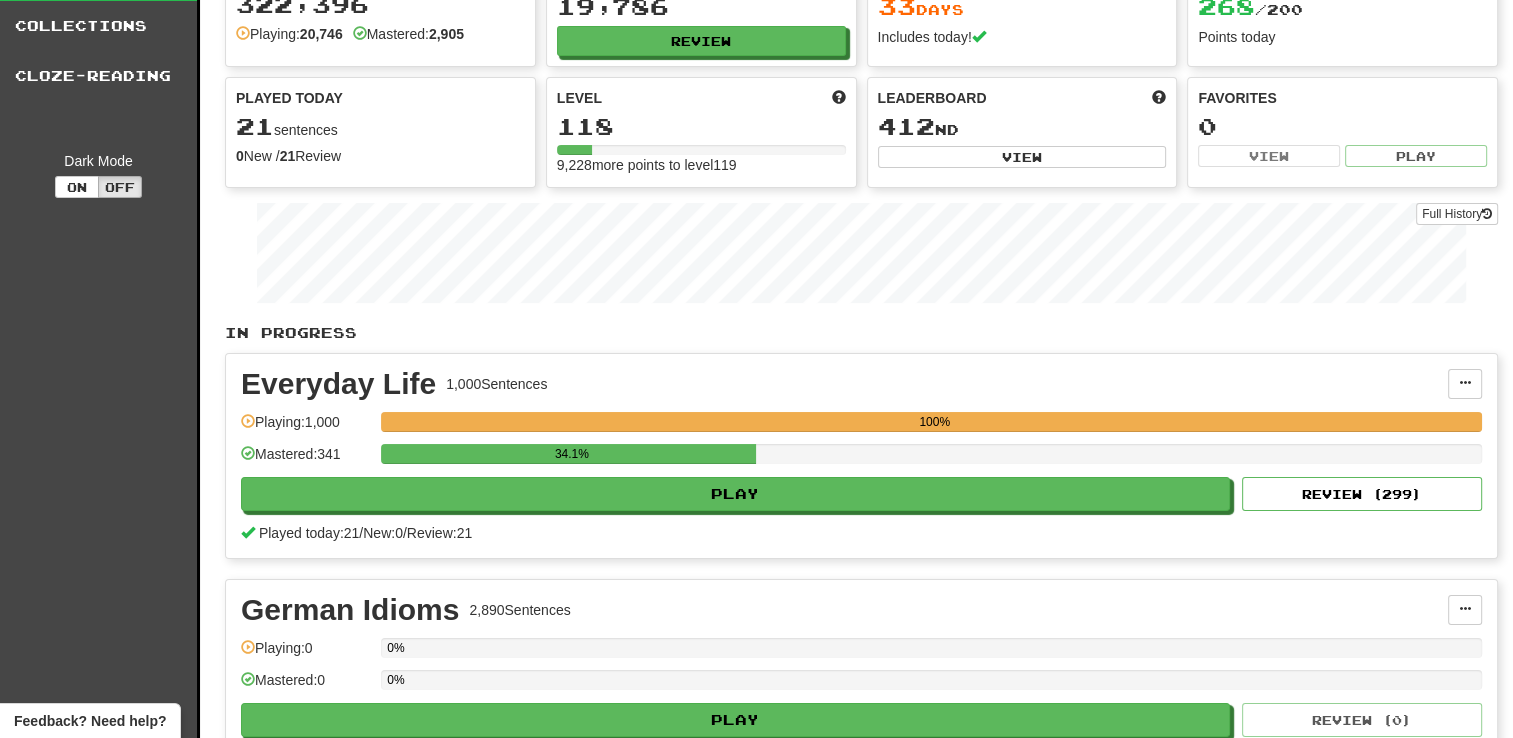 scroll, scrollTop: 0, scrollLeft: 0, axis: both 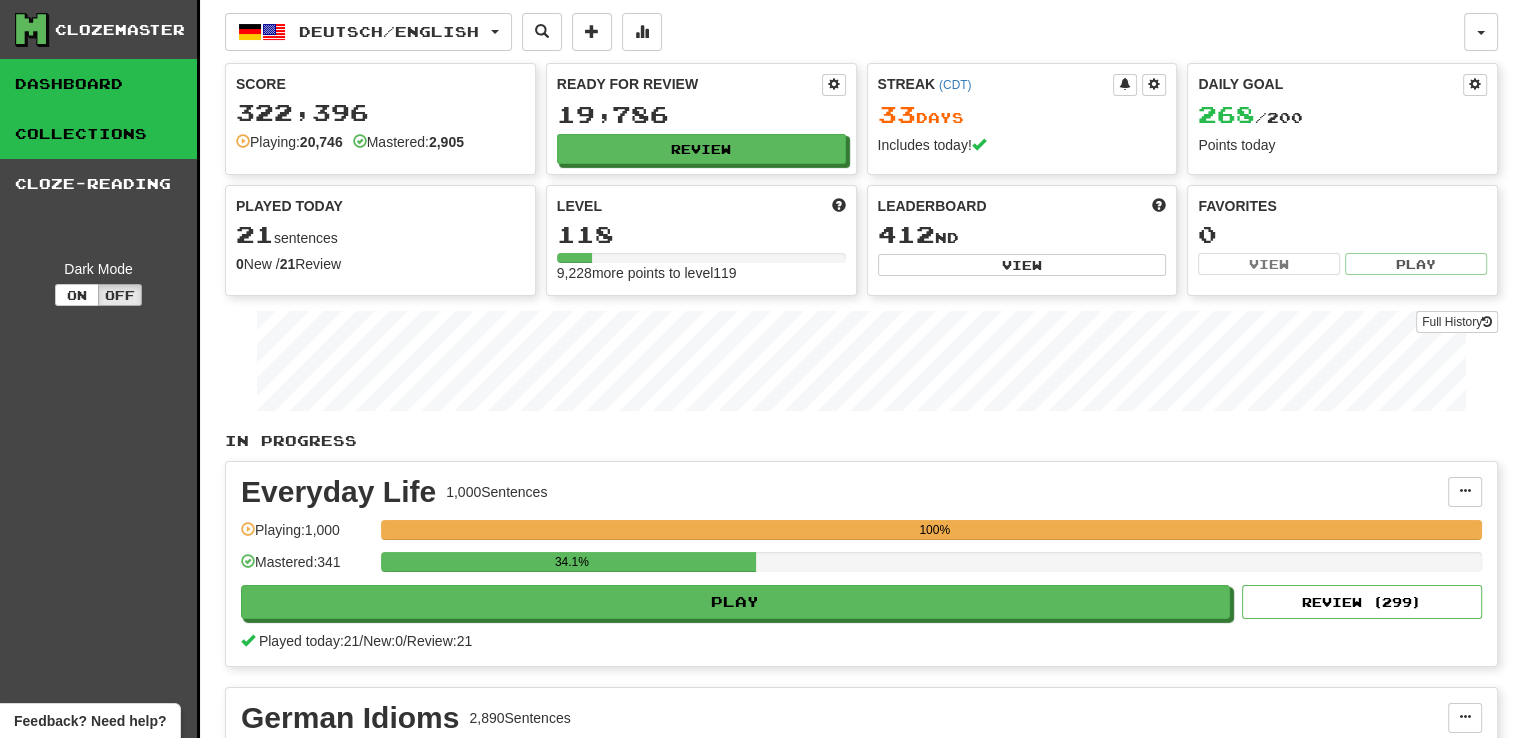 click on "Collections" at bounding box center [98, 134] 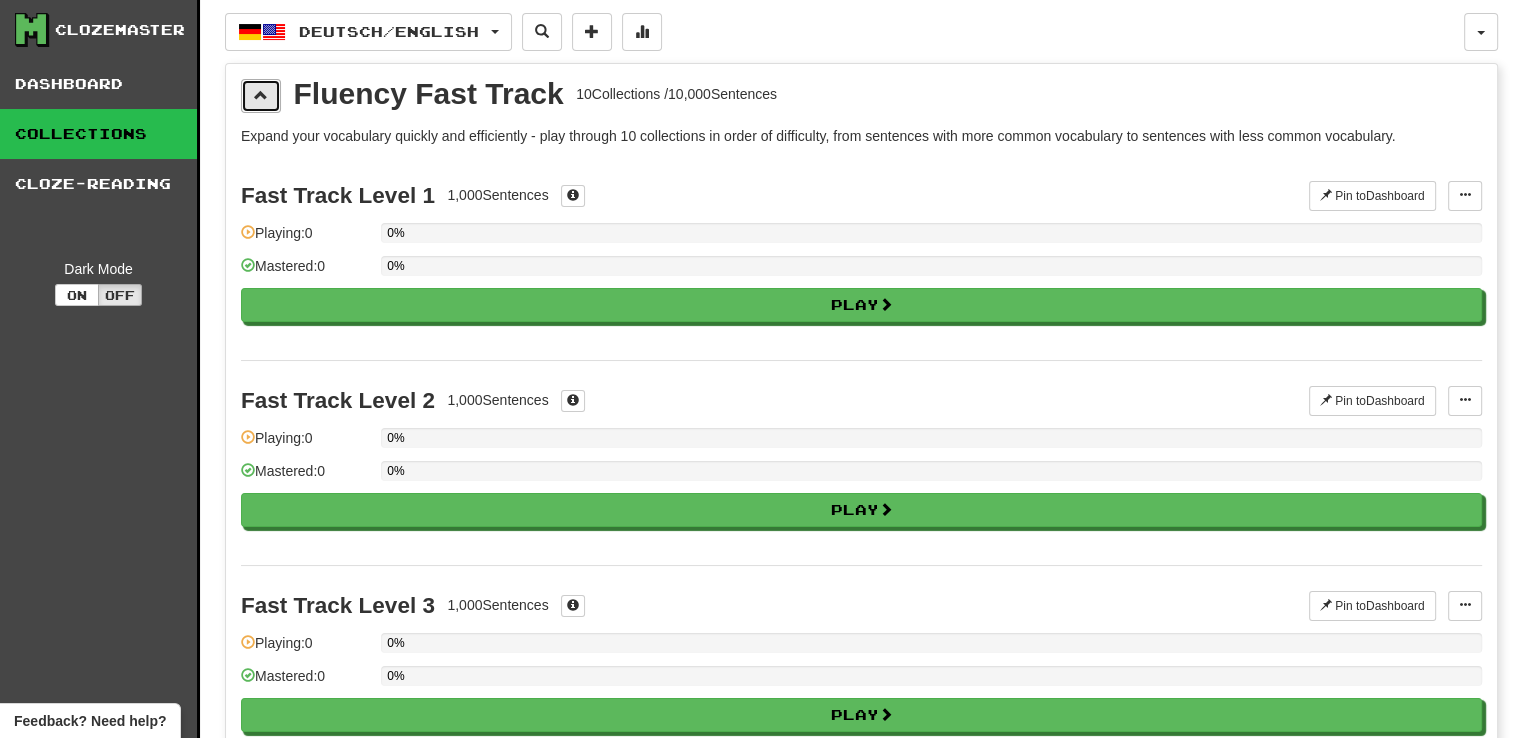 click at bounding box center (261, 95) 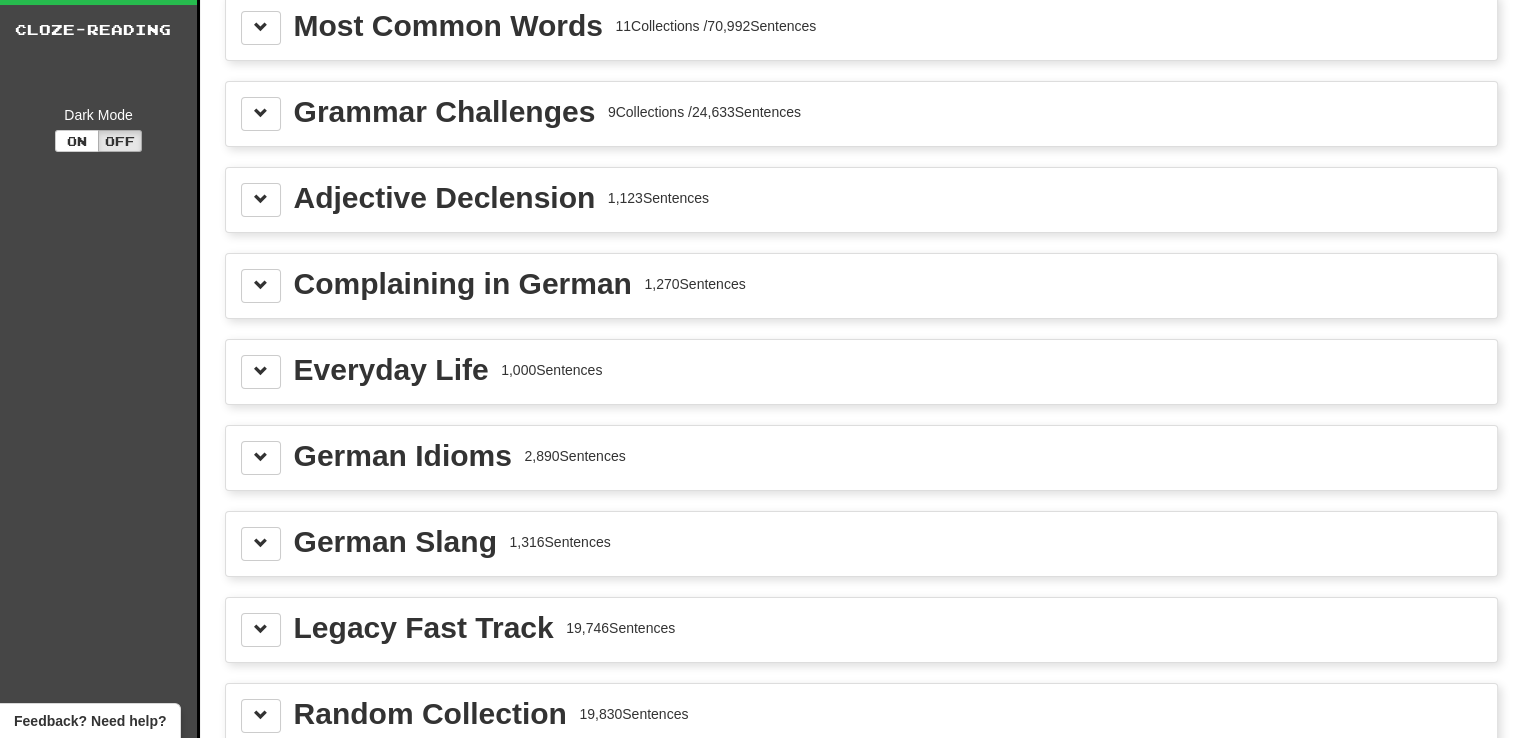 scroll, scrollTop: 200, scrollLeft: 0, axis: vertical 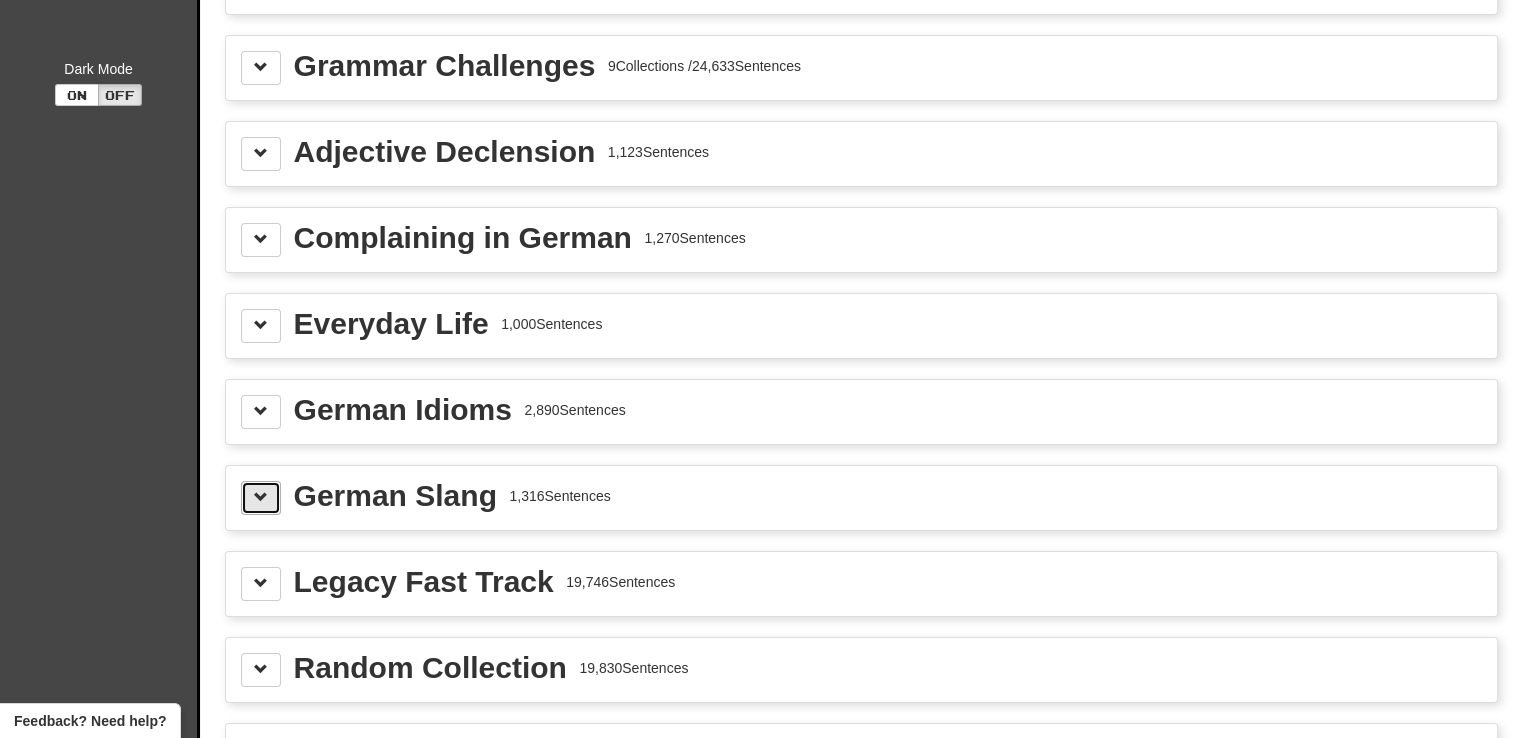 click at bounding box center [261, 498] 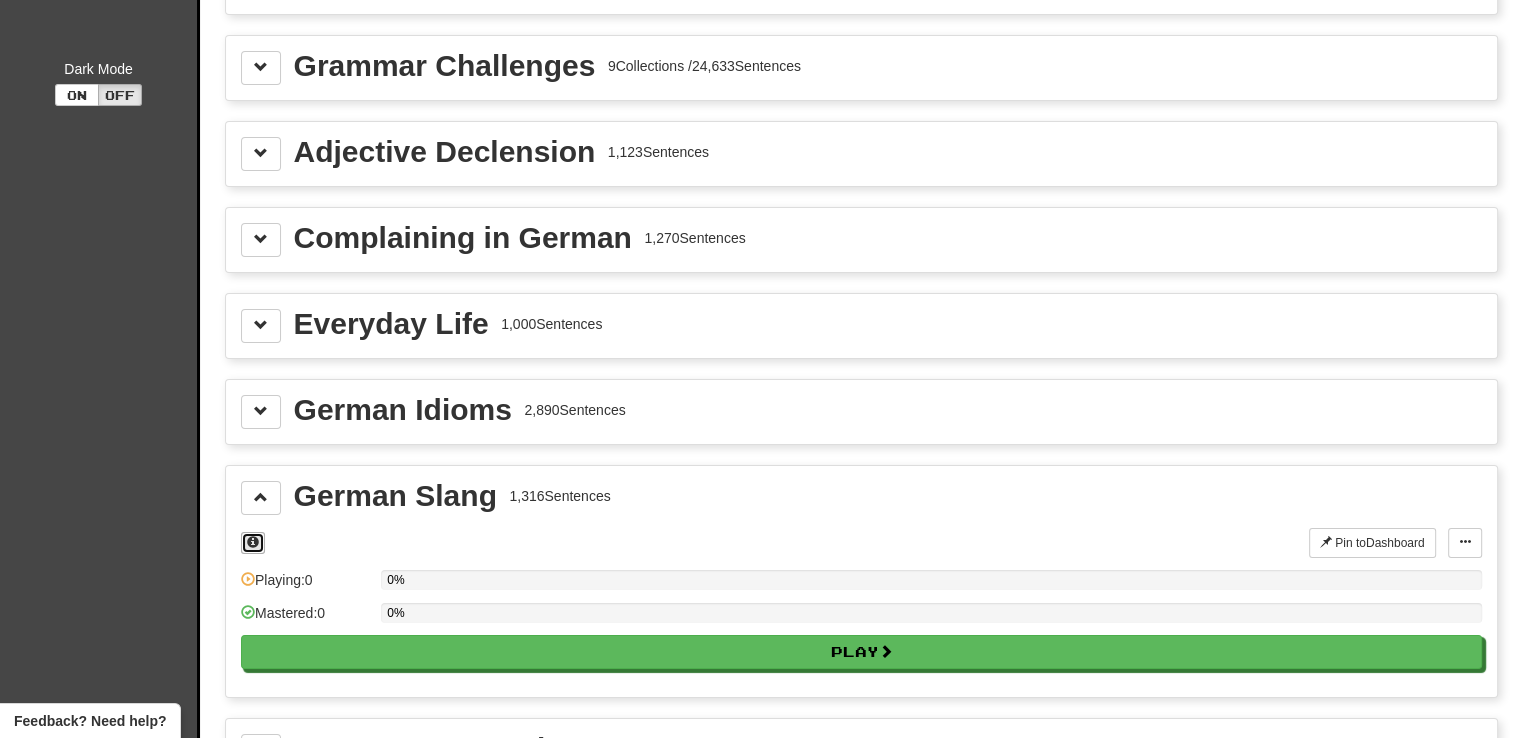 click at bounding box center (253, 543) 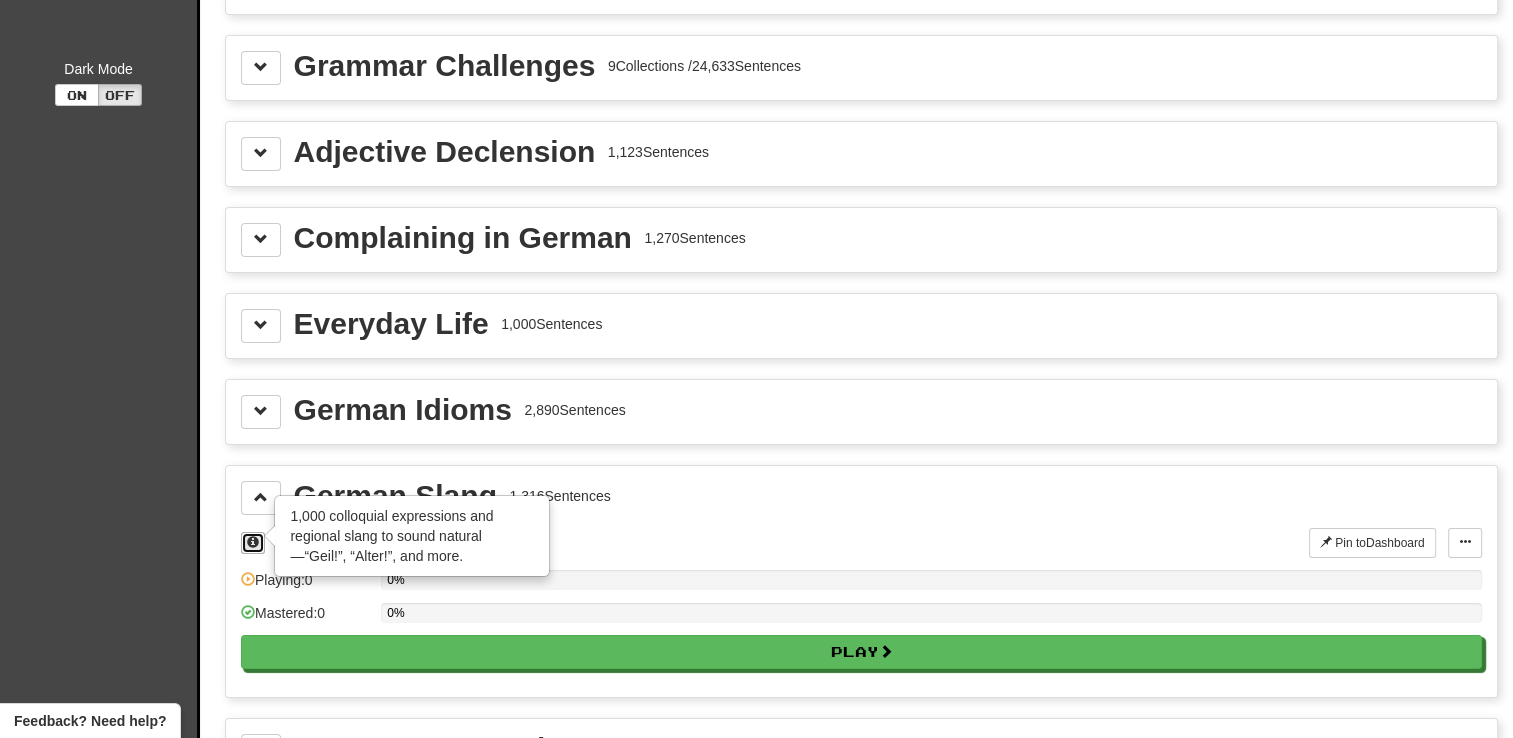 click at bounding box center [253, 543] 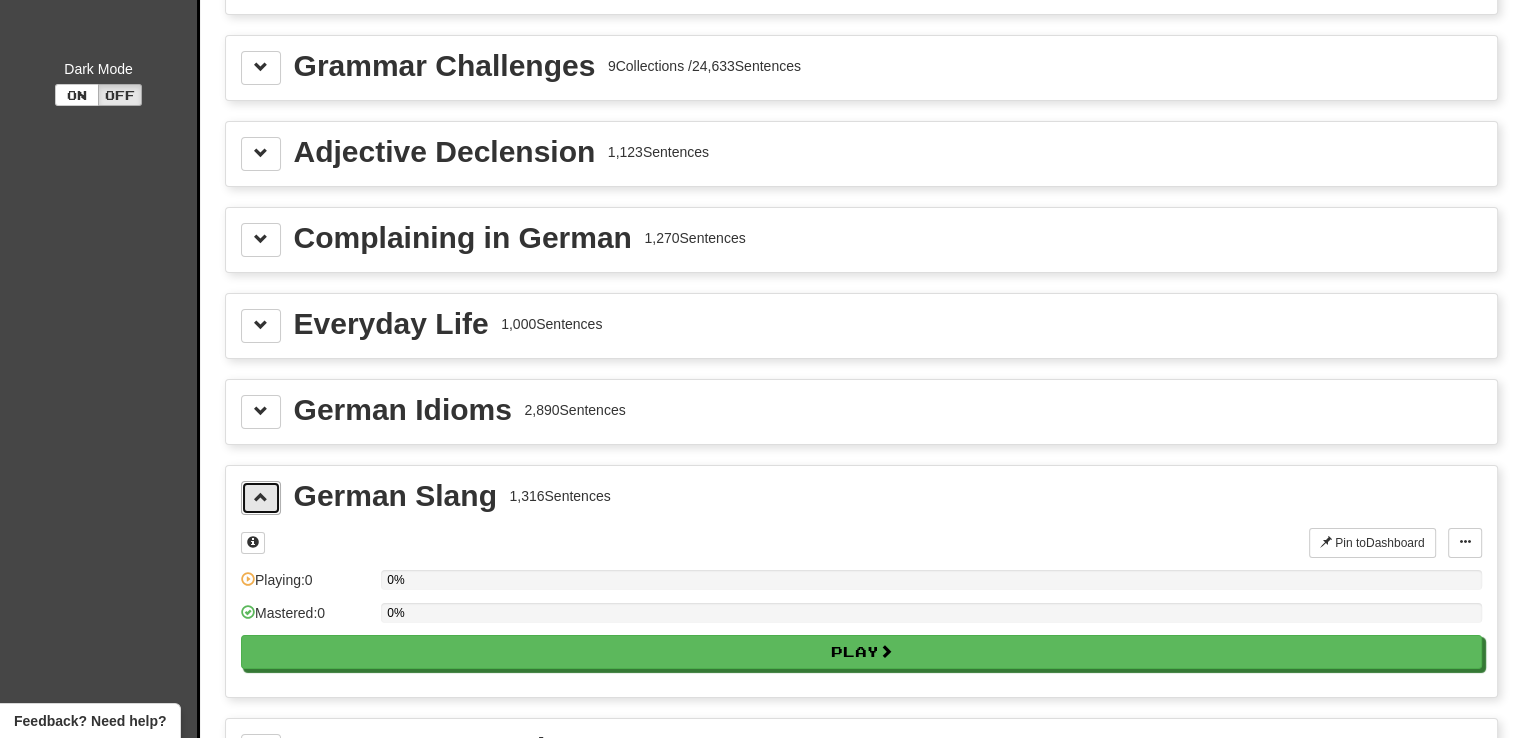 click at bounding box center [261, 497] 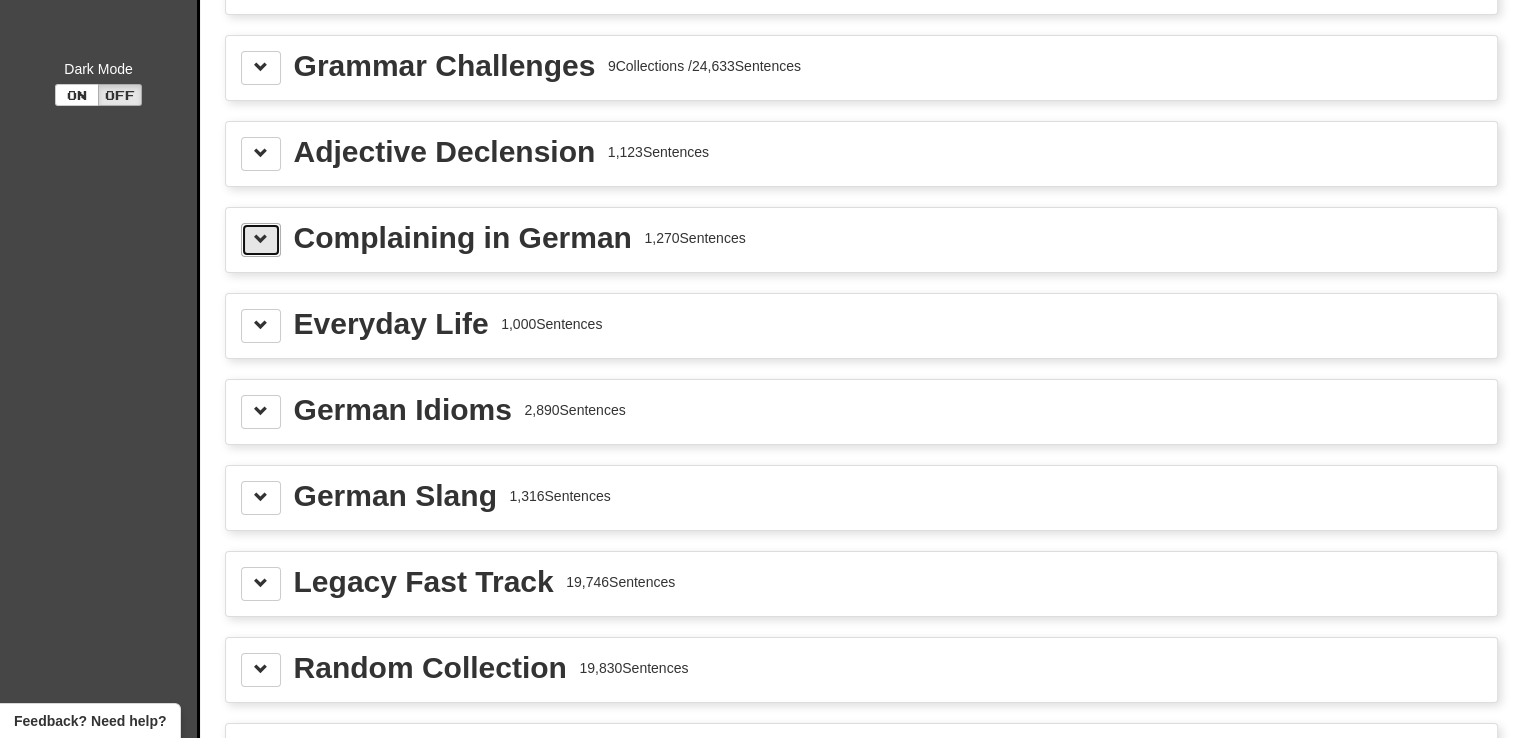click at bounding box center (261, 240) 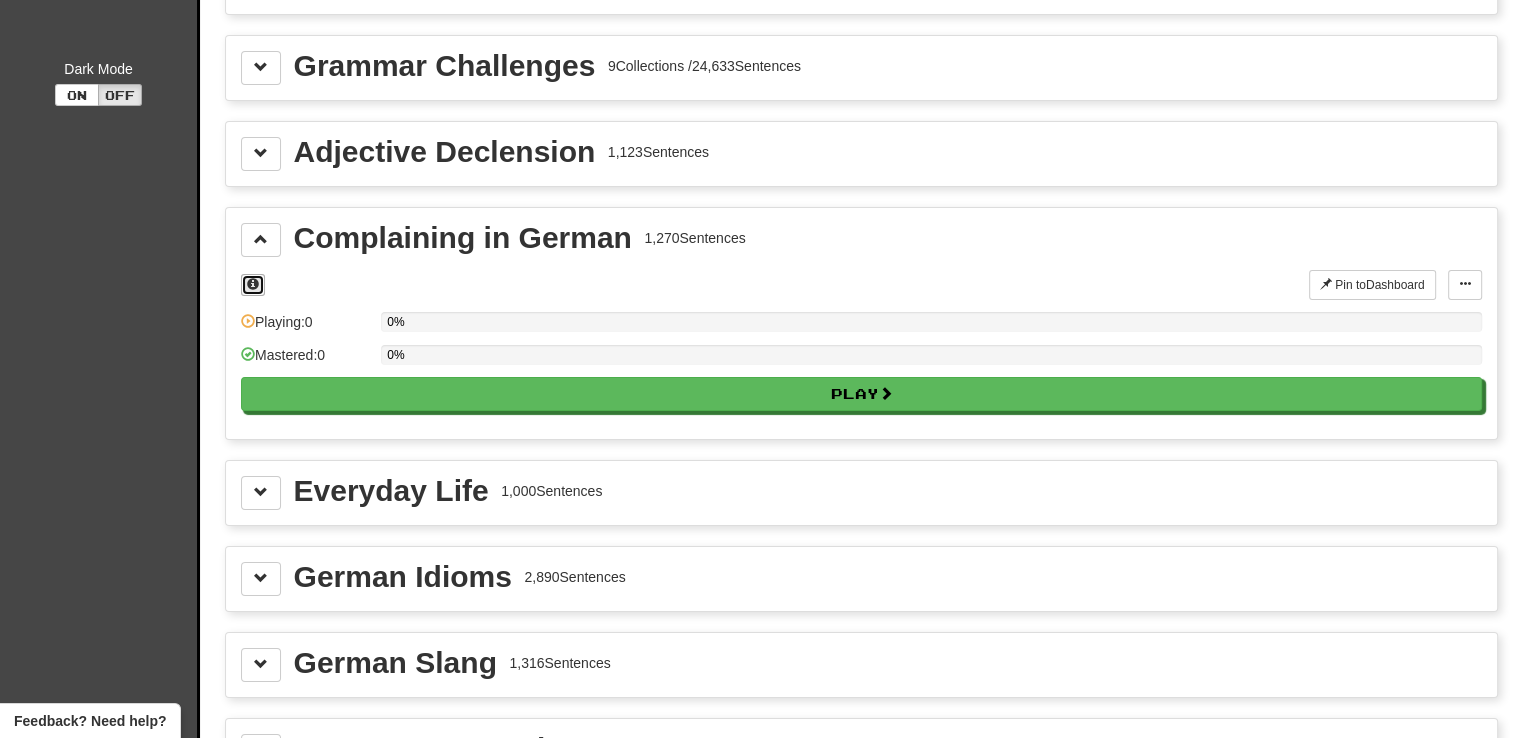 click at bounding box center (253, 284) 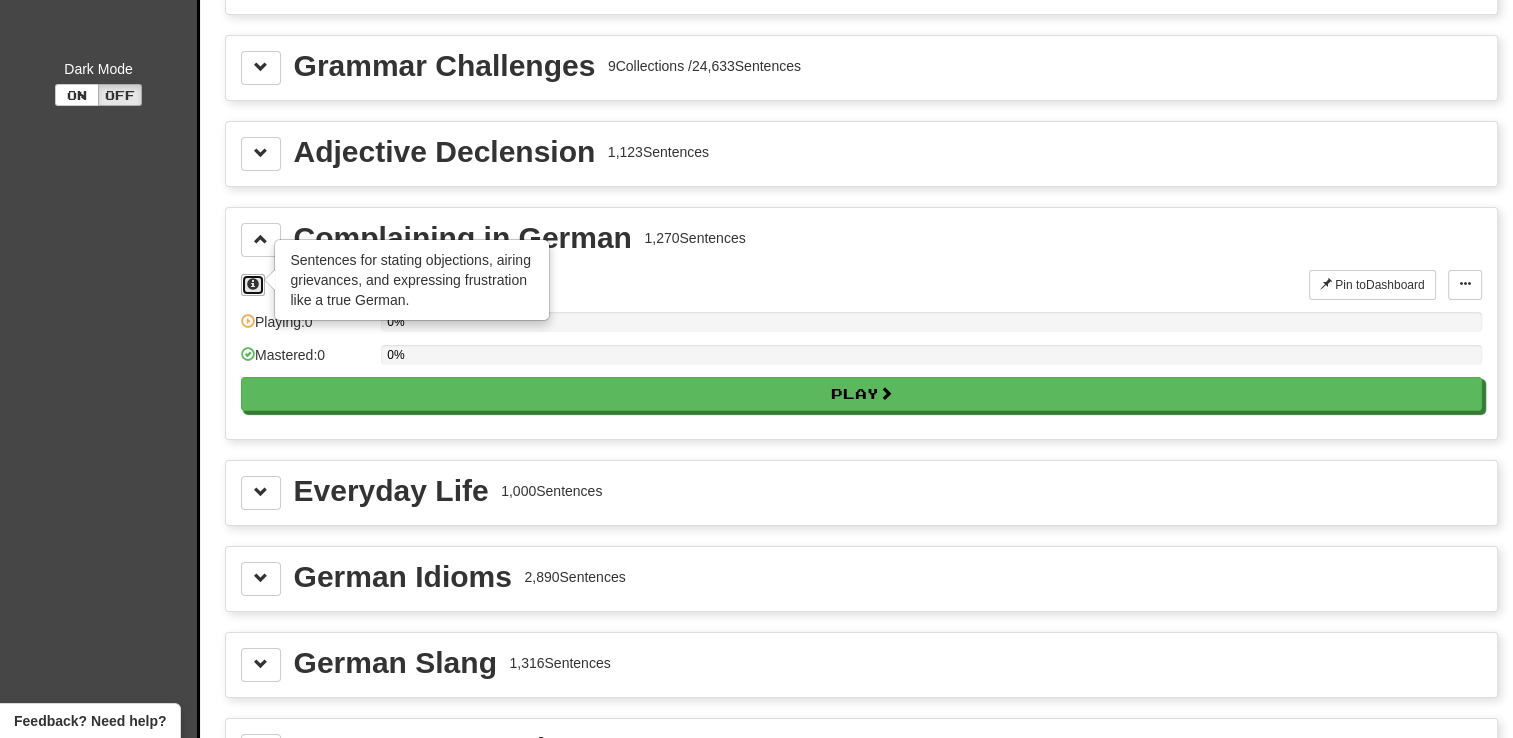 click at bounding box center (253, 284) 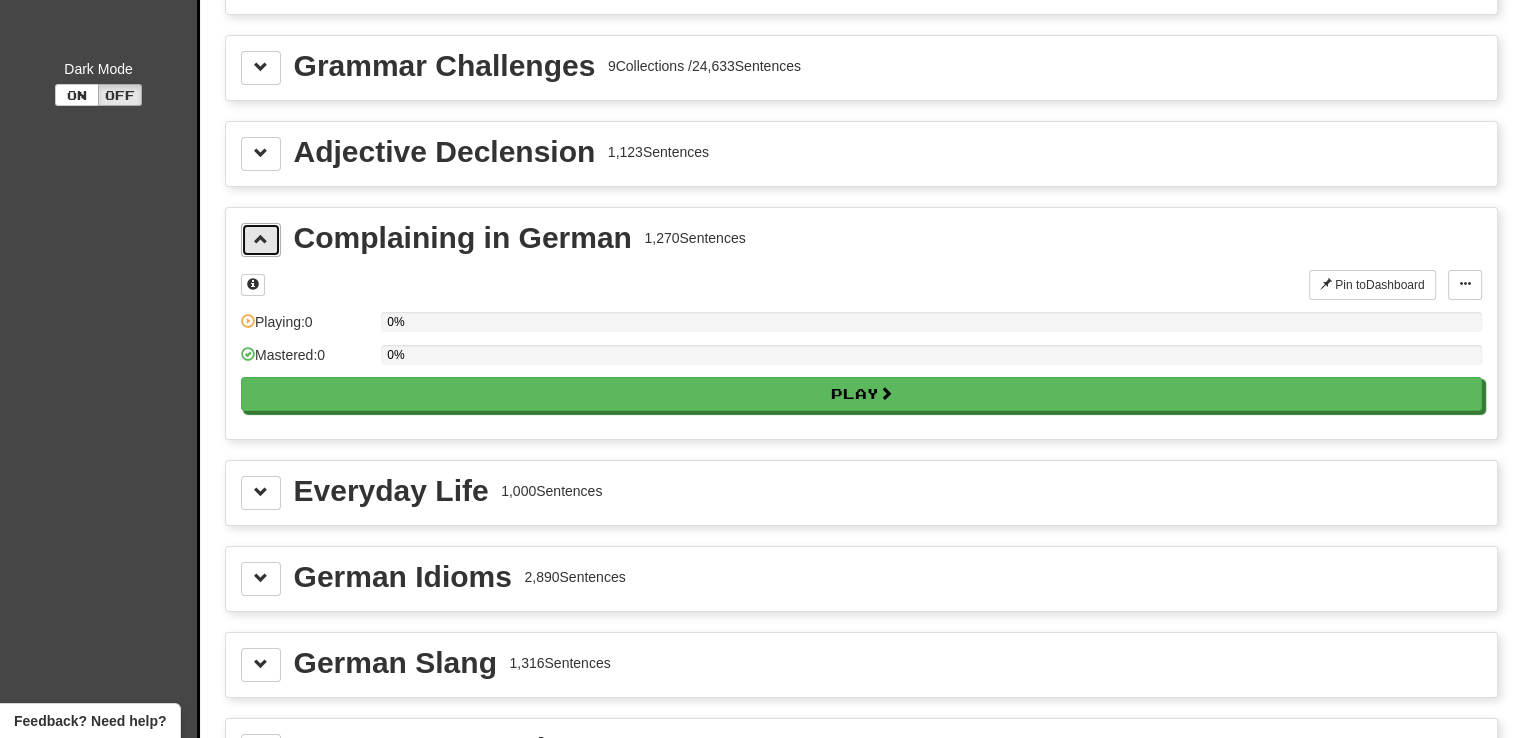 click at bounding box center [261, 240] 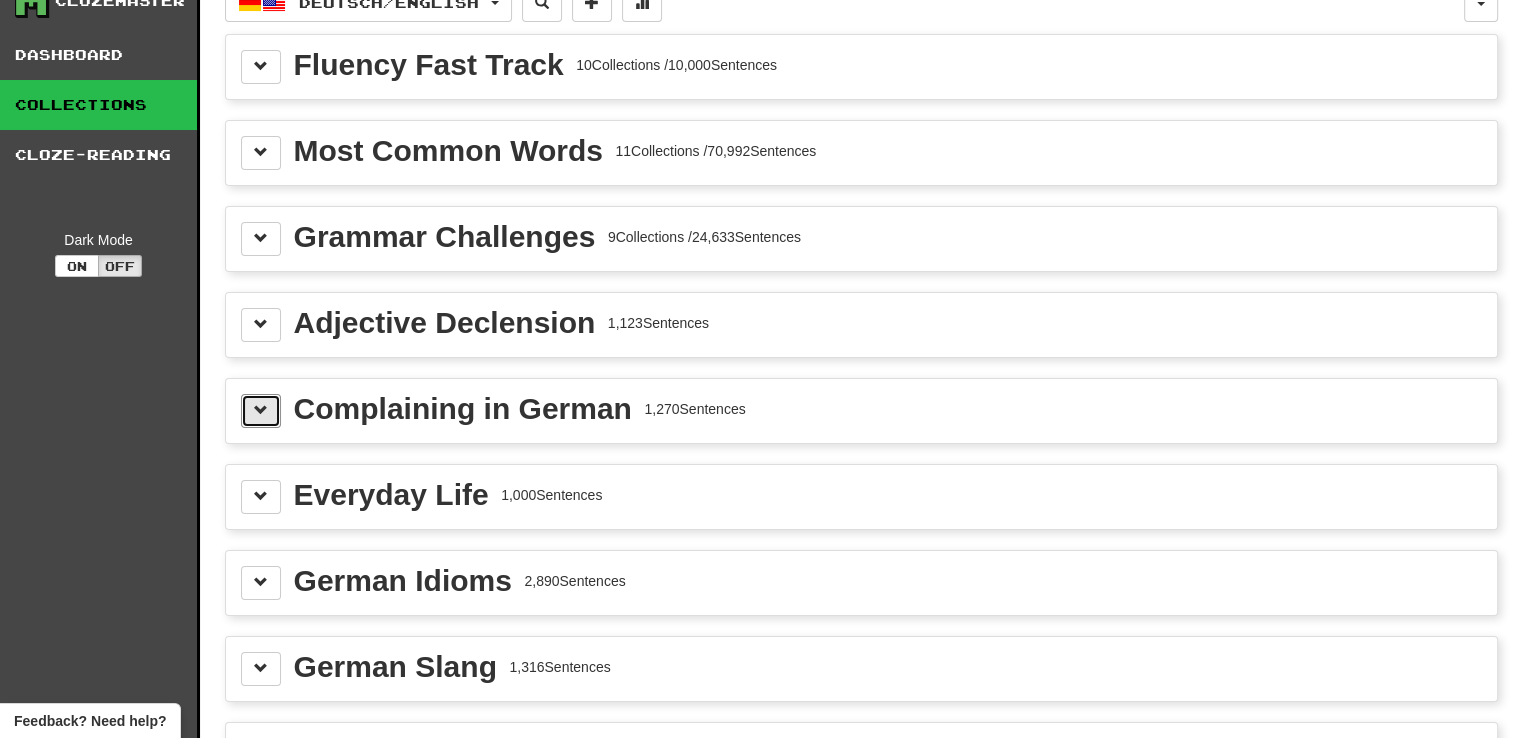 scroll, scrollTop: 0, scrollLeft: 0, axis: both 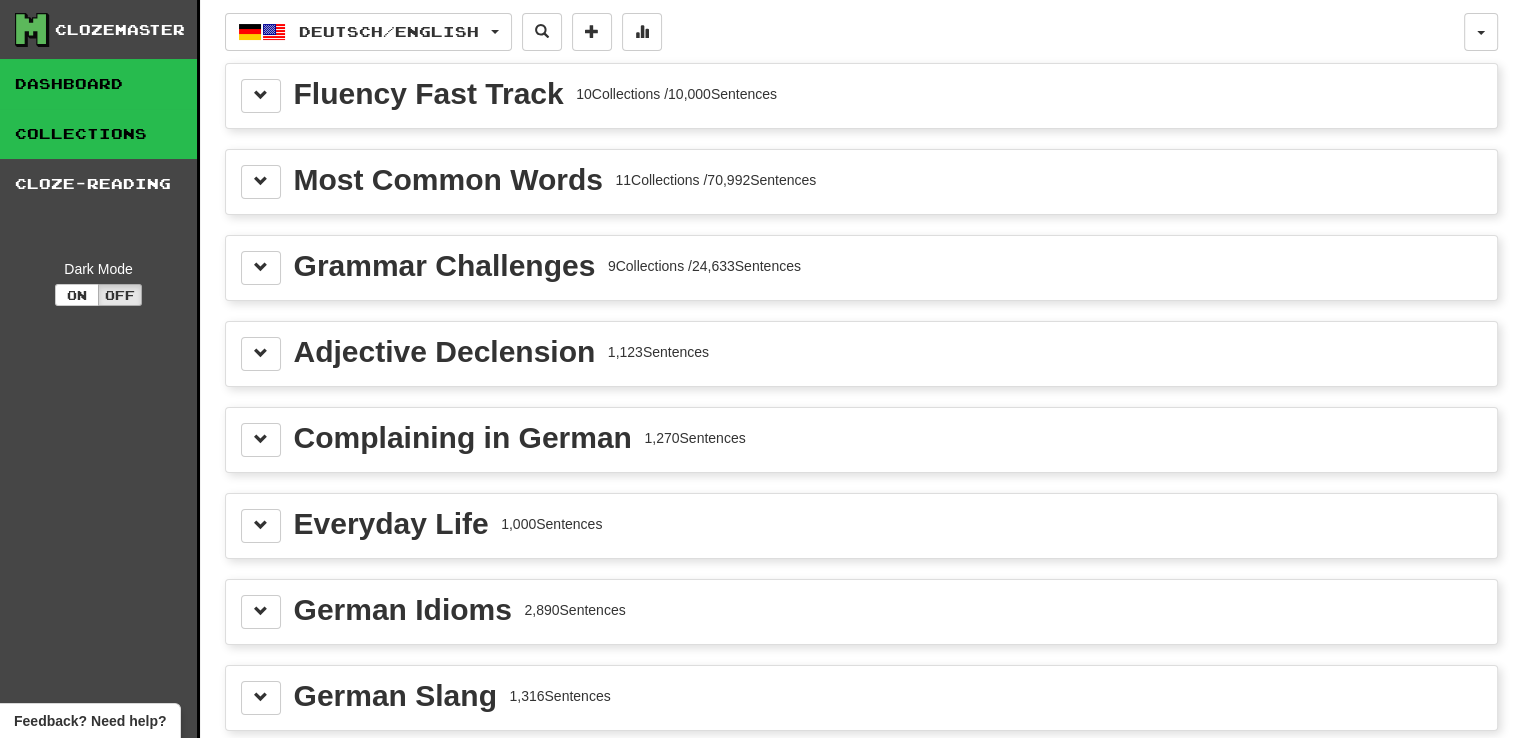 click on "Dashboard" at bounding box center [98, 84] 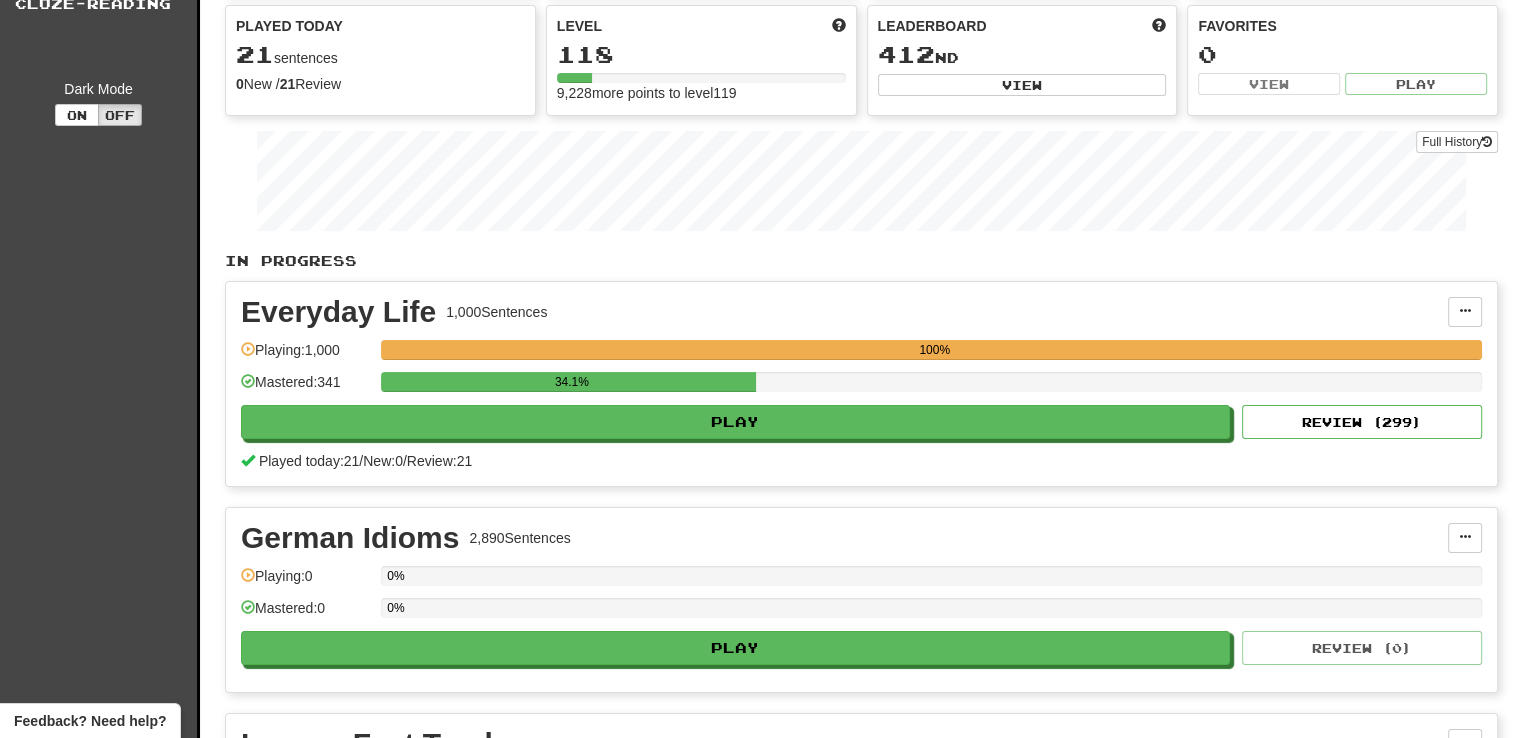 scroll, scrollTop: 0, scrollLeft: 0, axis: both 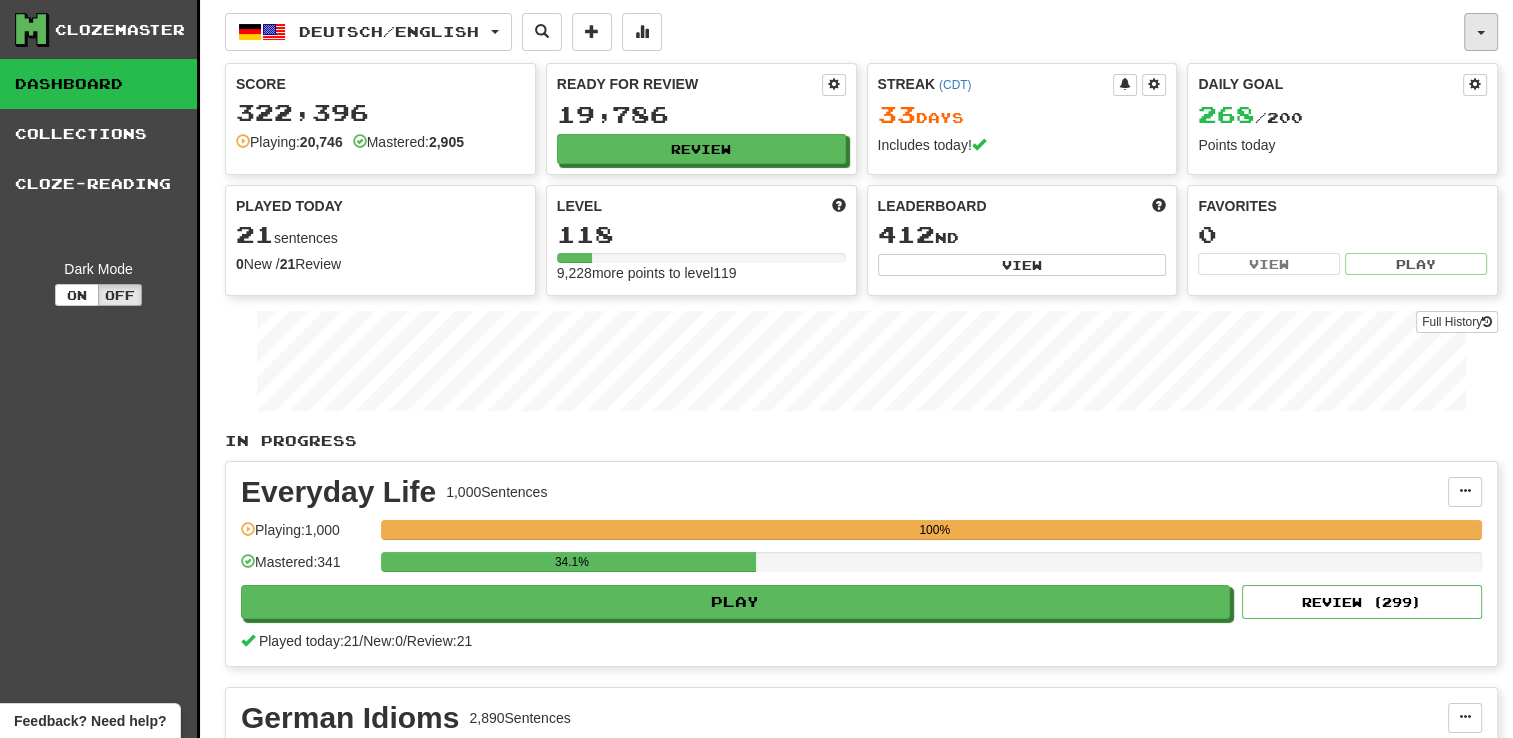 click at bounding box center (1481, 32) 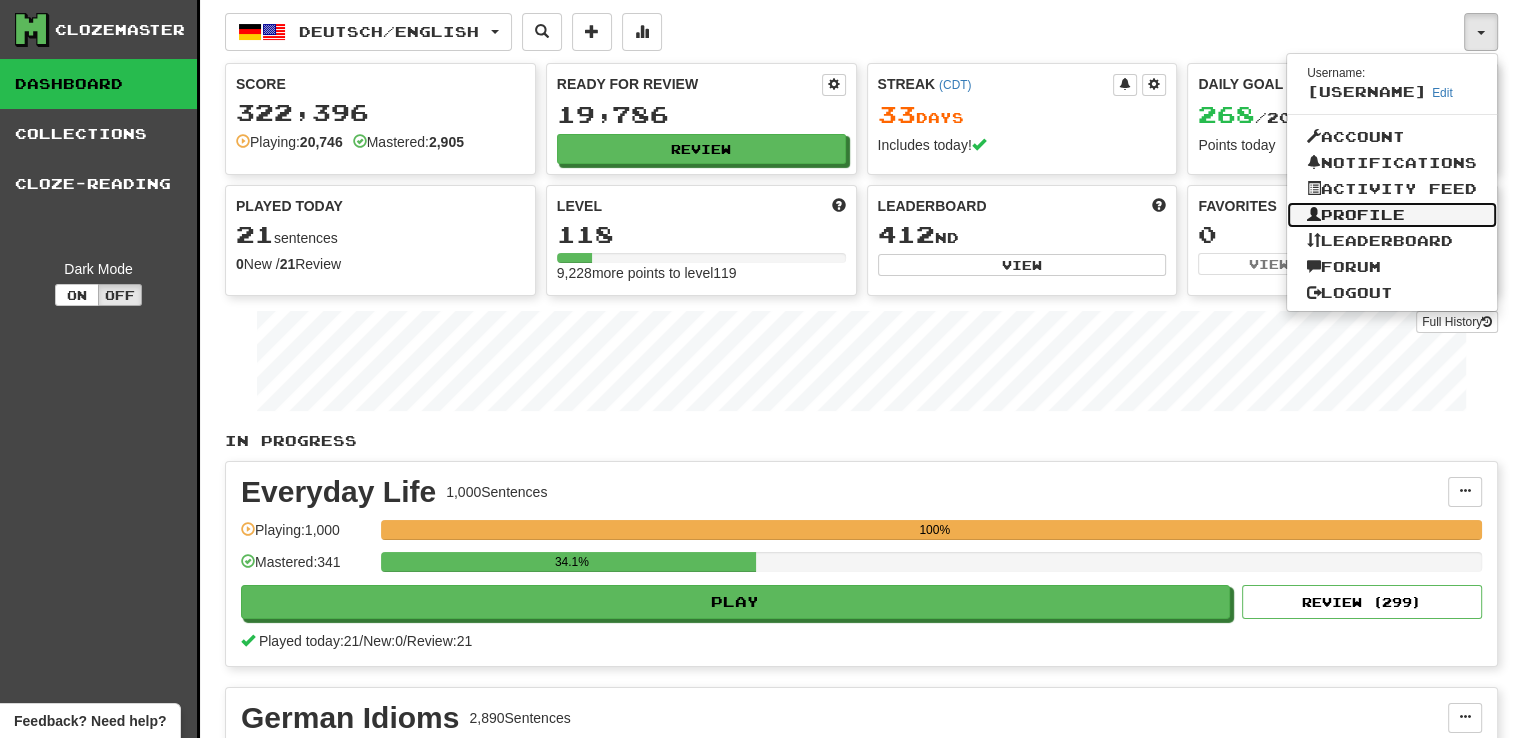 click on "Profile" at bounding box center (1392, 215) 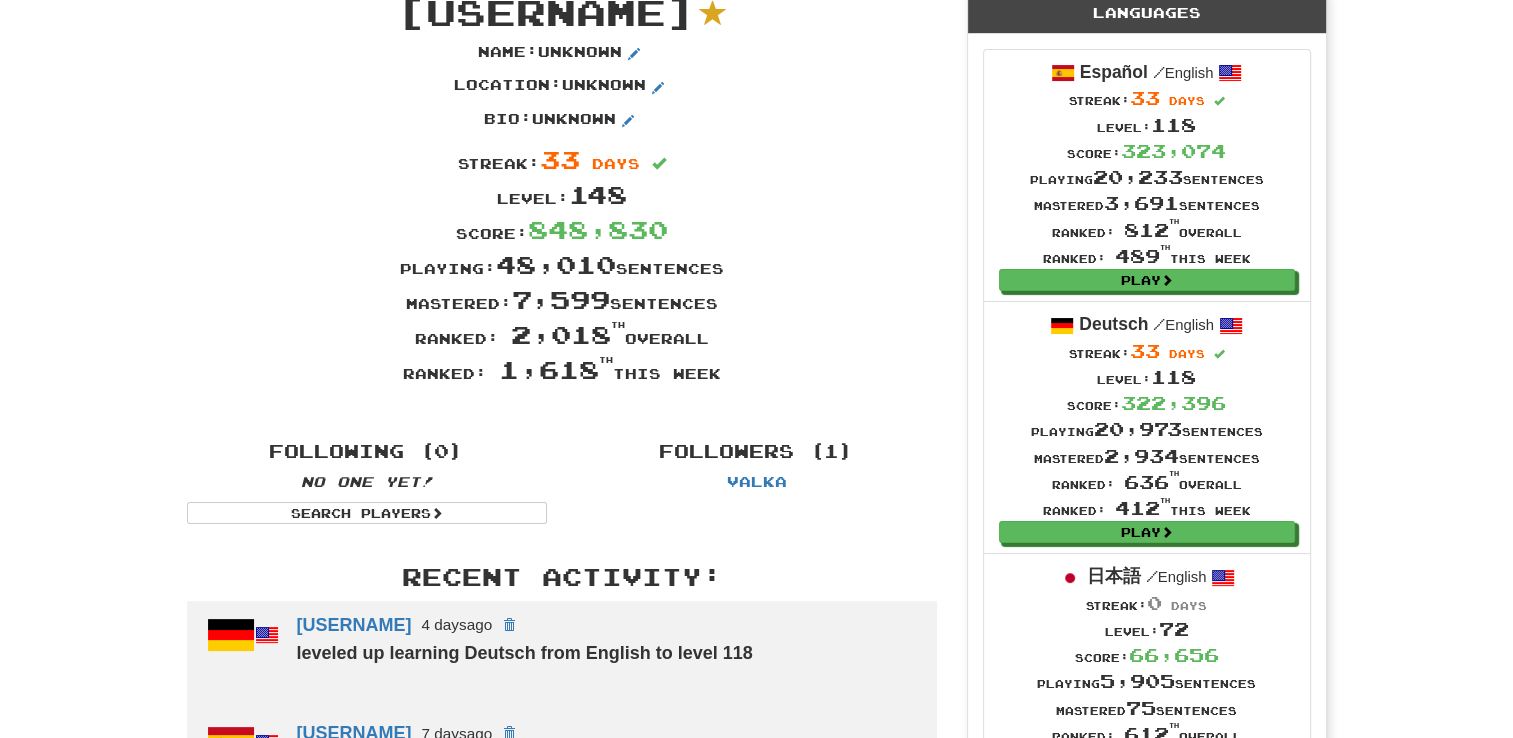 scroll, scrollTop: 0, scrollLeft: 0, axis: both 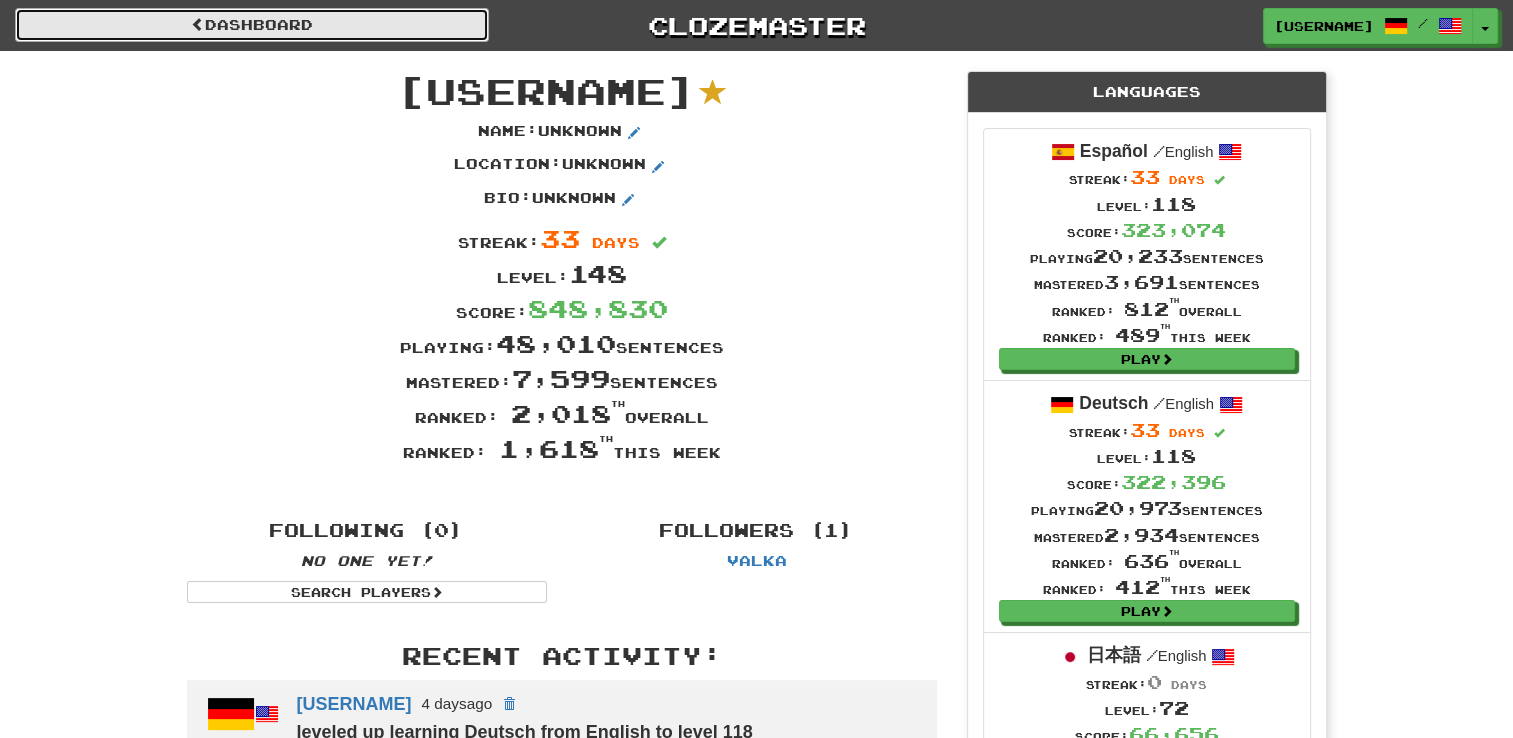 click on "Dashboard" at bounding box center [252, 25] 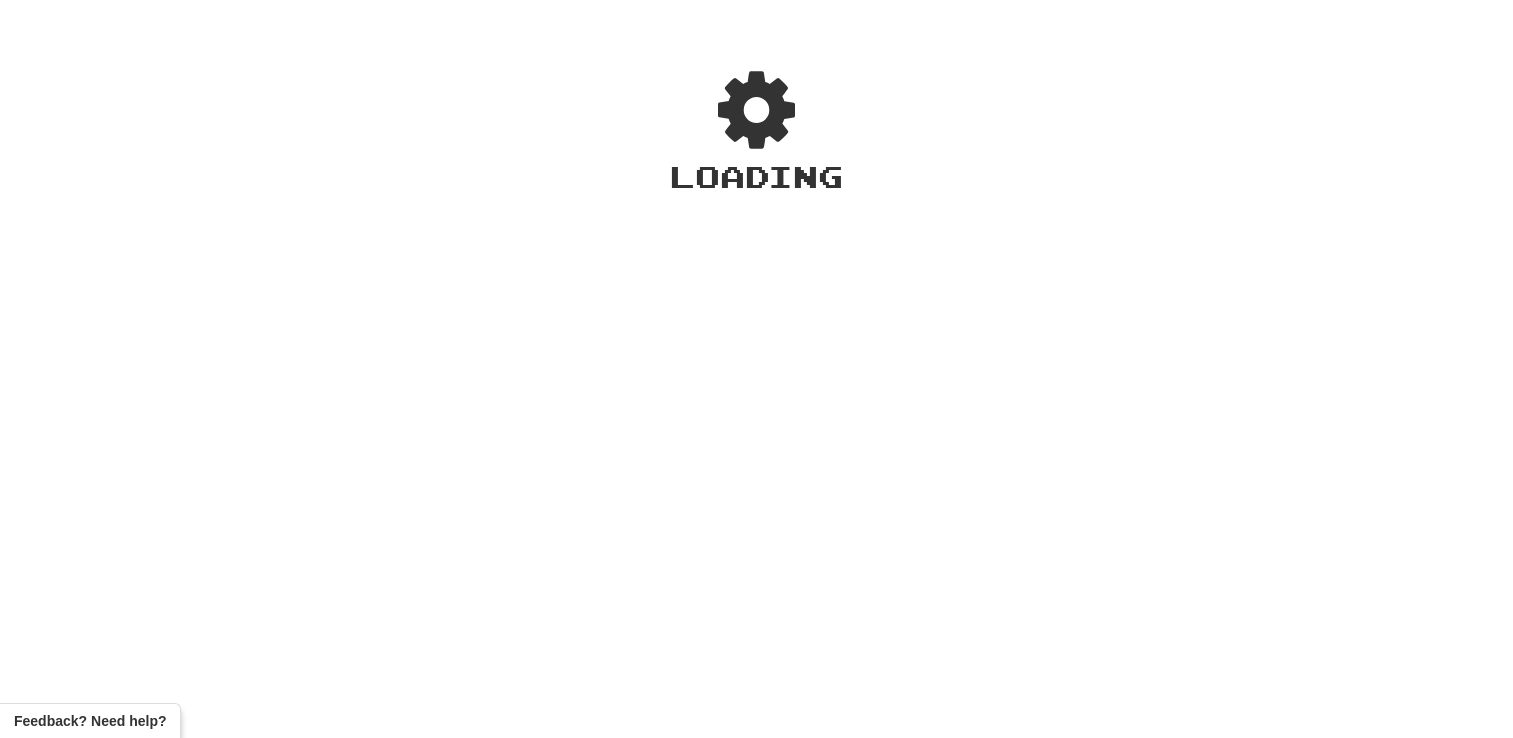 scroll, scrollTop: 0, scrollLeft: 0, axis: both 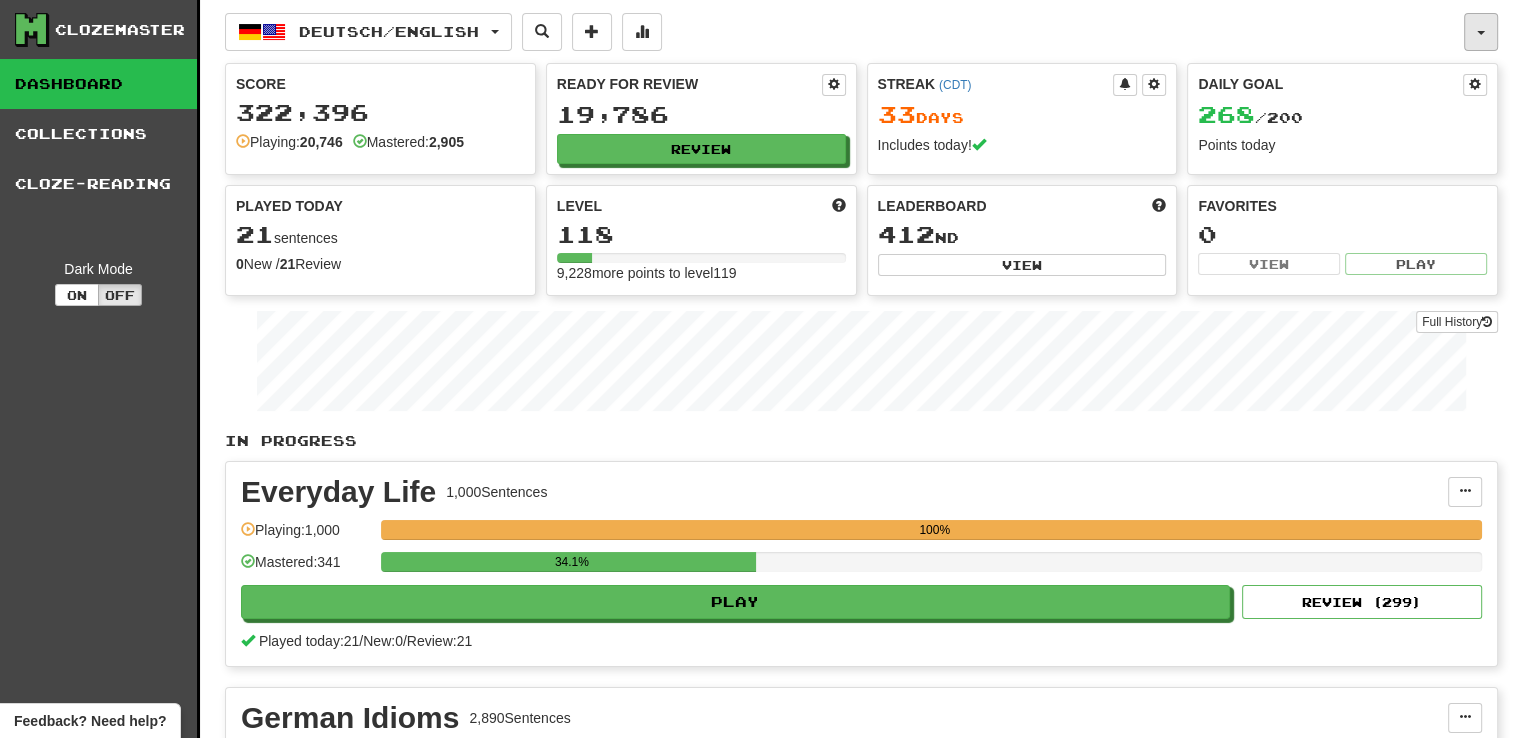 click at bounding box center (1481, 32) 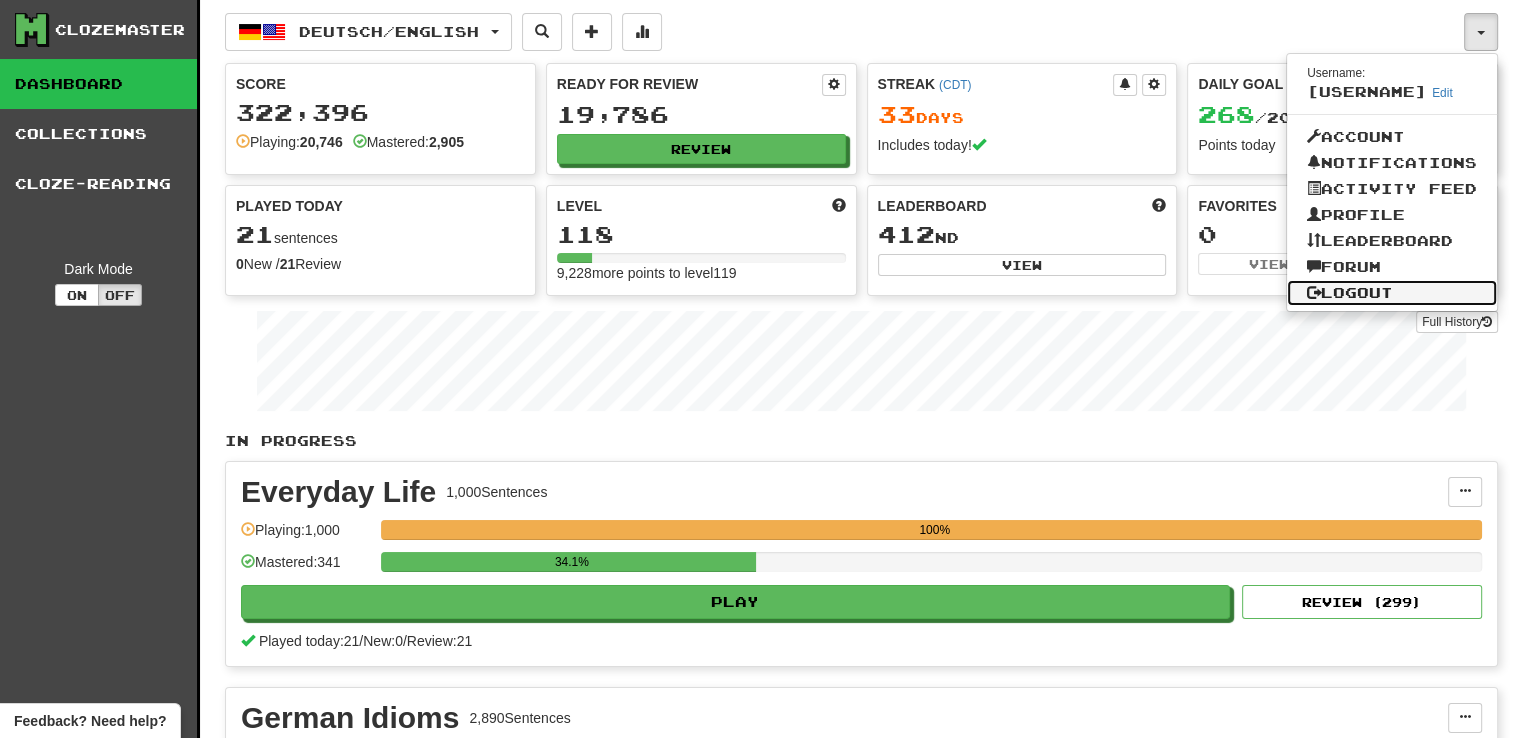click on "Logout" at bounding box center [1392, 293] 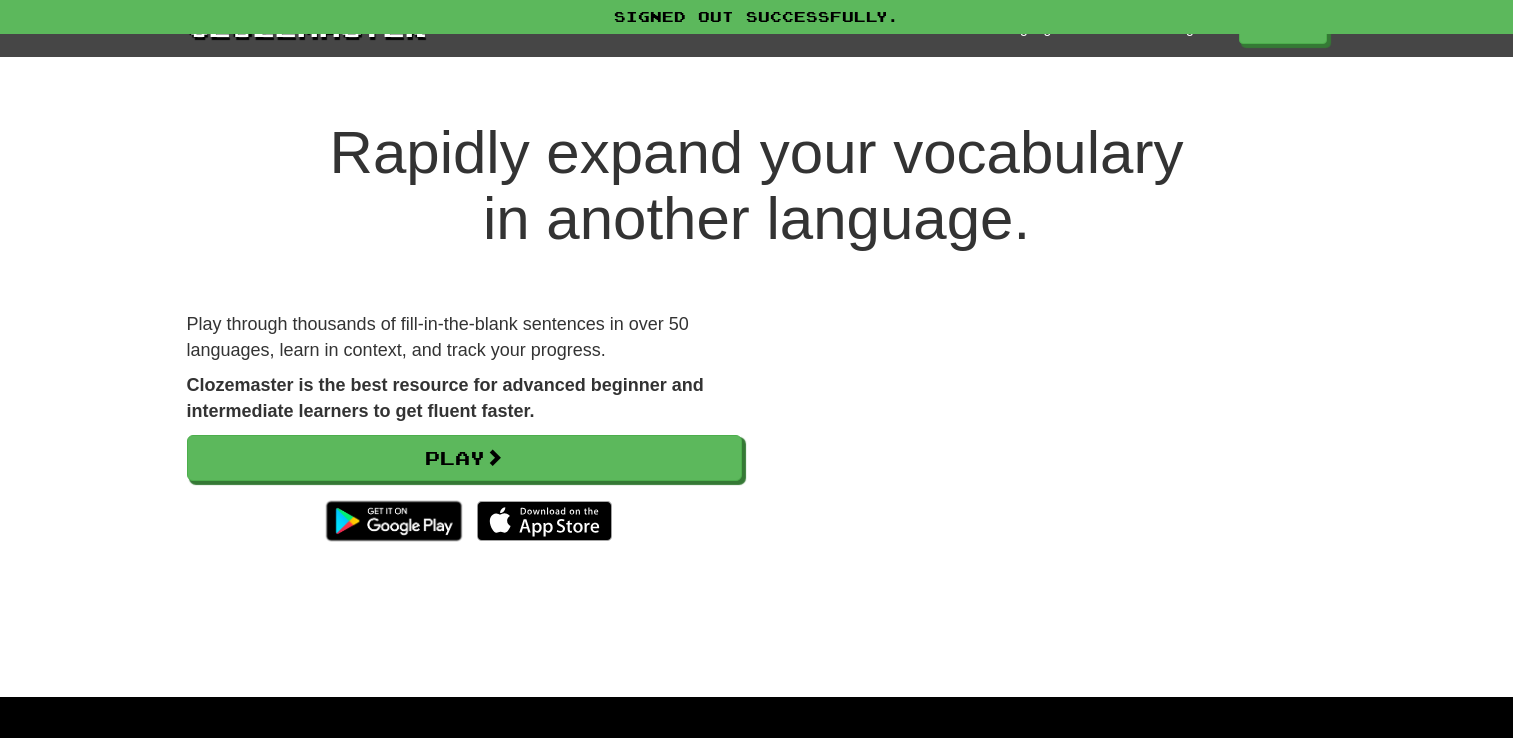 scroll, scrollTop: 0, scrollLeft: 0, axis: both 